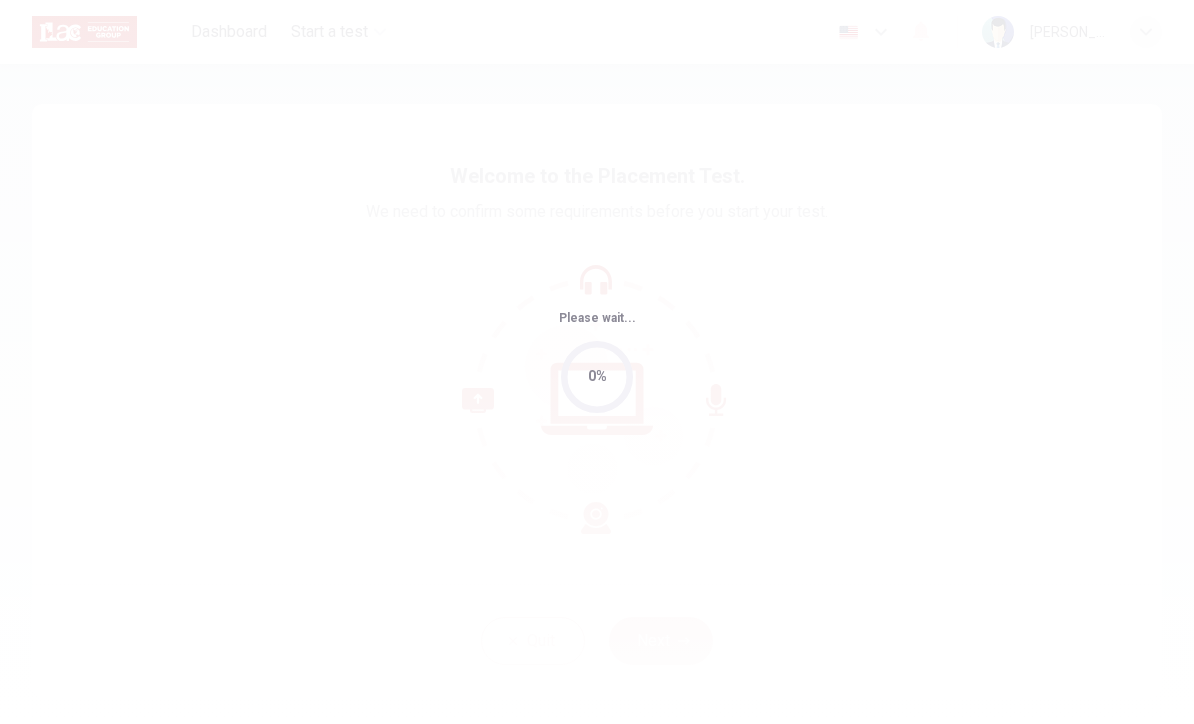 scroll, scrollTop: 0, scrollLeft: 0, axis: both 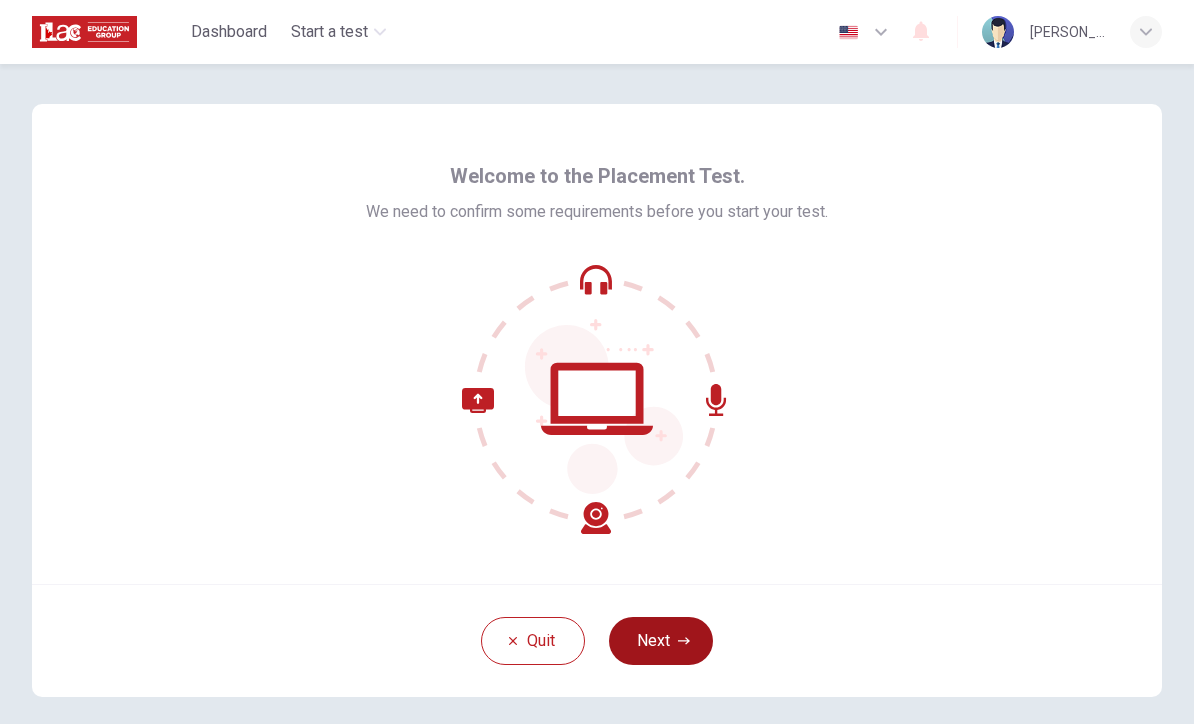 click 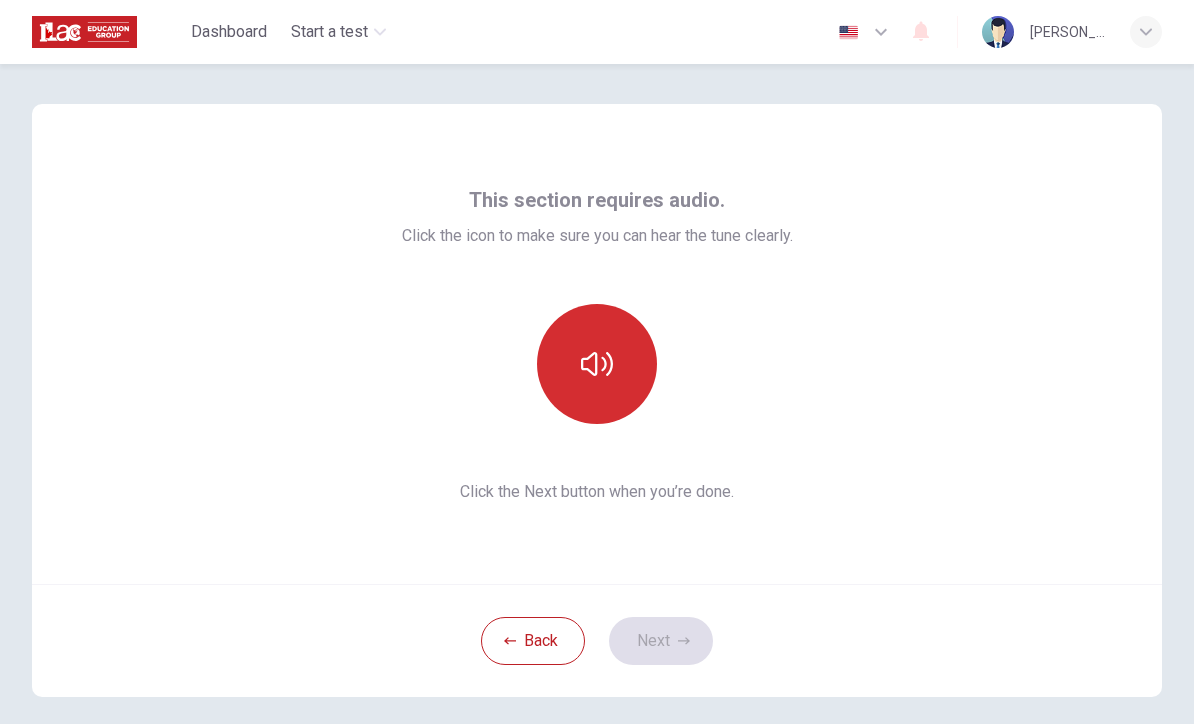 click at bounding box center [597, 364] 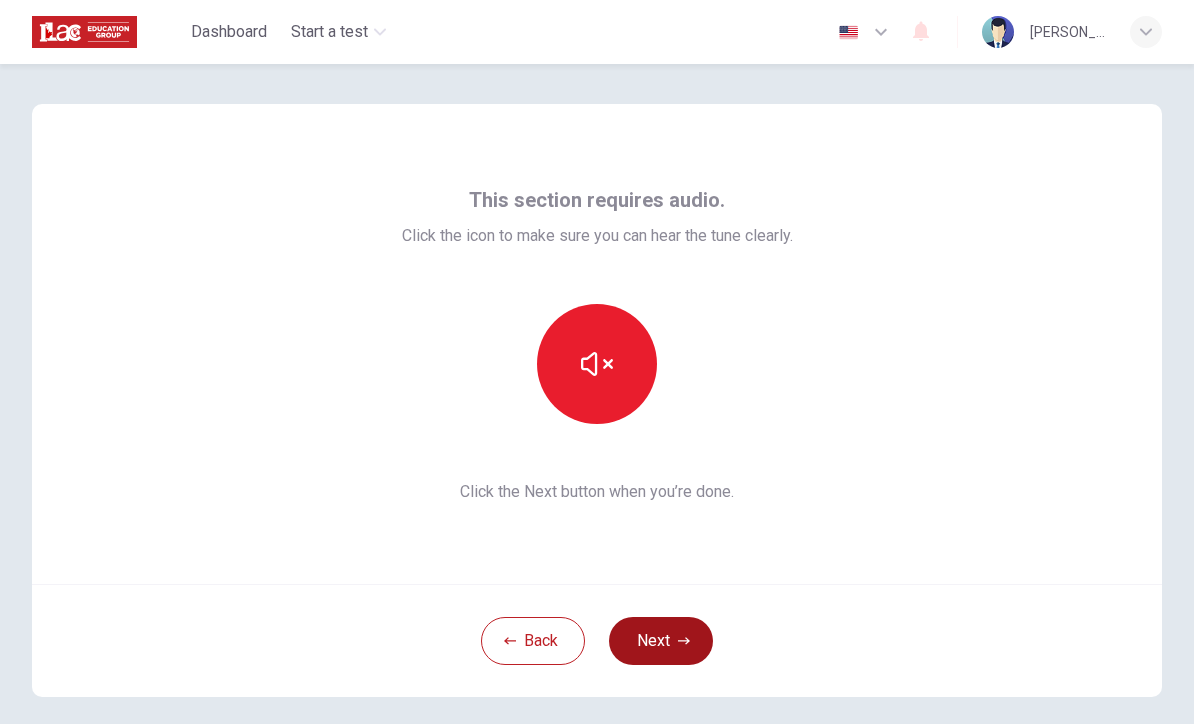 click on "Next" at bounding box center [661, 641] 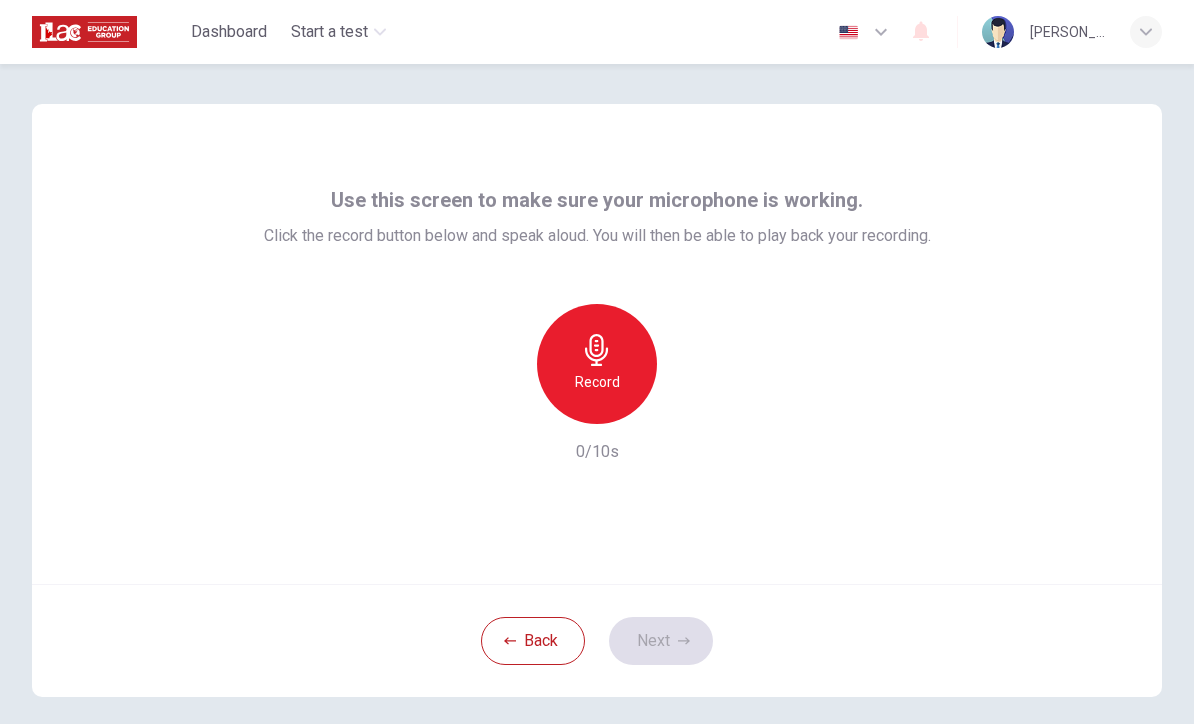 click 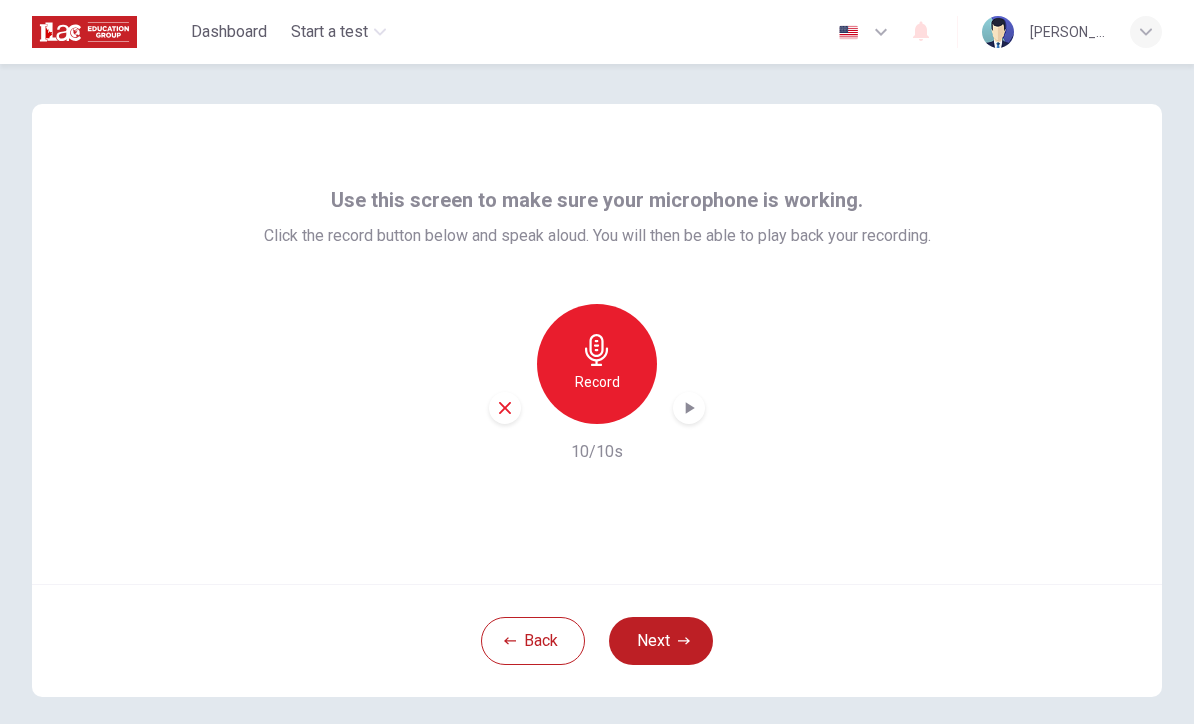 click at bounding box center (689, 408) 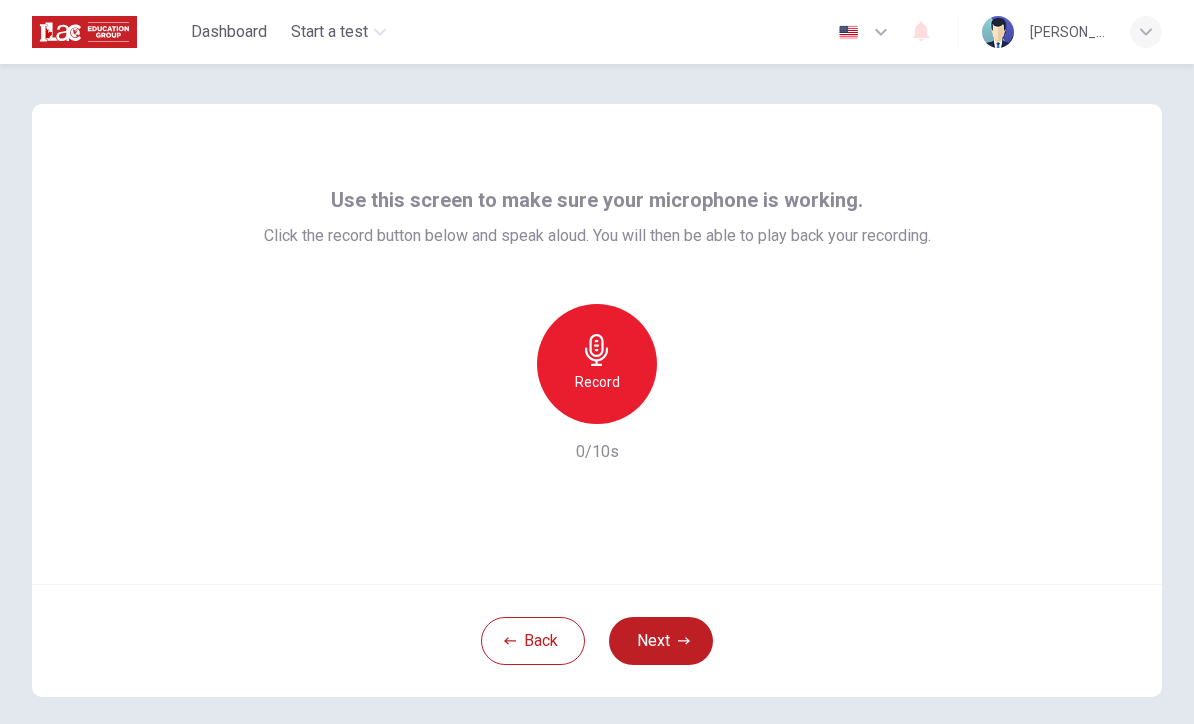 click on "Record" at bounding box center [597, 382] 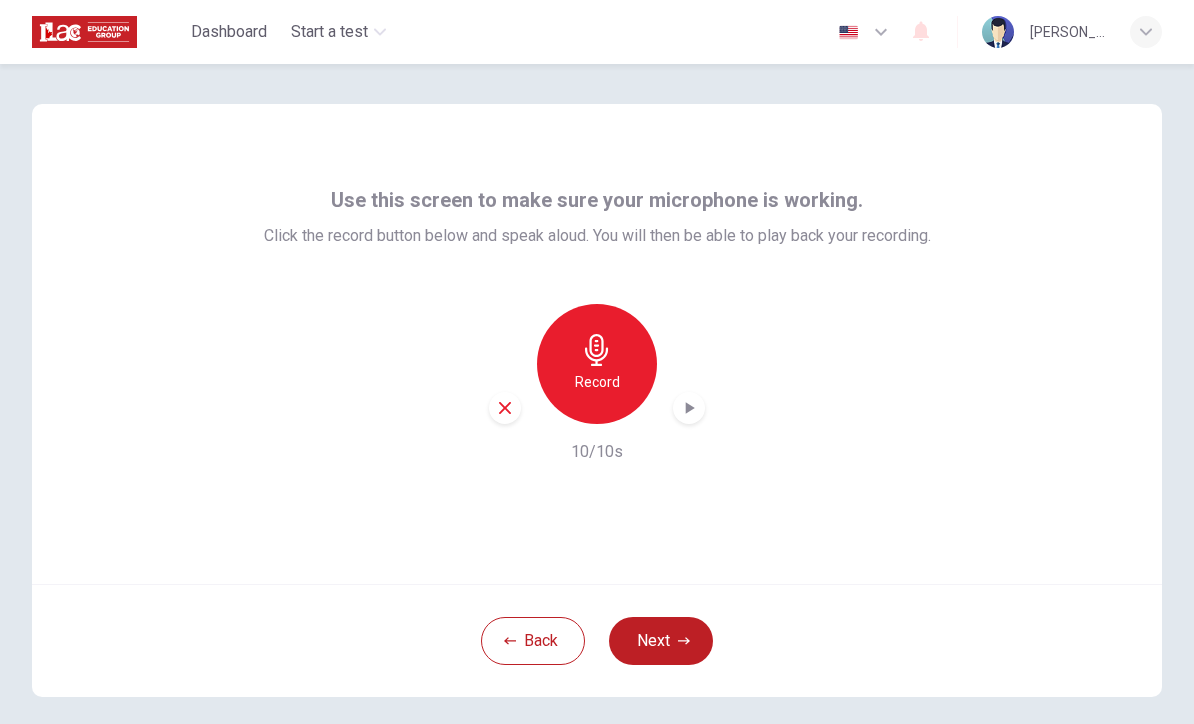 click at bounding box center [689, 408] 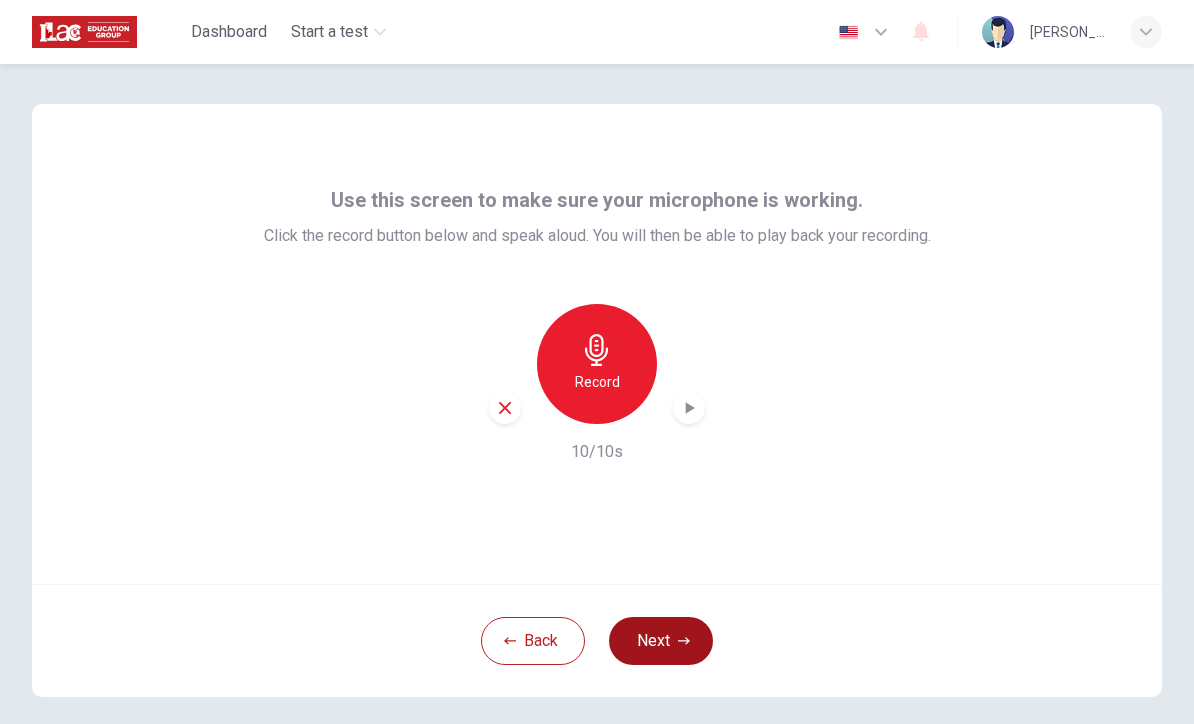 click on "Next" at bounding box center (661, 641) 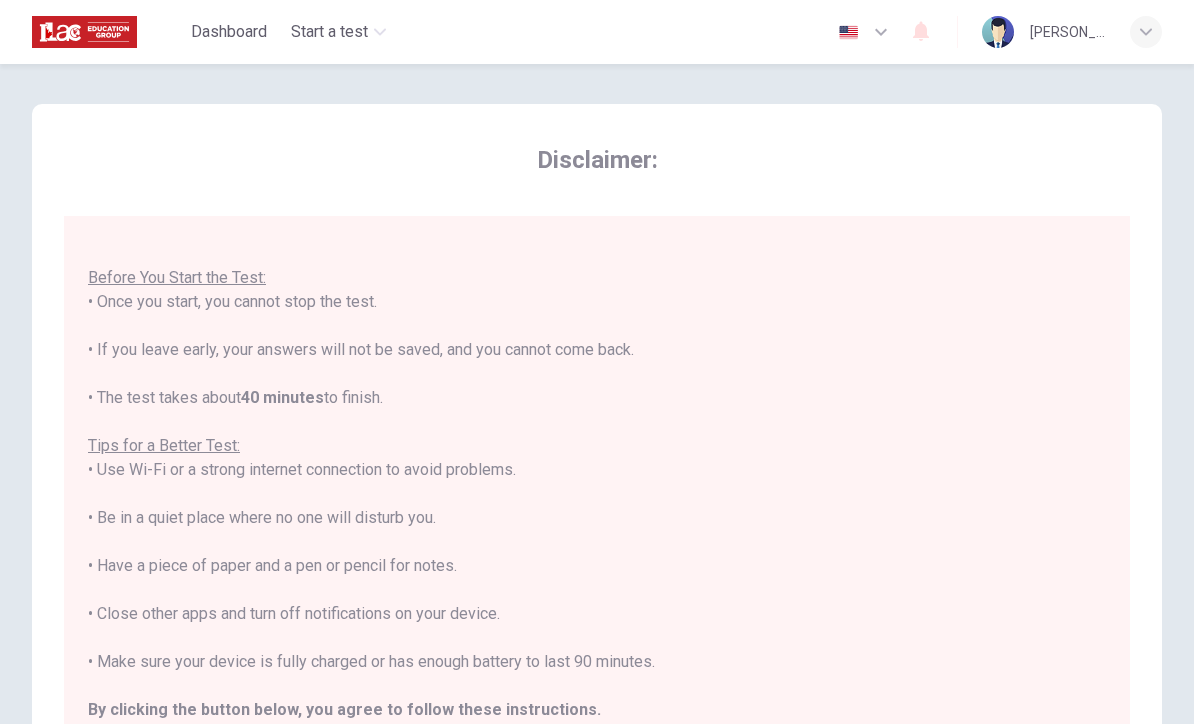 scroll, scrollTop: 21, scrollLeft: 0, axis: vertical 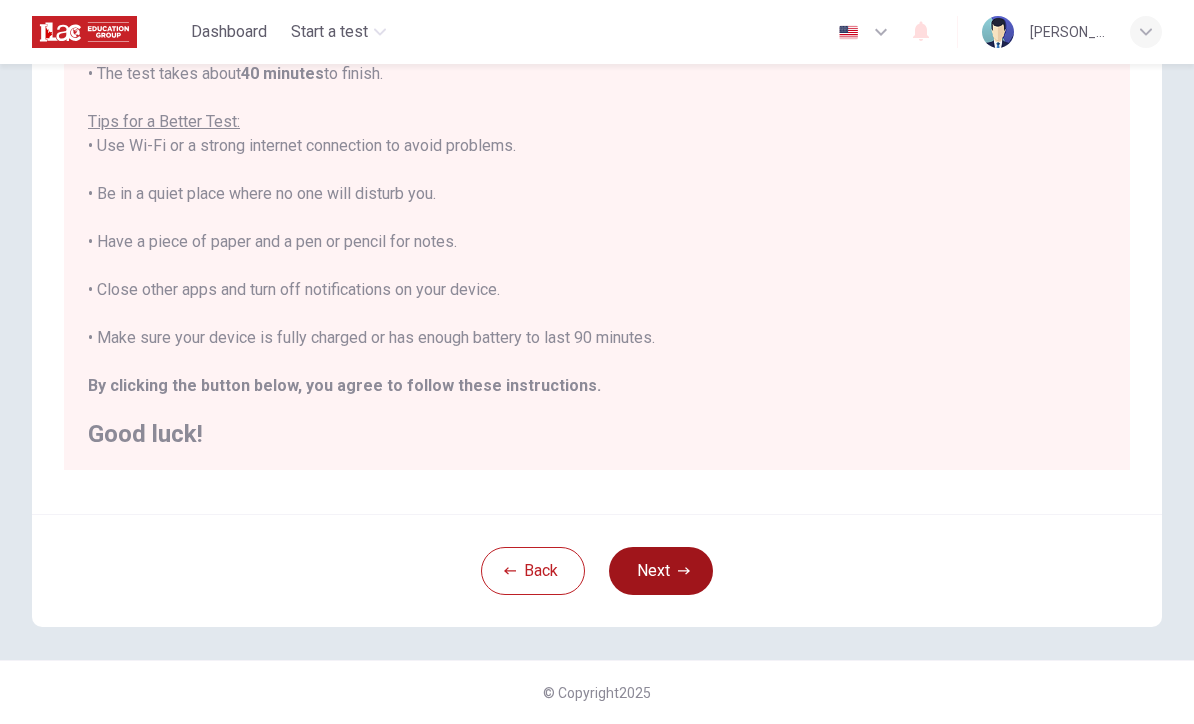 click on "Next" at bounding box center (661, 571) 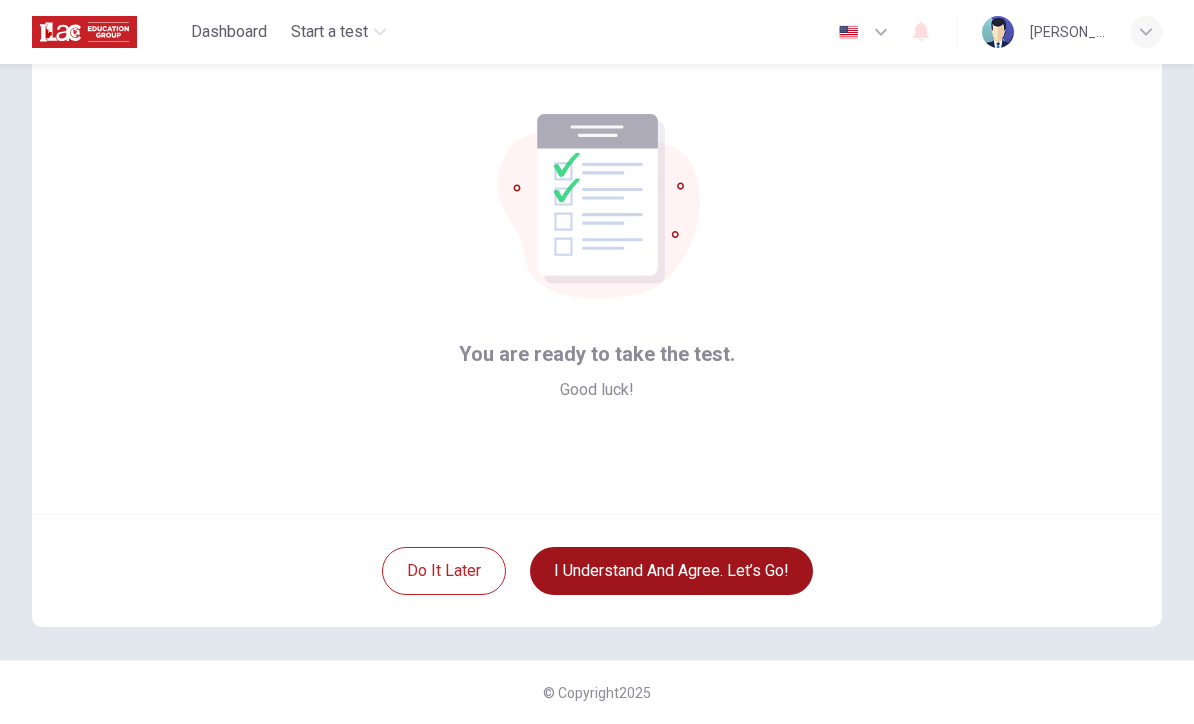 scroll, scrollTop: 70, scrollLeft: 0, axis: vertical 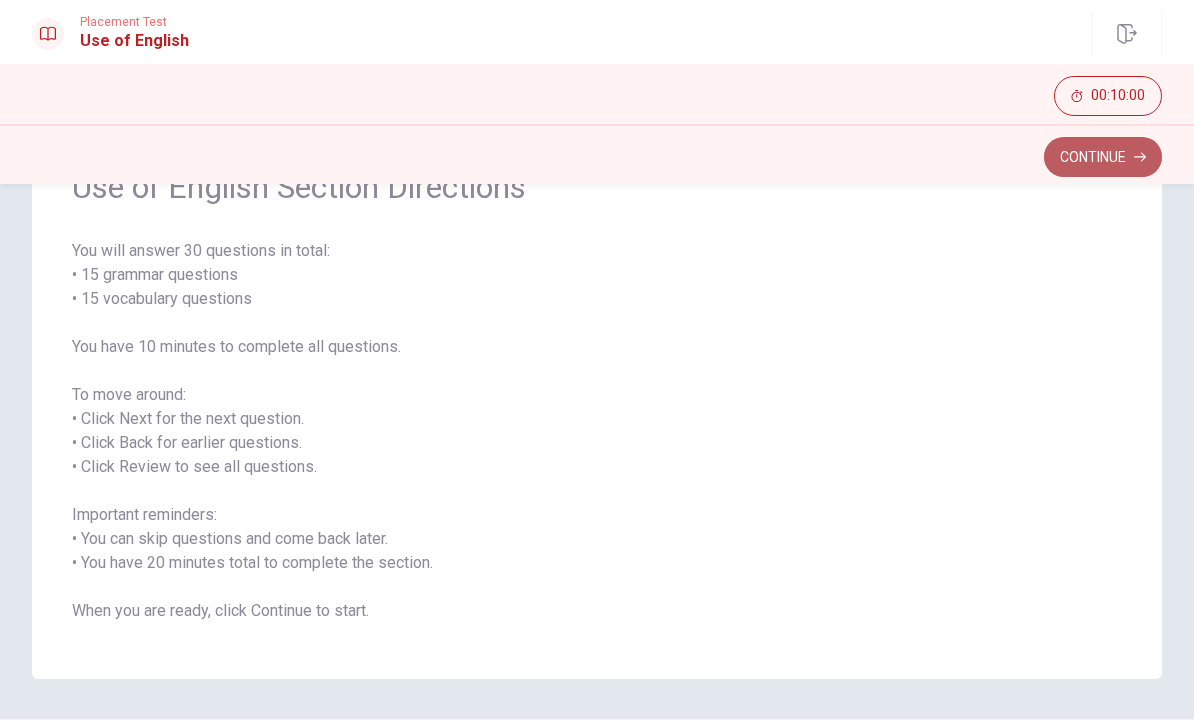 click on "Continue" at bounding box center [1103, 157] 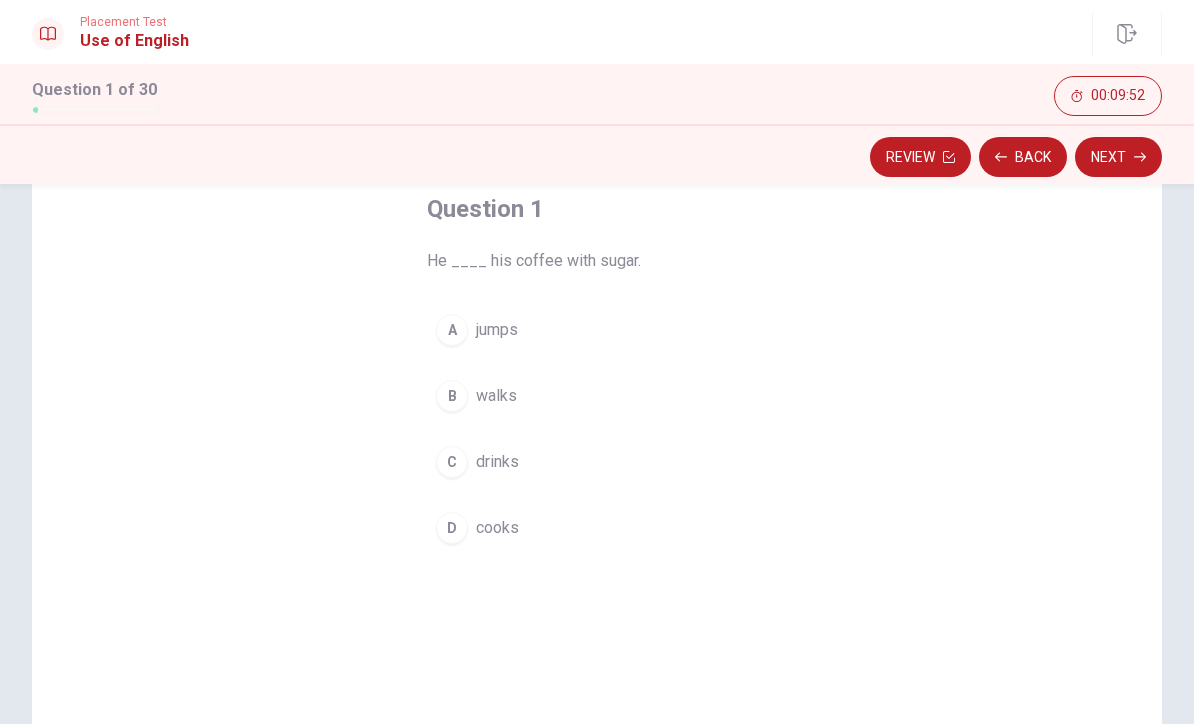 click on "C" at bounding box center (452, 462) 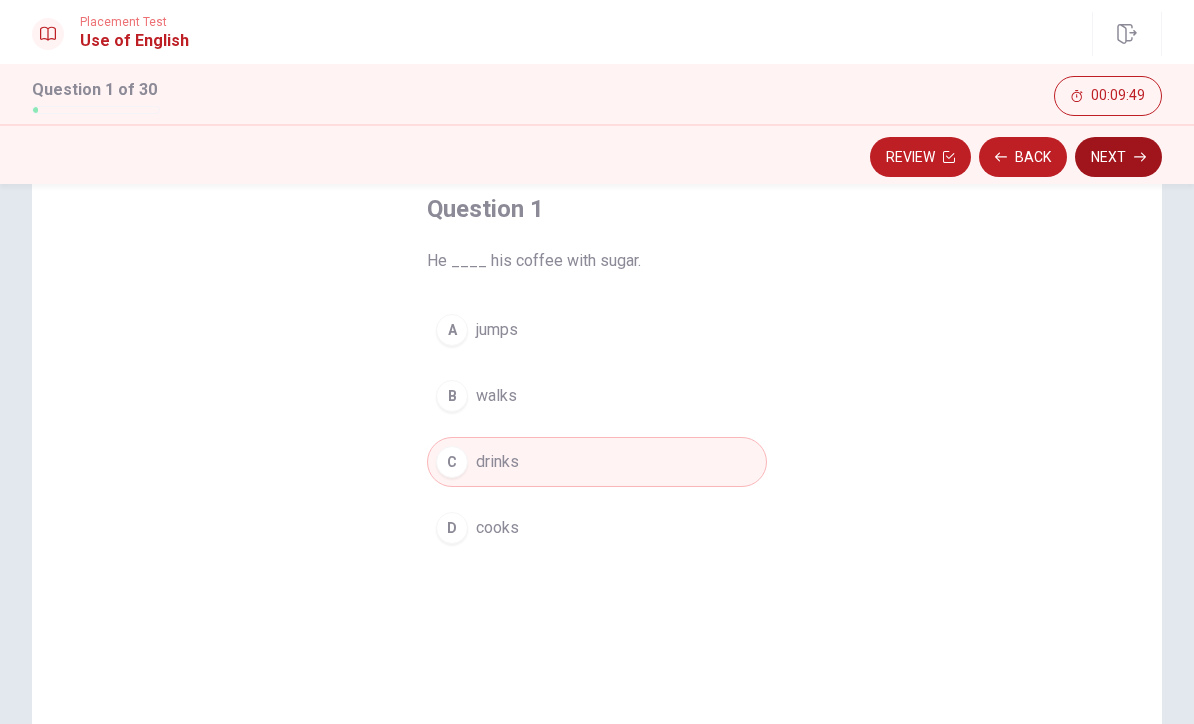 click on "Next" at bounding box center [1118, 157] 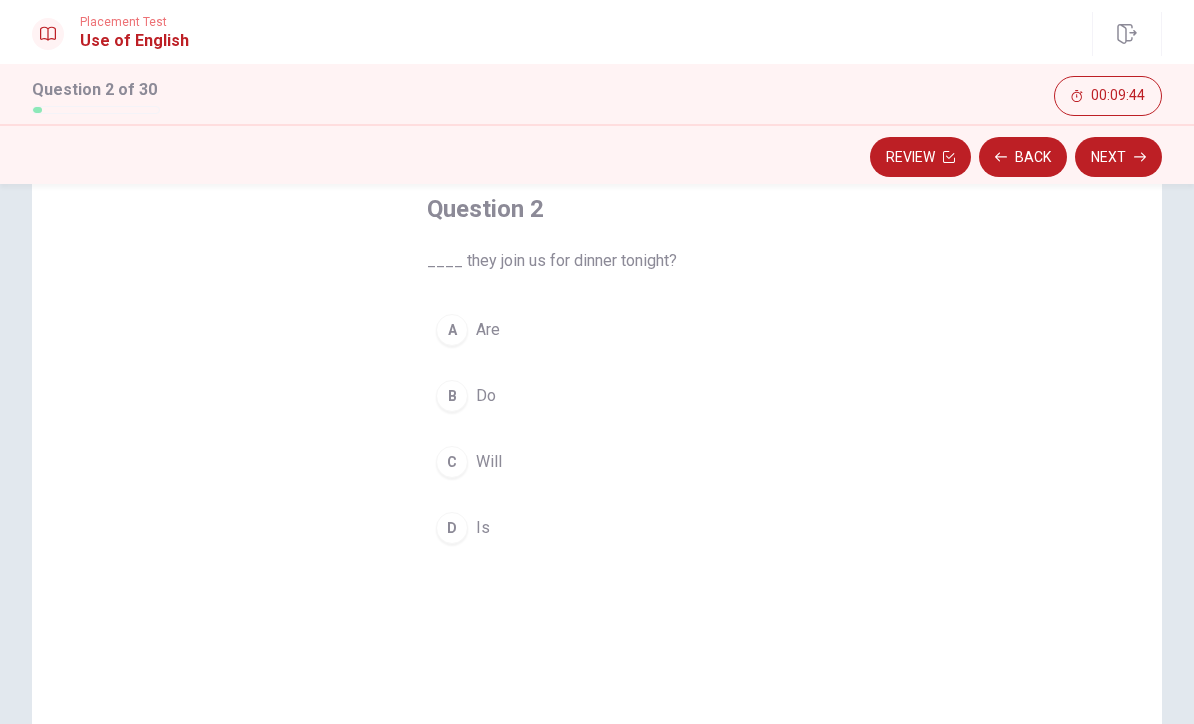 click on "C" at bounding box center [452, 462] 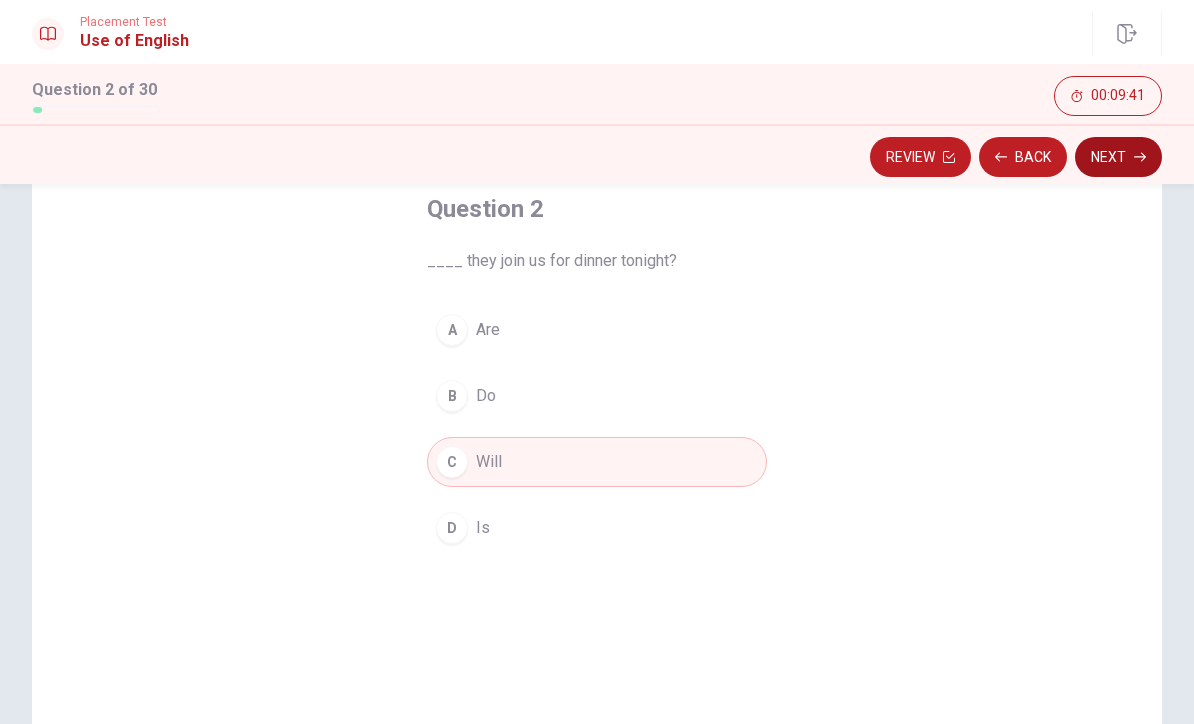 click on "Next" at bounding box center [1118, 157] 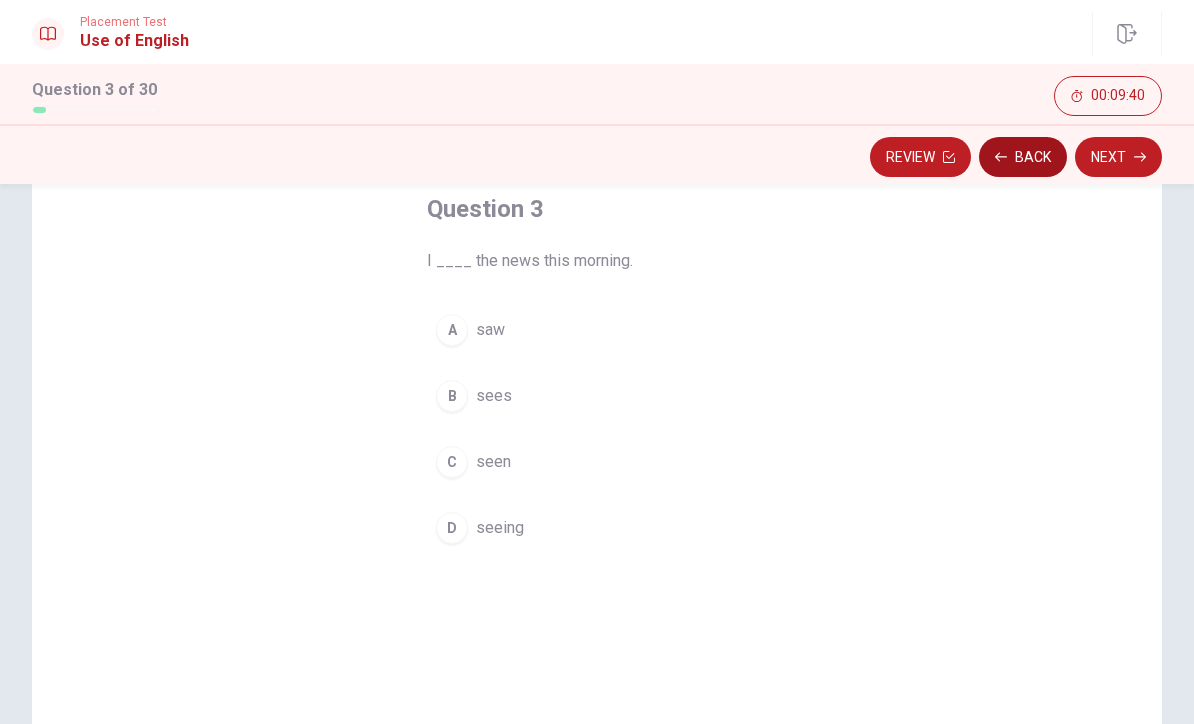 click on "Back" at bounding box center (1023, 157) 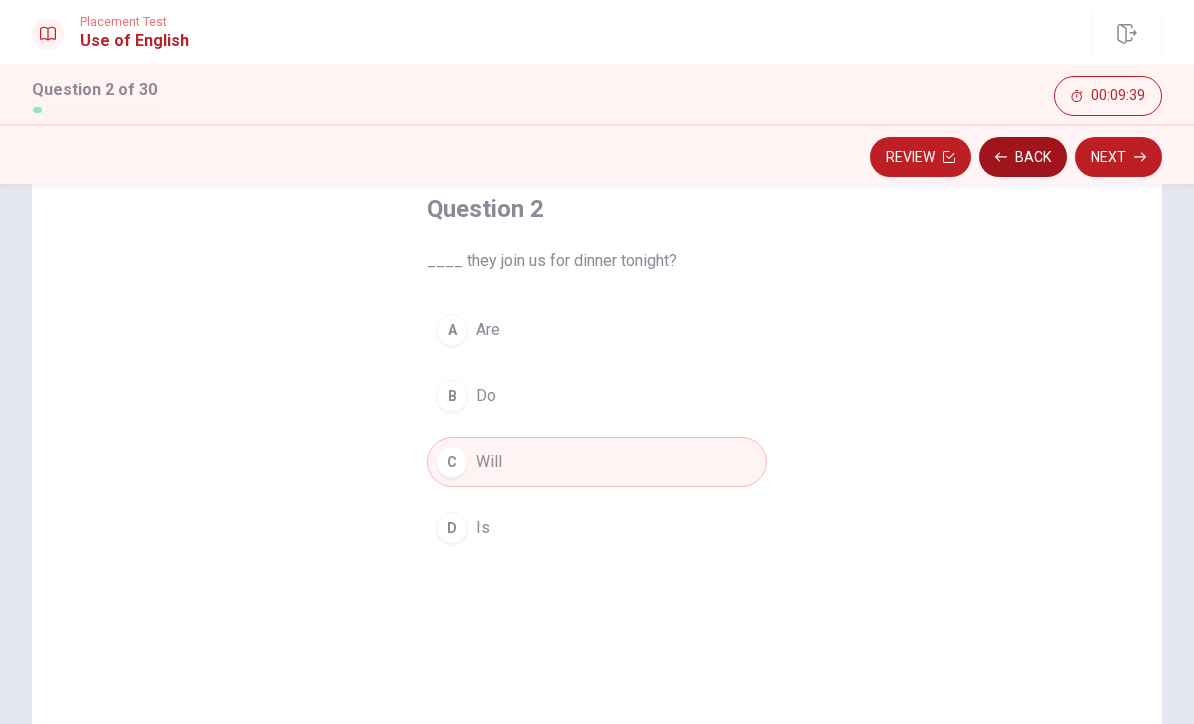 click on "Back" at bounding box center [1023, 157] 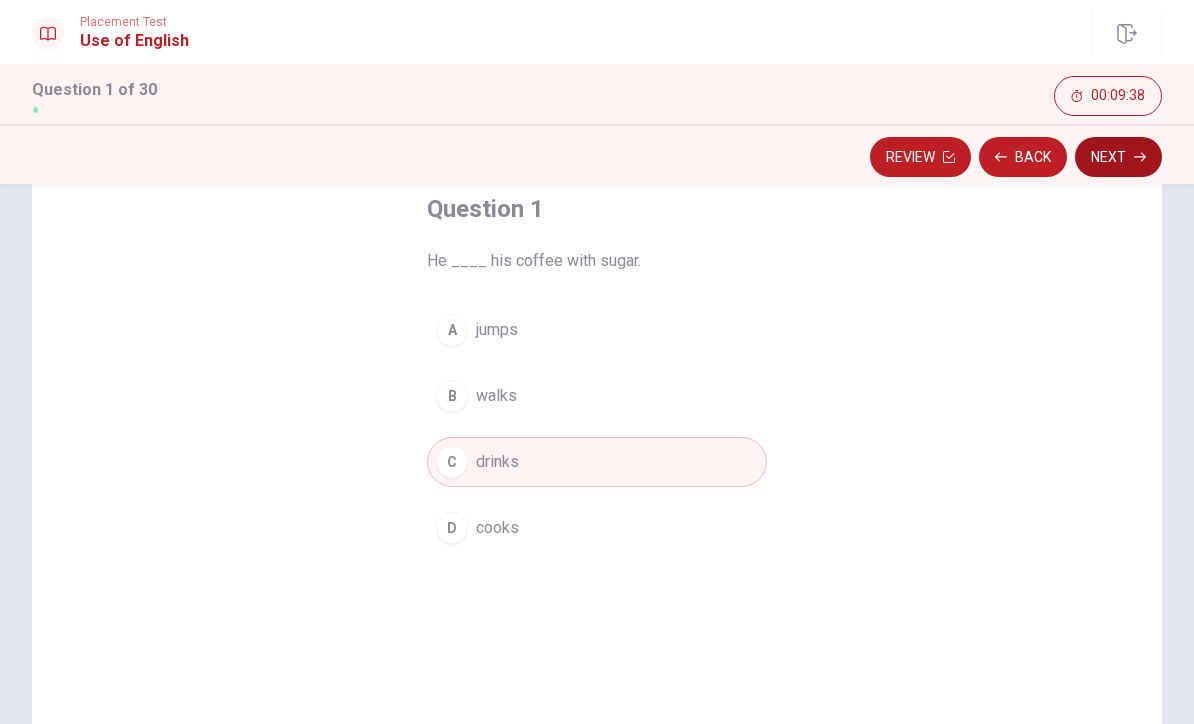 click on "Next" at bounding box center [1118, 157] 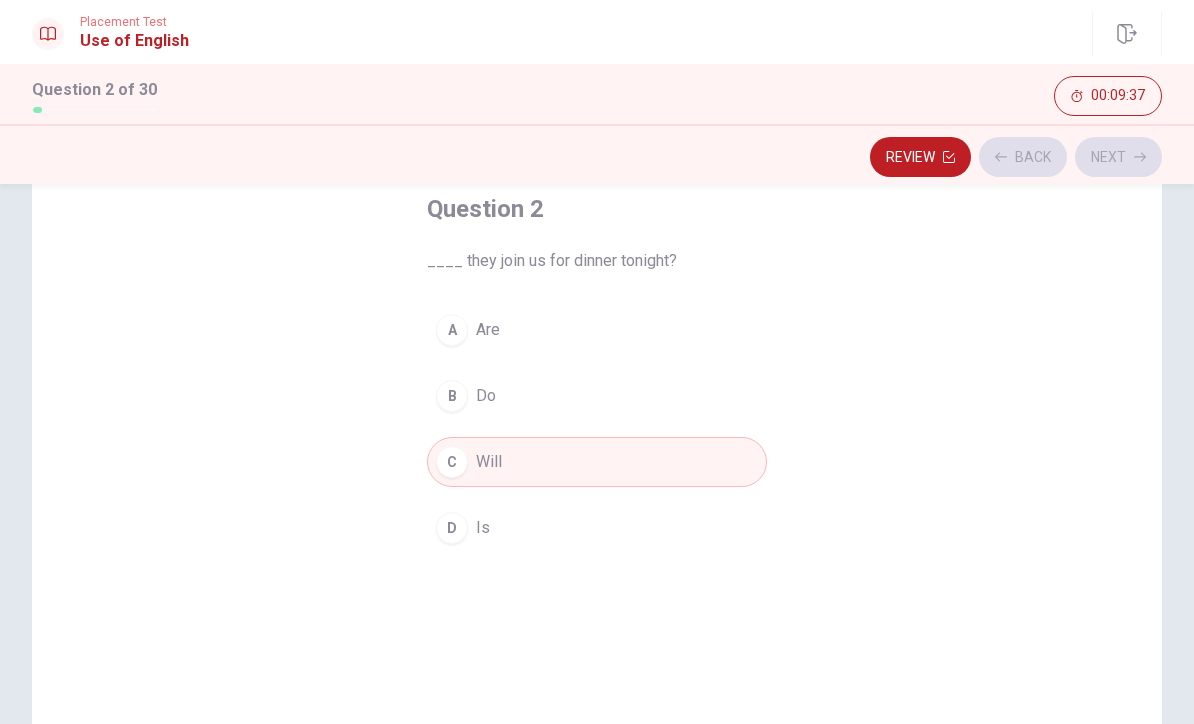 click on "Review Back Next" at bounding box center (597, 157) 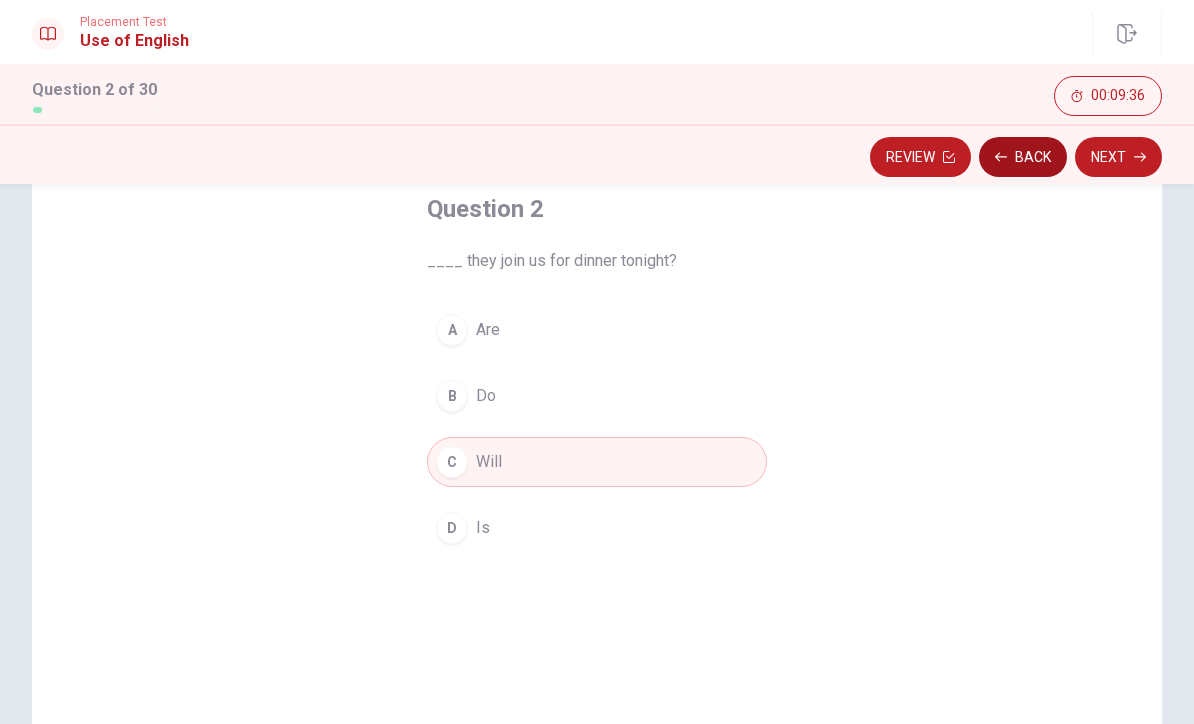click on "Back" at bounding box center (1023, 157) 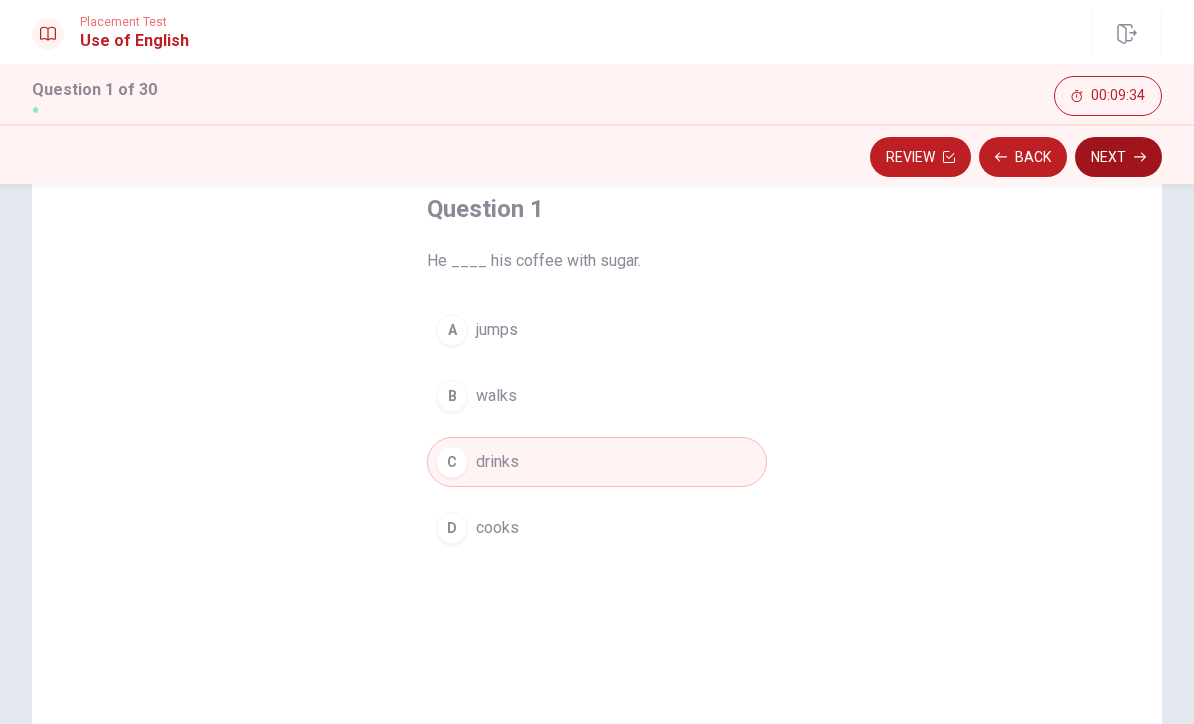 click on "Next" at bounding box center (1118, 157) 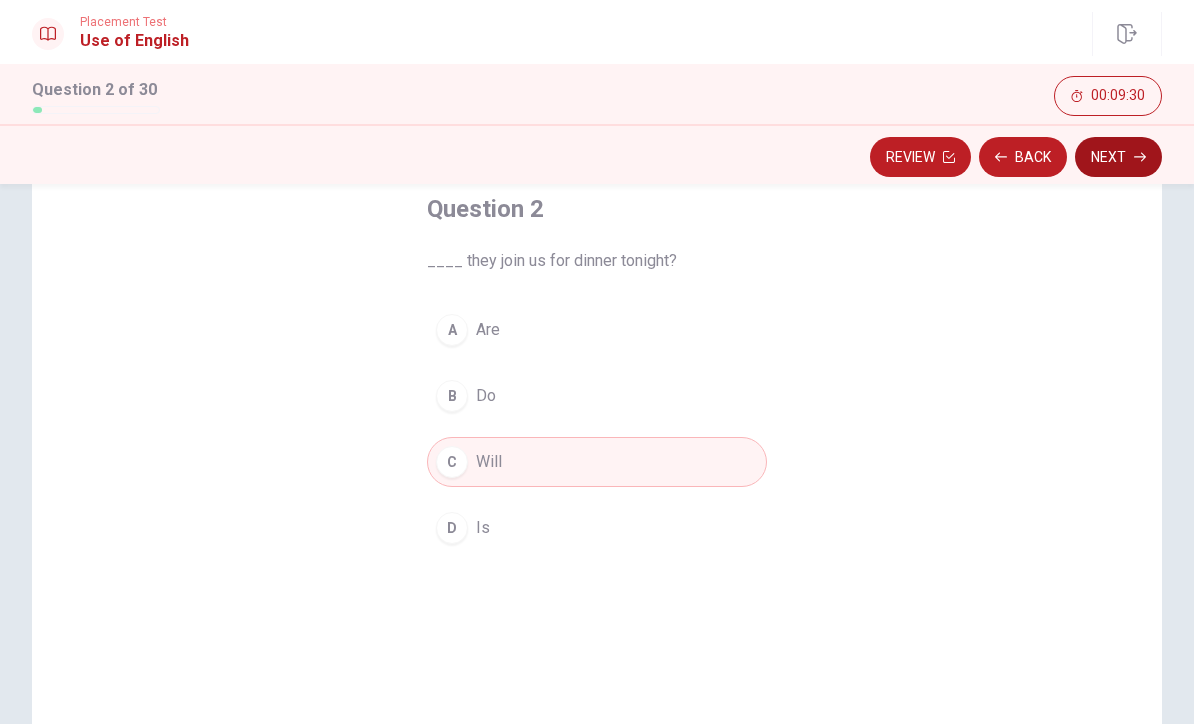 click on "Next" at bounding box center [1118, 157] 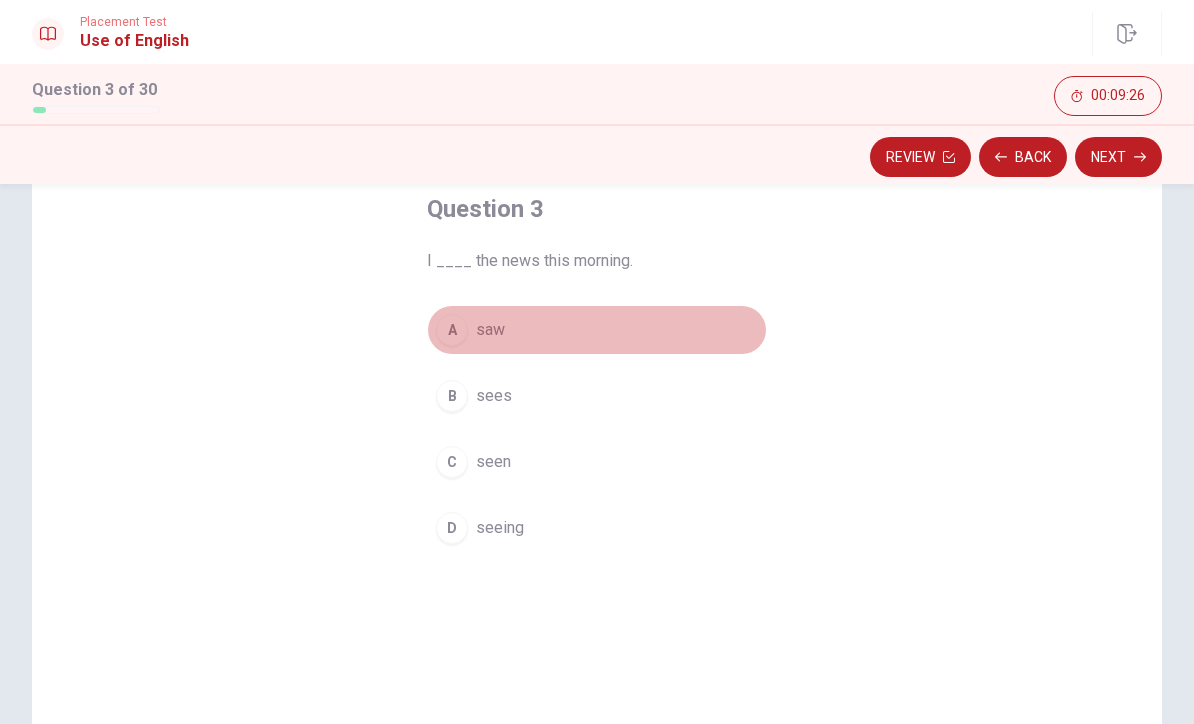 click on "A" at bounding box center [452, 330] 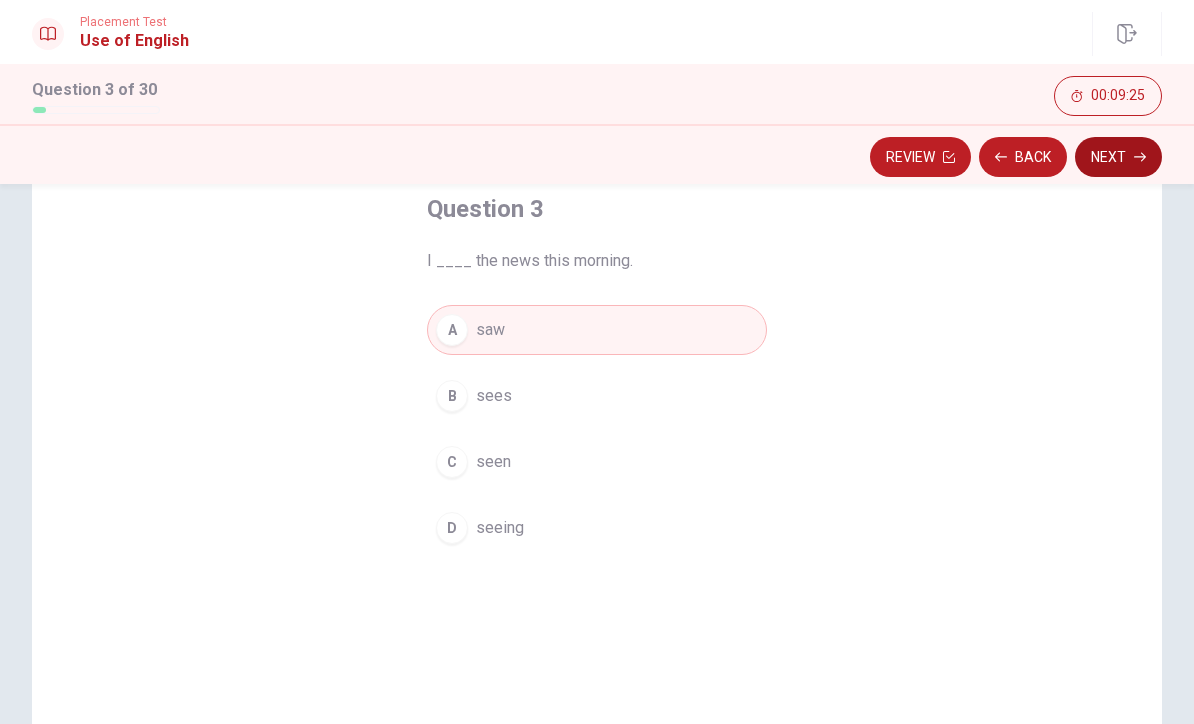 click on "Next" at bounding box center [1118, 157] 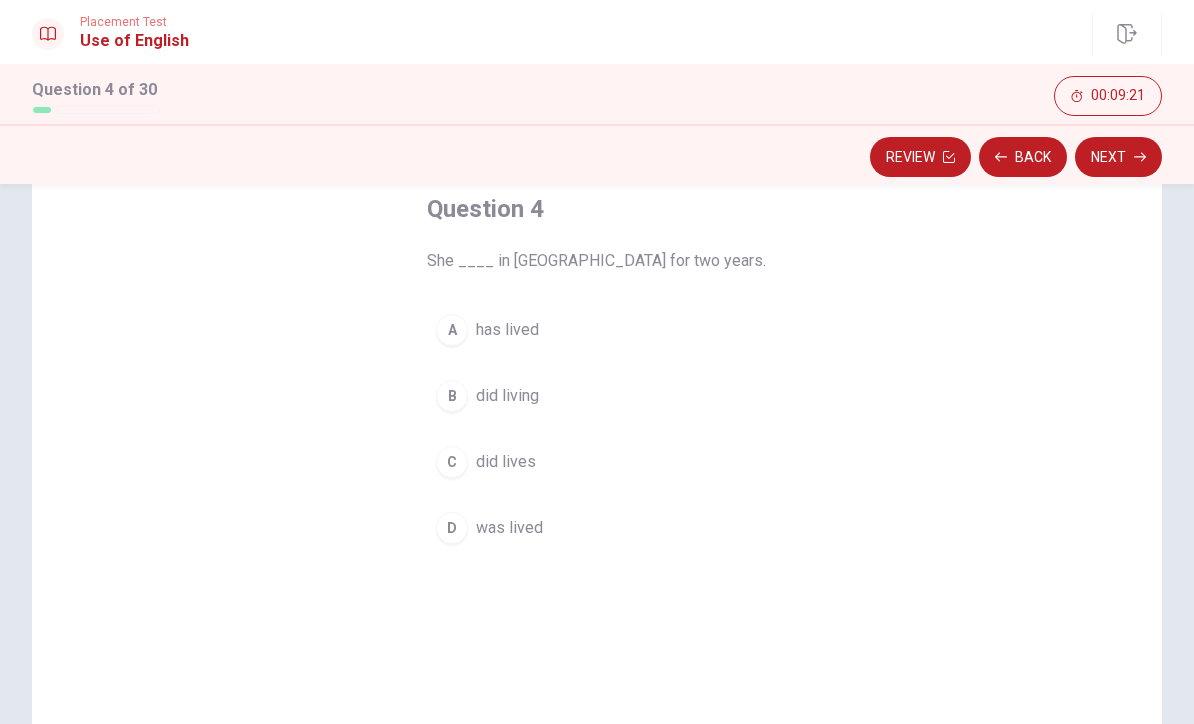 click on "A" at bounding box center (452, 330) 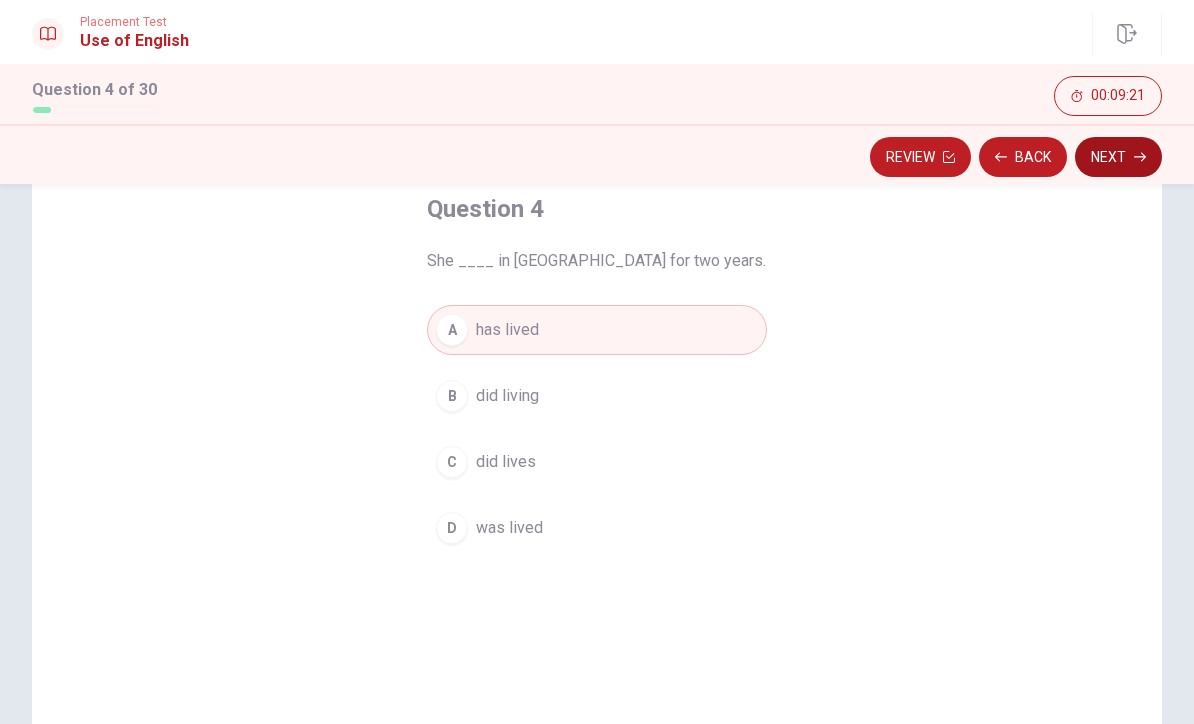 click on "Next" at bounding box center (1118, 157) 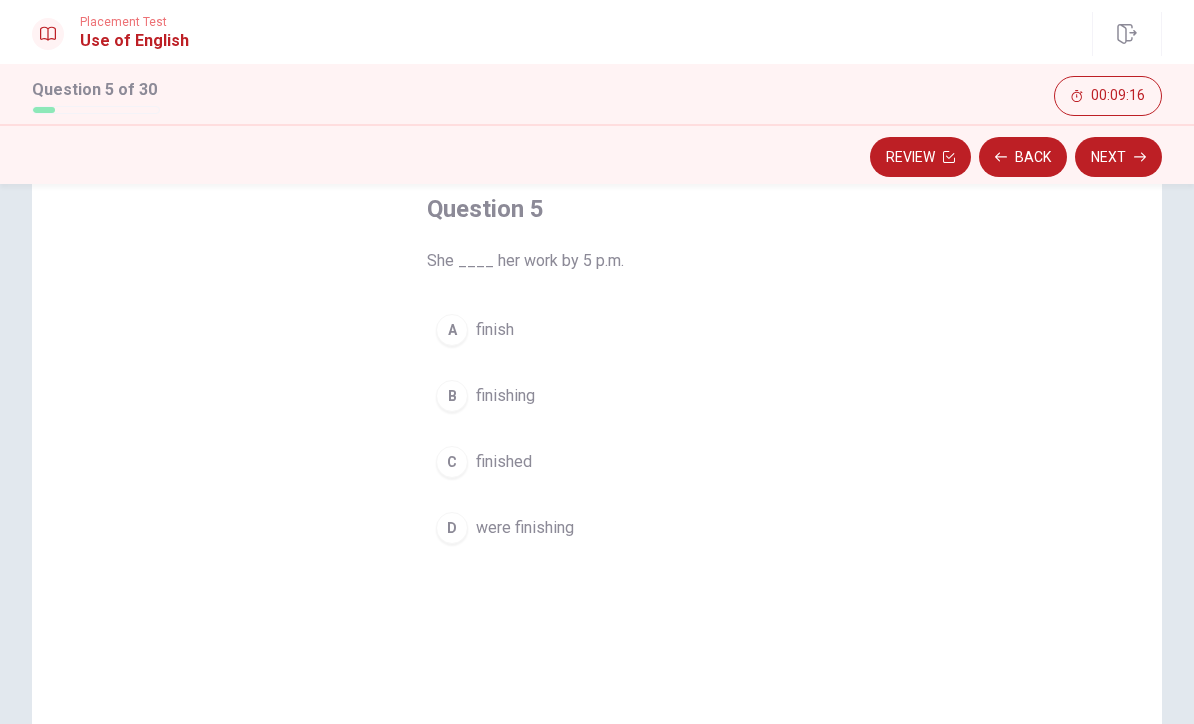 click on "C" at bounding box center (452, 462) 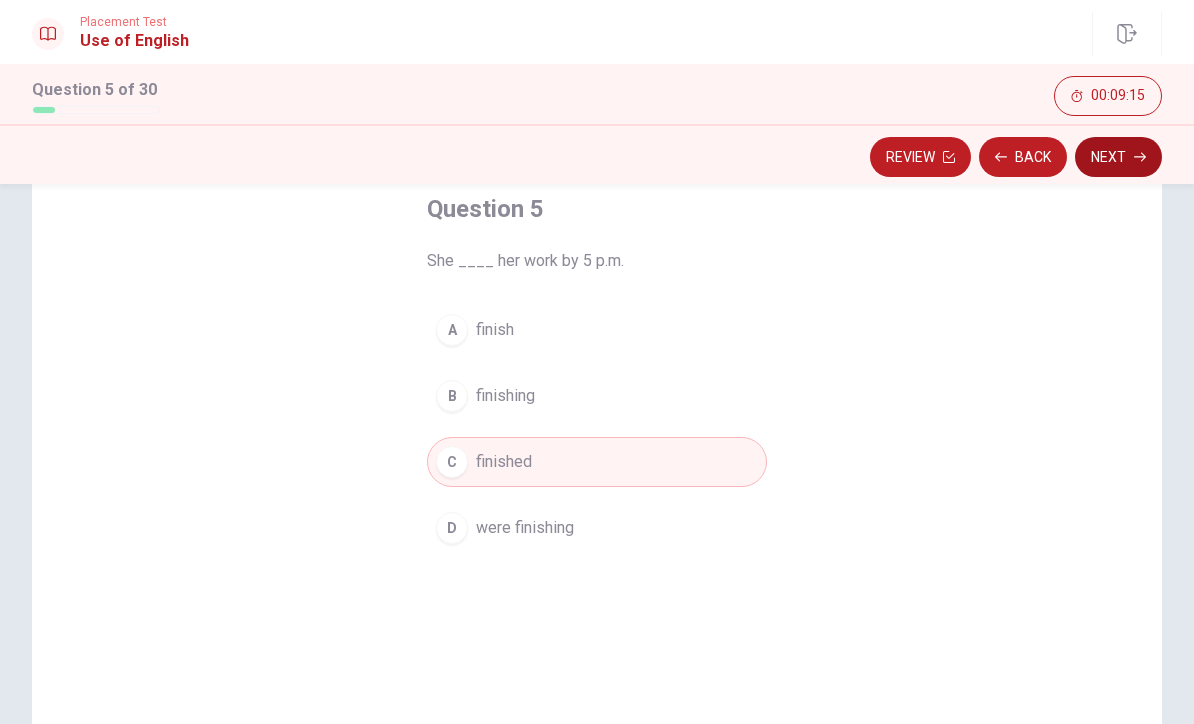 click on "Next" at bounding box center [1118, 157] 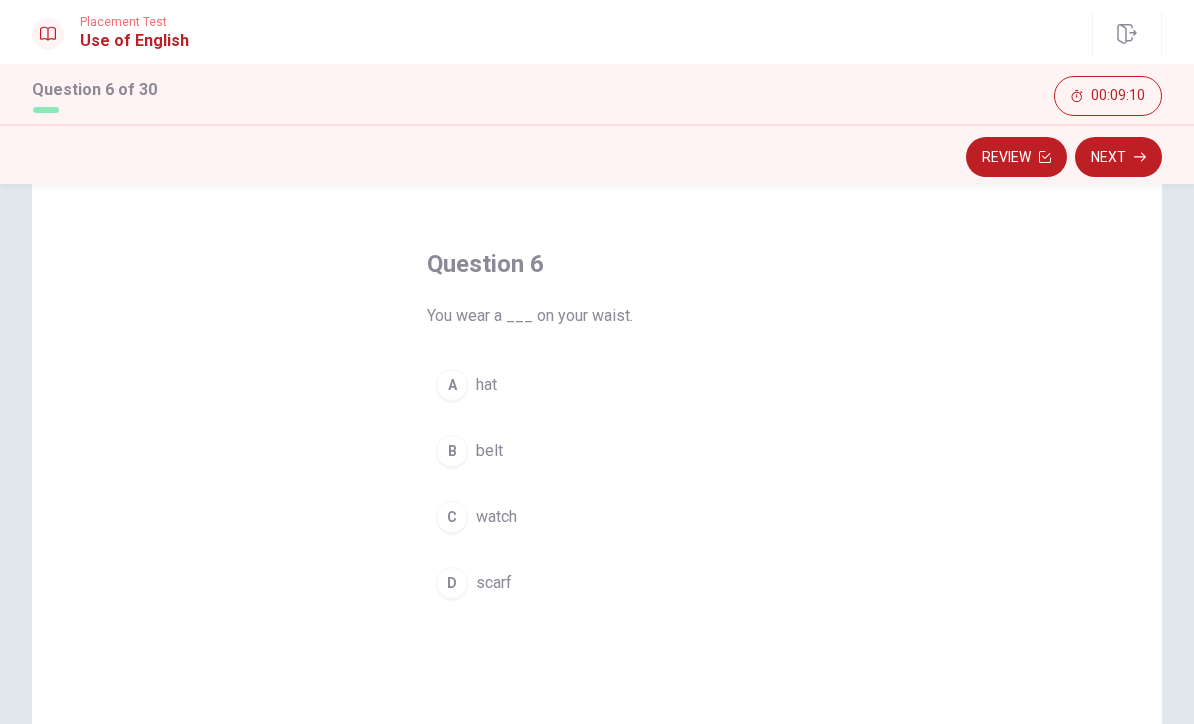 scroll, scrollTop: 61, scrollLeft: 0, axis: vertical 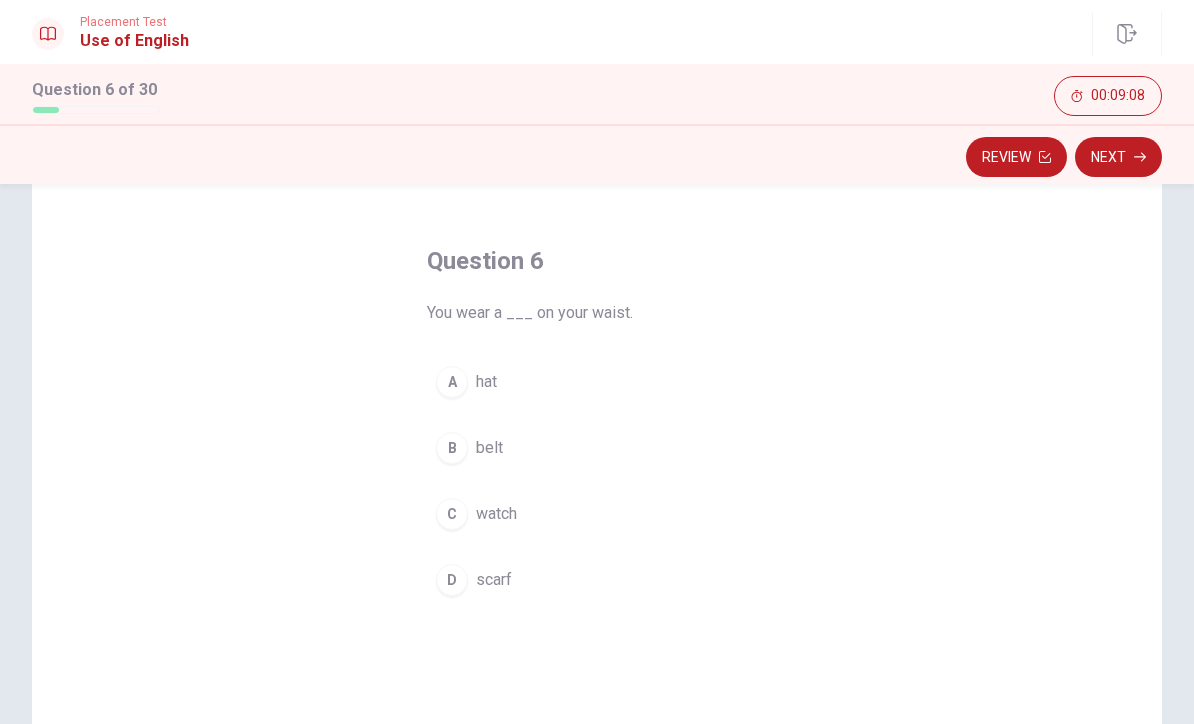 click on "B" at bounding box center (452, 448) 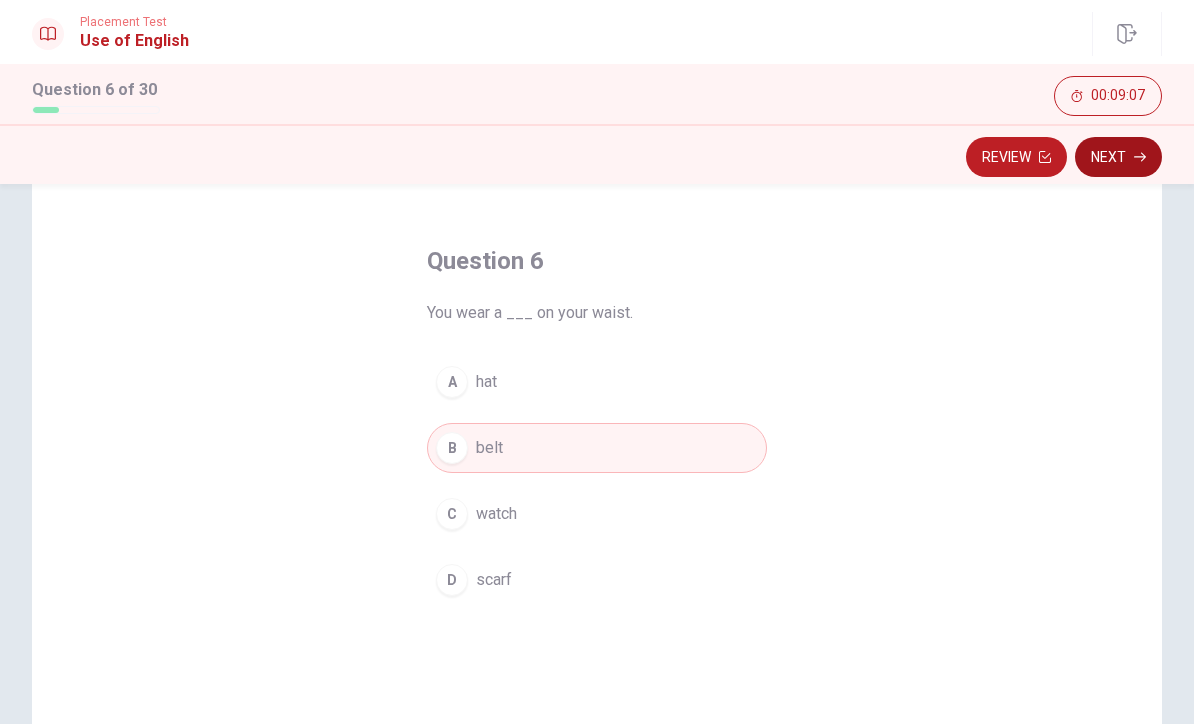 click on "Next" at bounding box center [1118, 157] 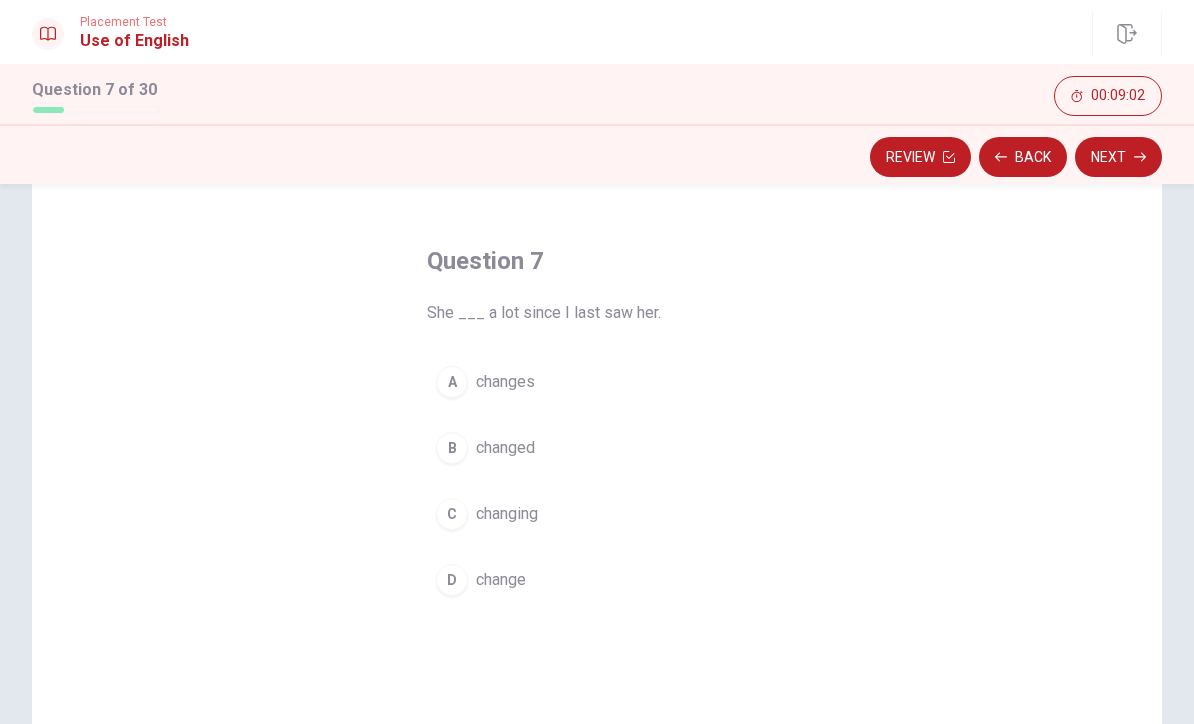 click on "B" at bounding box center (452, 448) 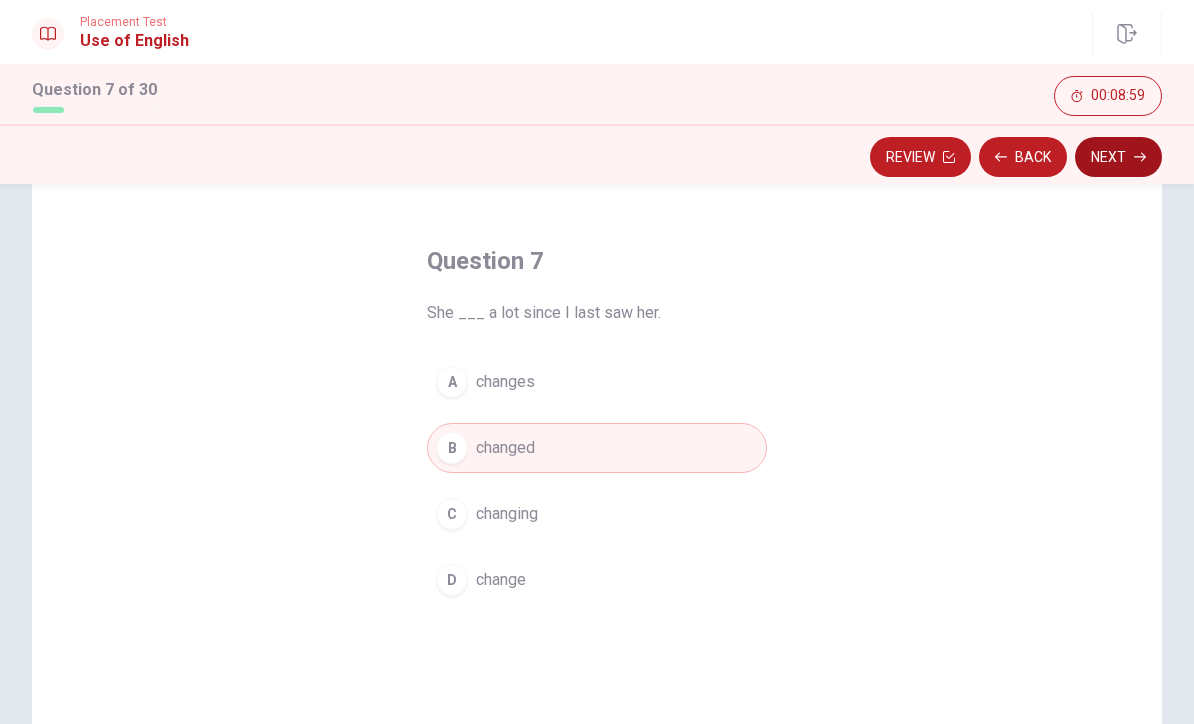 click on "Next" at bounding box center [1118, 157] 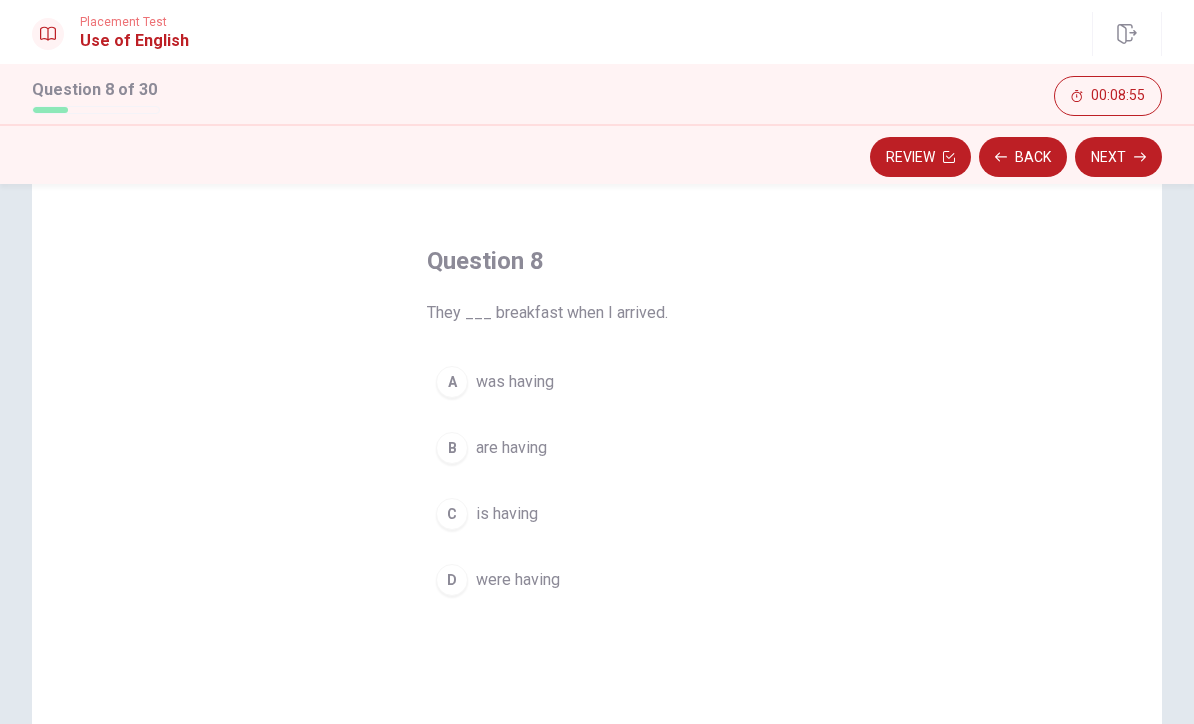 click on "D" at bounding box center (452, 580) 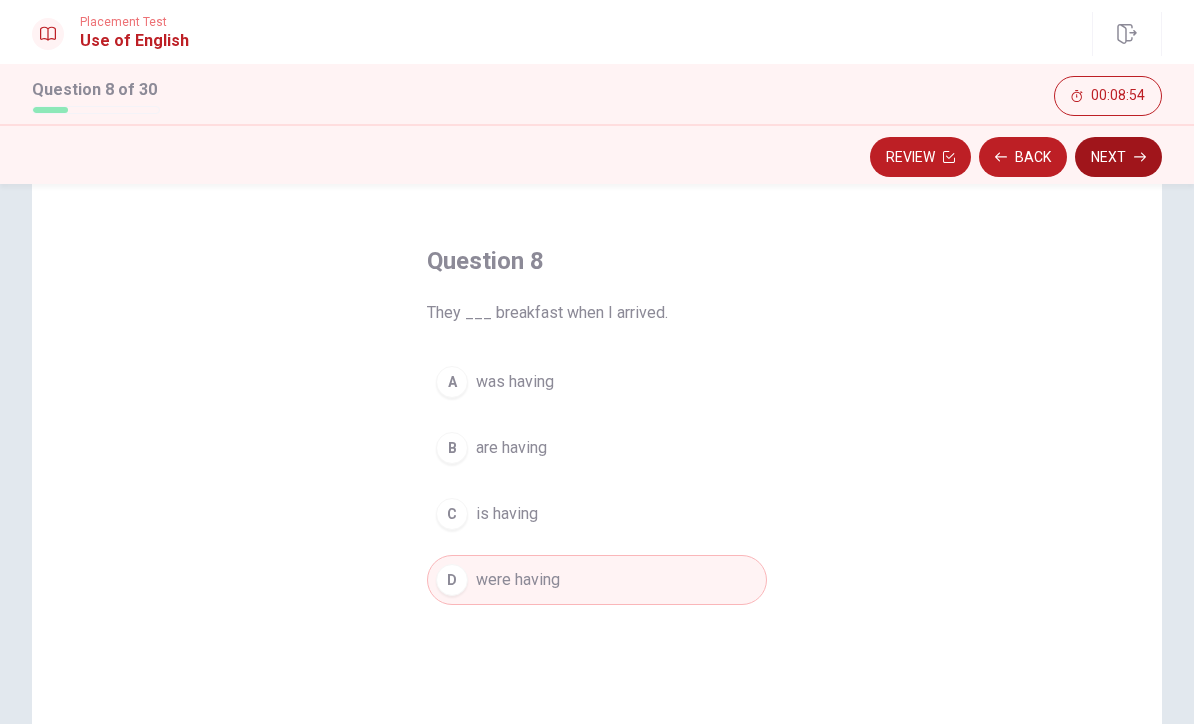 click on "Next" at bounding box center [1118, 157] 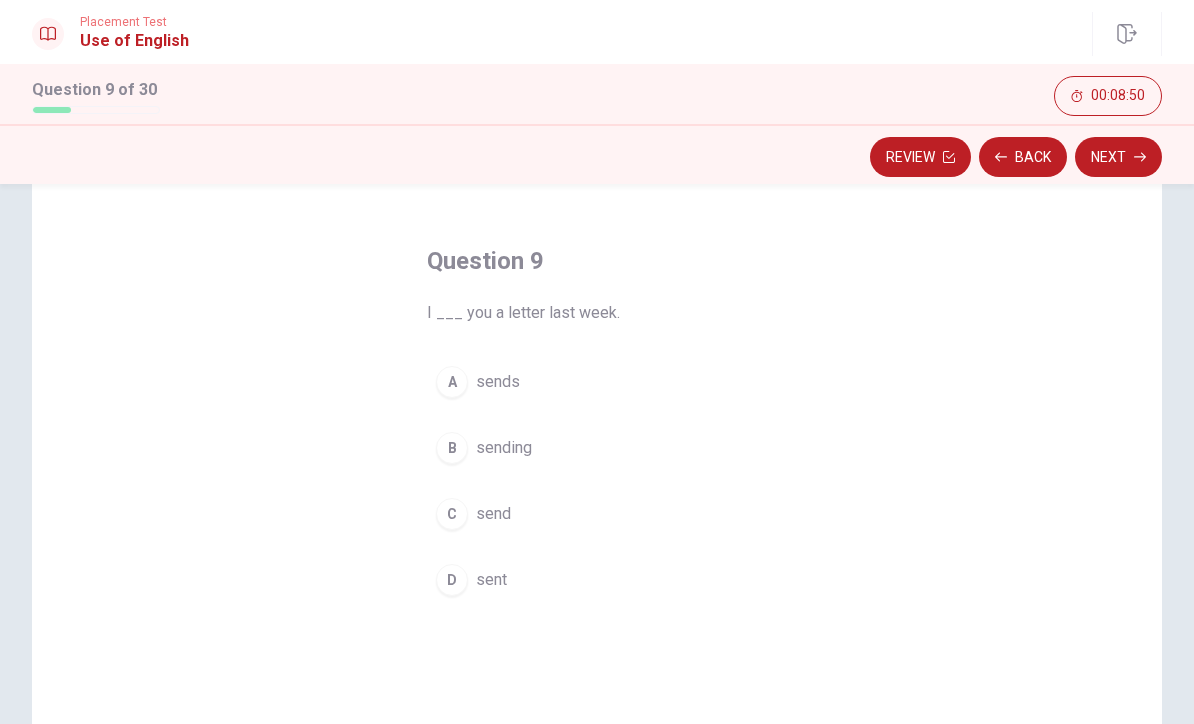 click on "D" at bounding box center (452, 580) 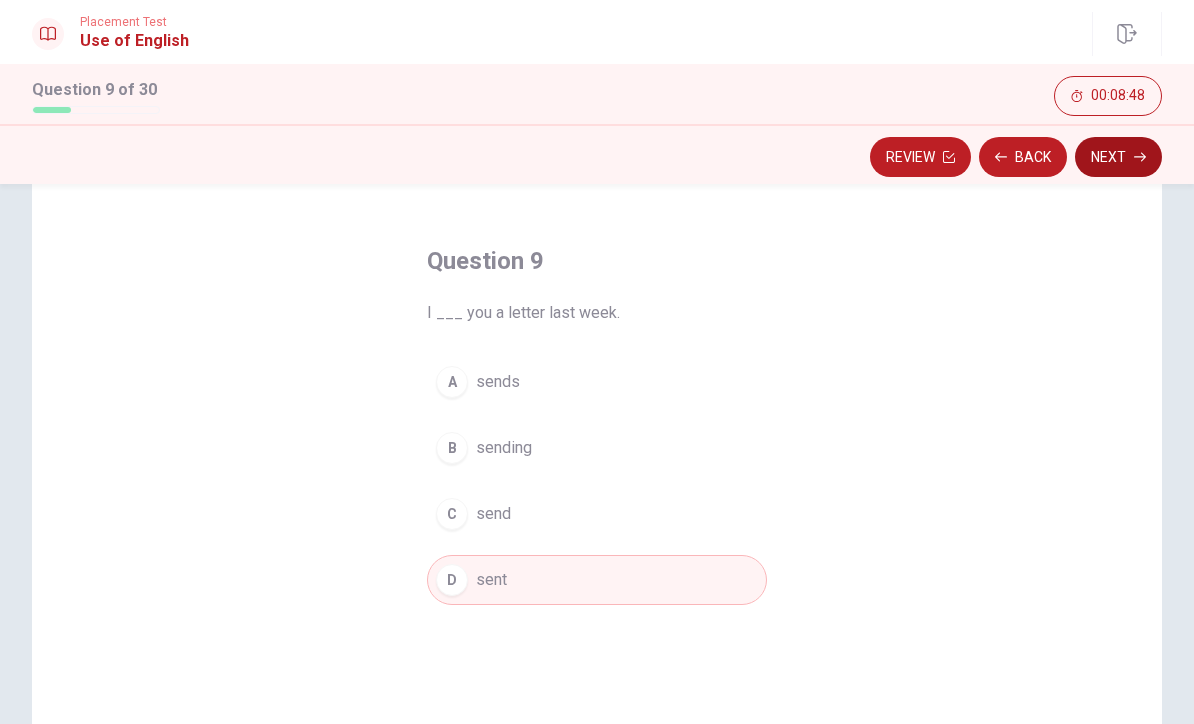click on "Next" at bounding box center [1118, 157] 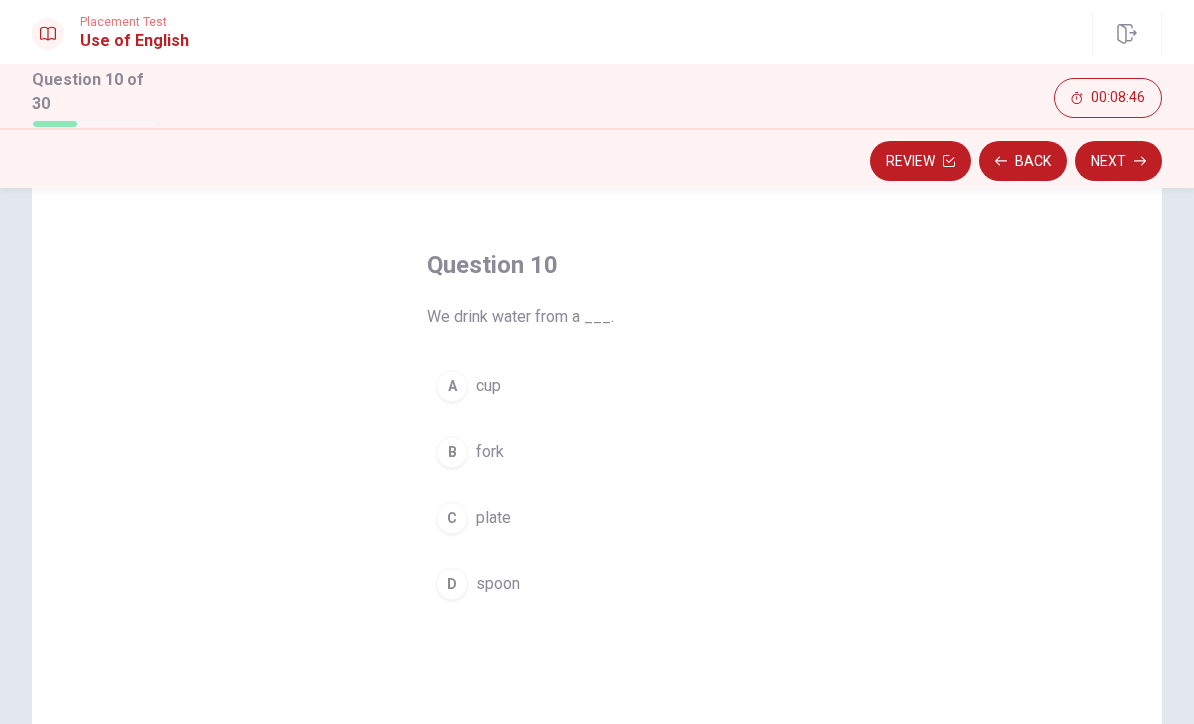 click on "A cup" at bounding box center (597, 386) 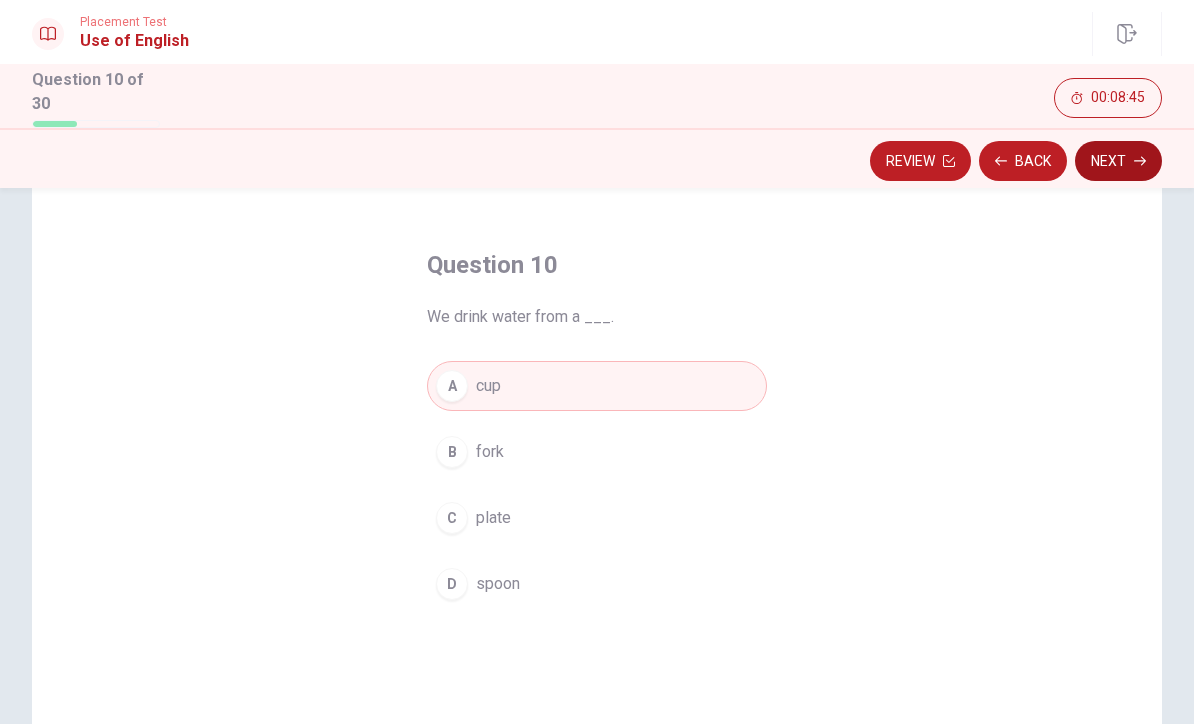 click on "Next" at bounding box center [1118, 161] 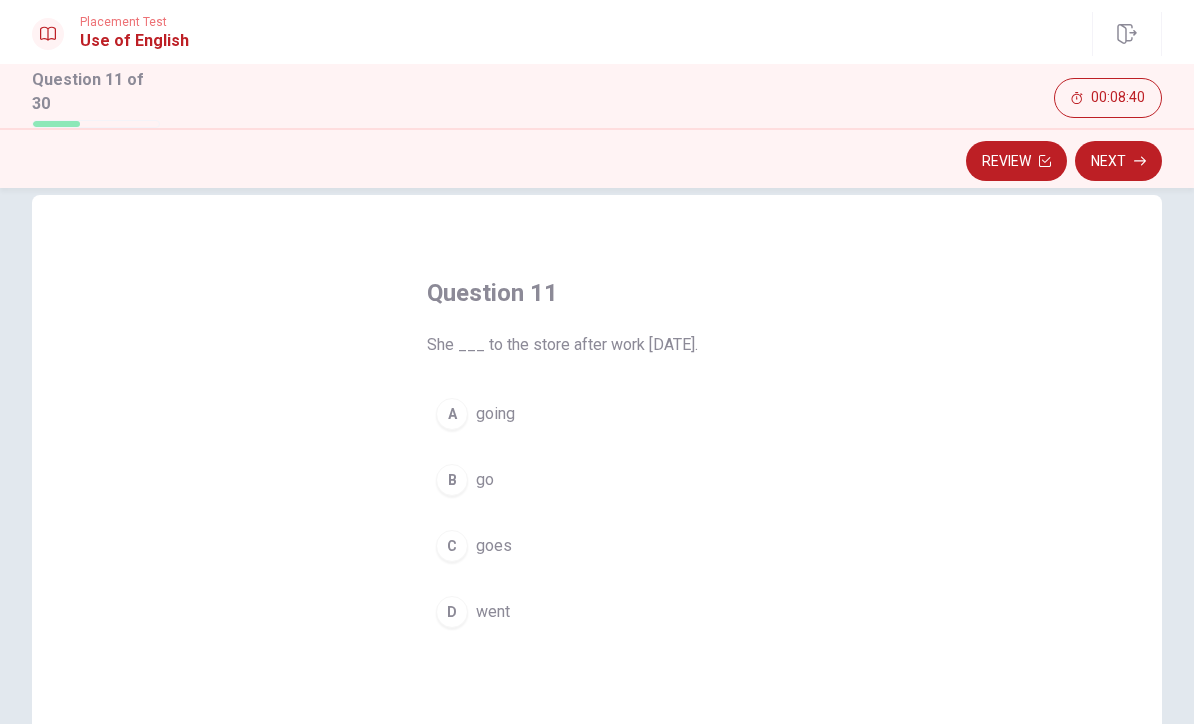 scroll, scrollTop: 34, scrollLeft: 0, axis: vertical 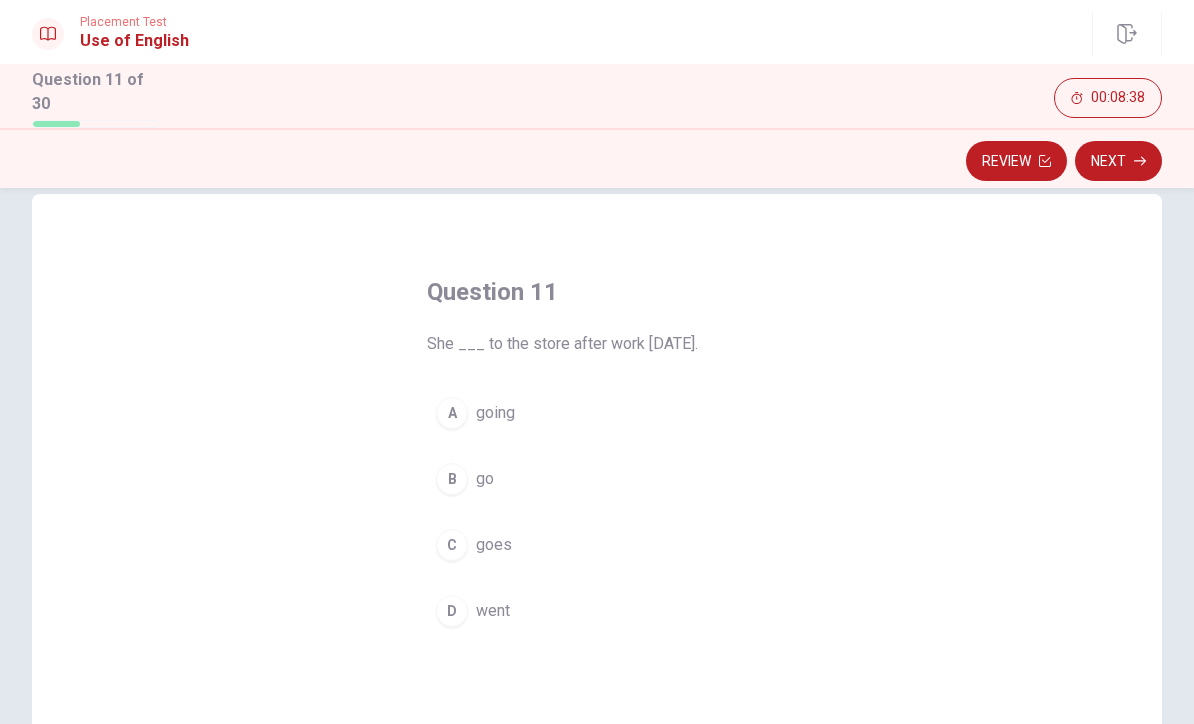 click on "D went" at bounding box center (597, 611) 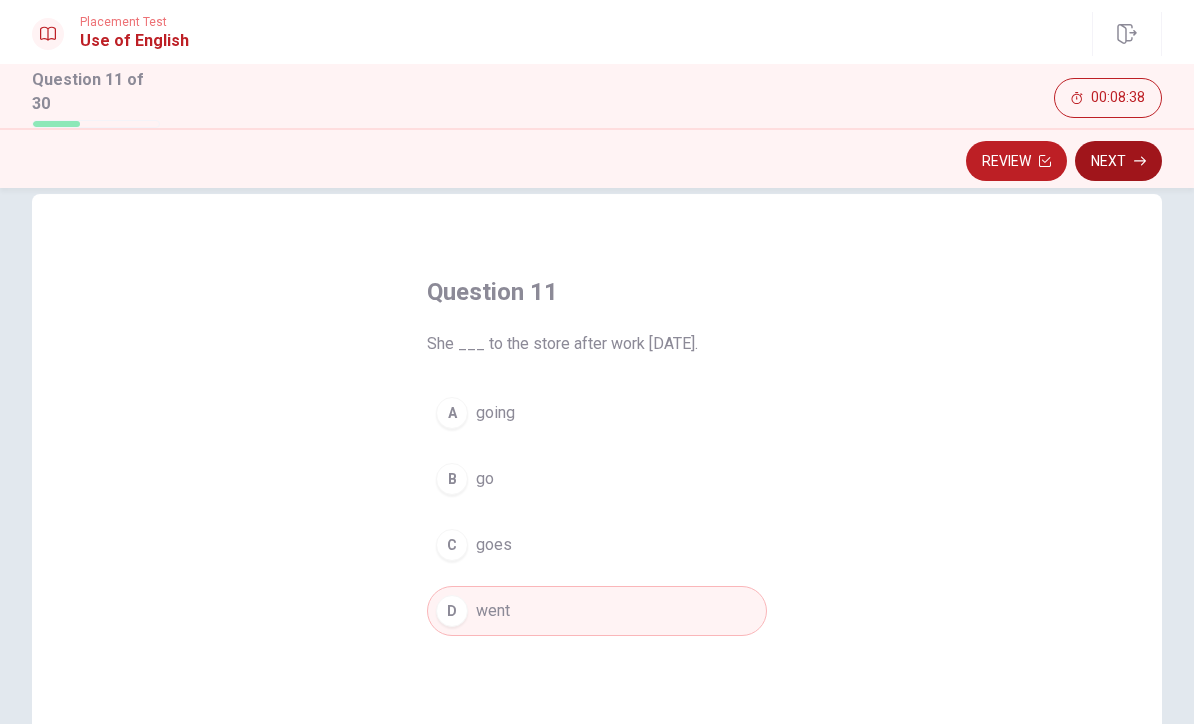 click on "Next" at bounding box center (1118, 161) 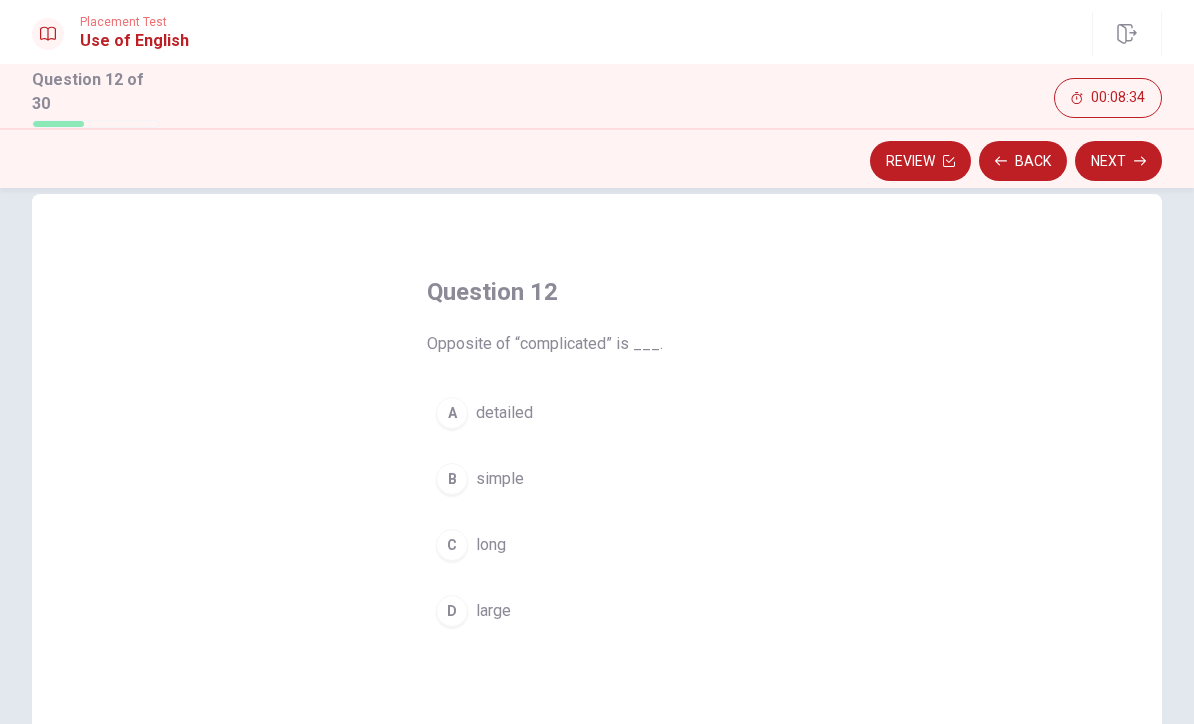 click on "B" at bounding box center [452, 479] 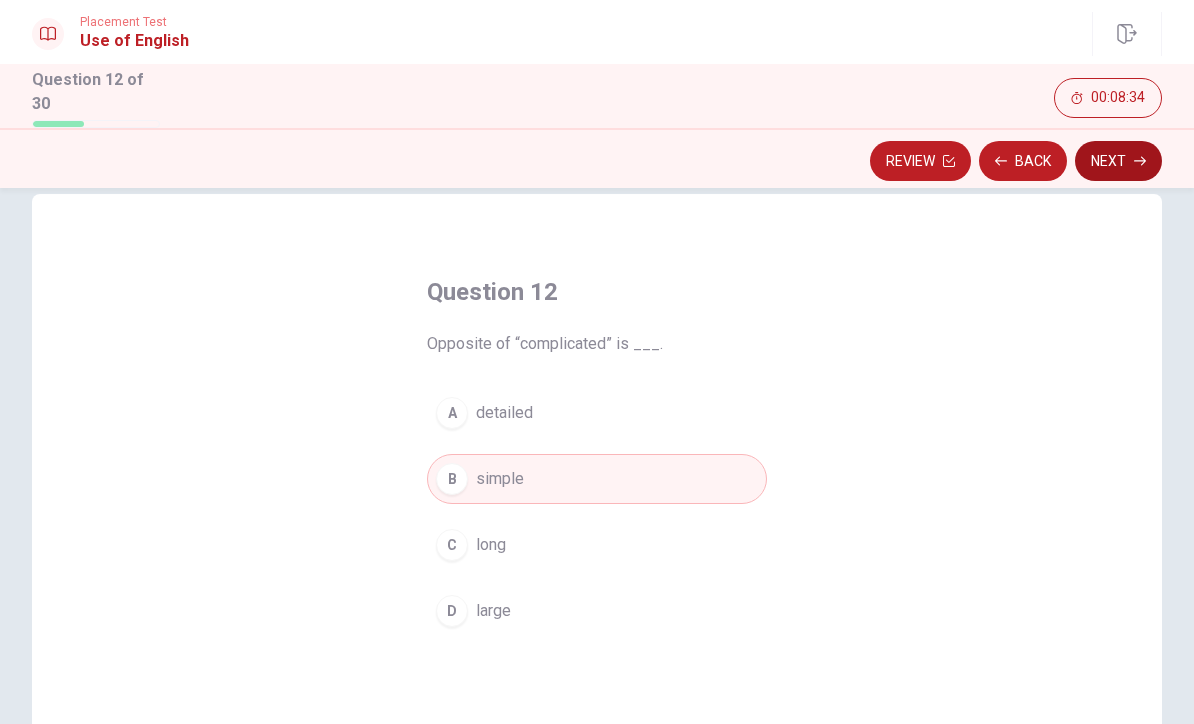 click 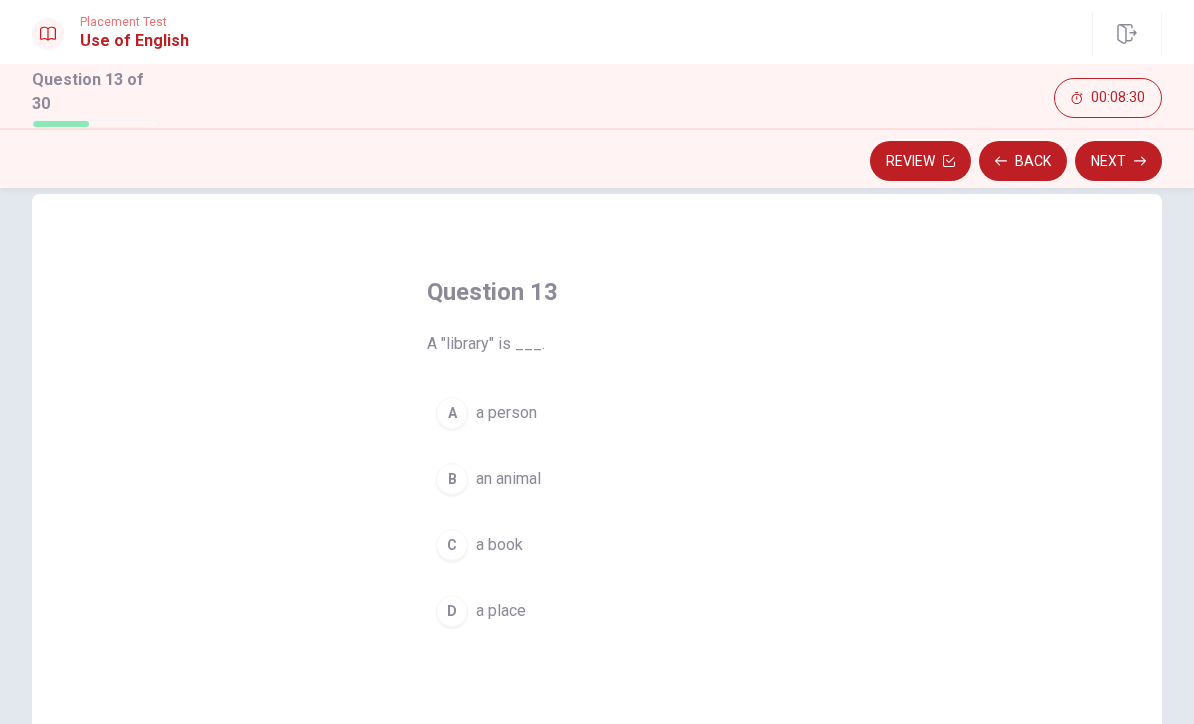 click on "D" at bounding box center (452, 611) 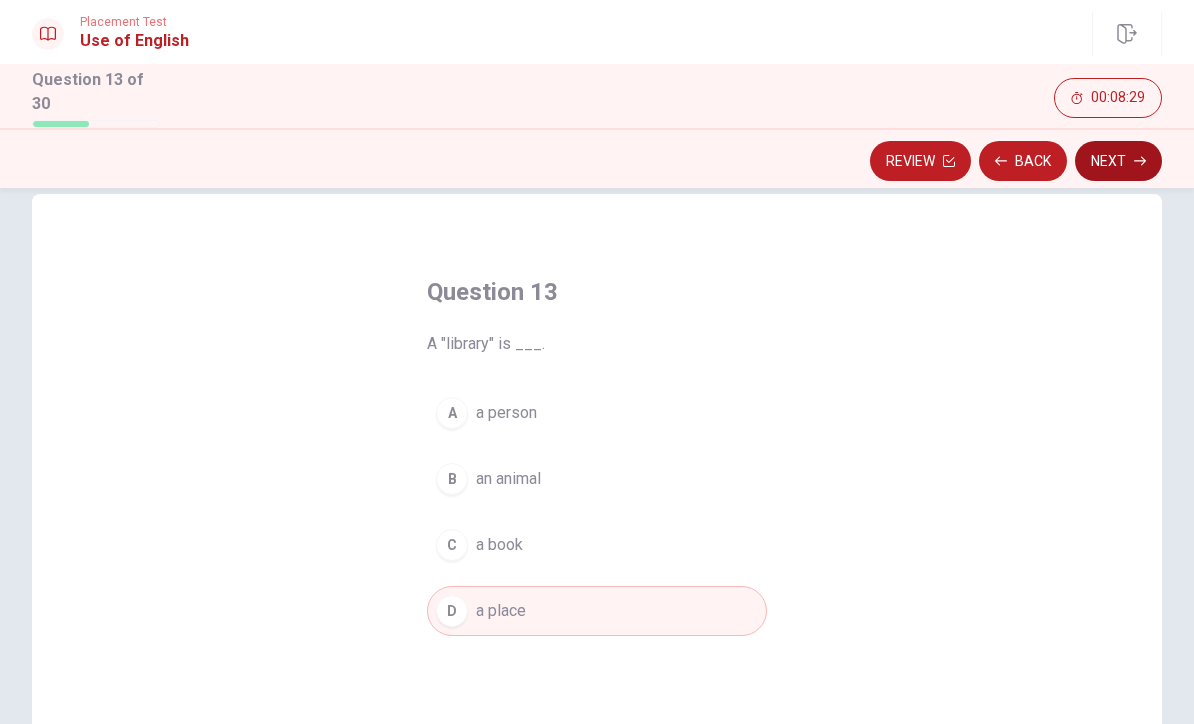 click on "Next" at bounding box center [1118, 161] 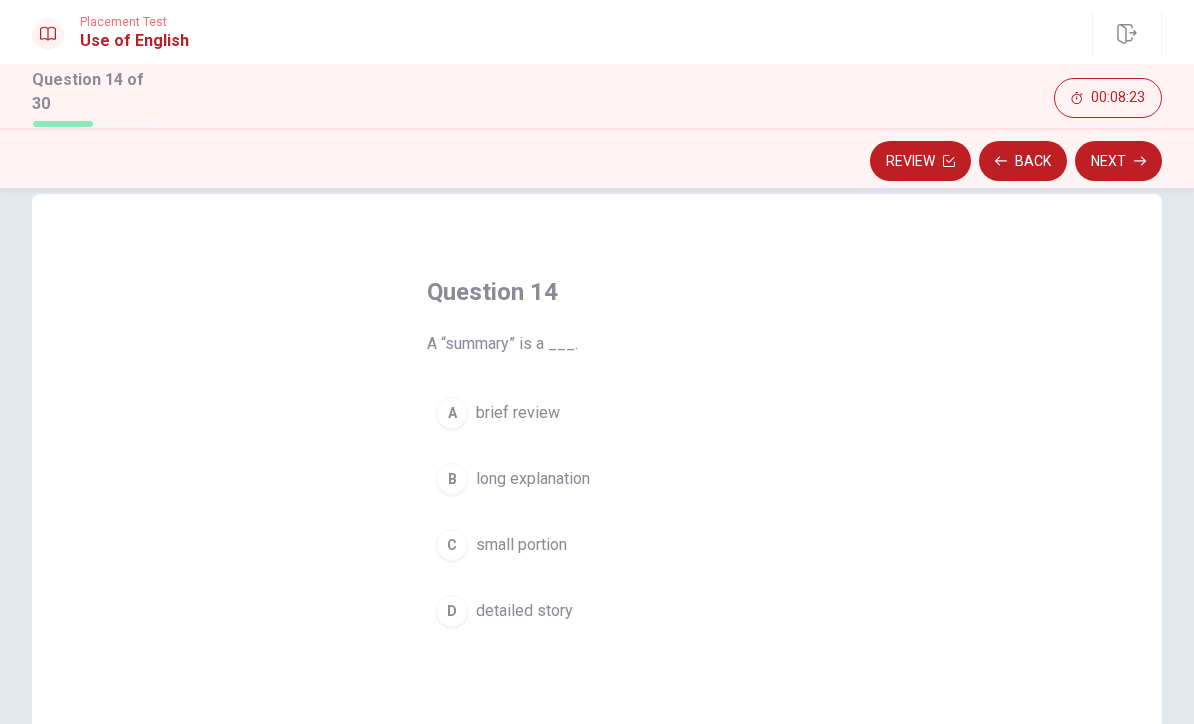 click on "A" at bounding box center (452, 413) 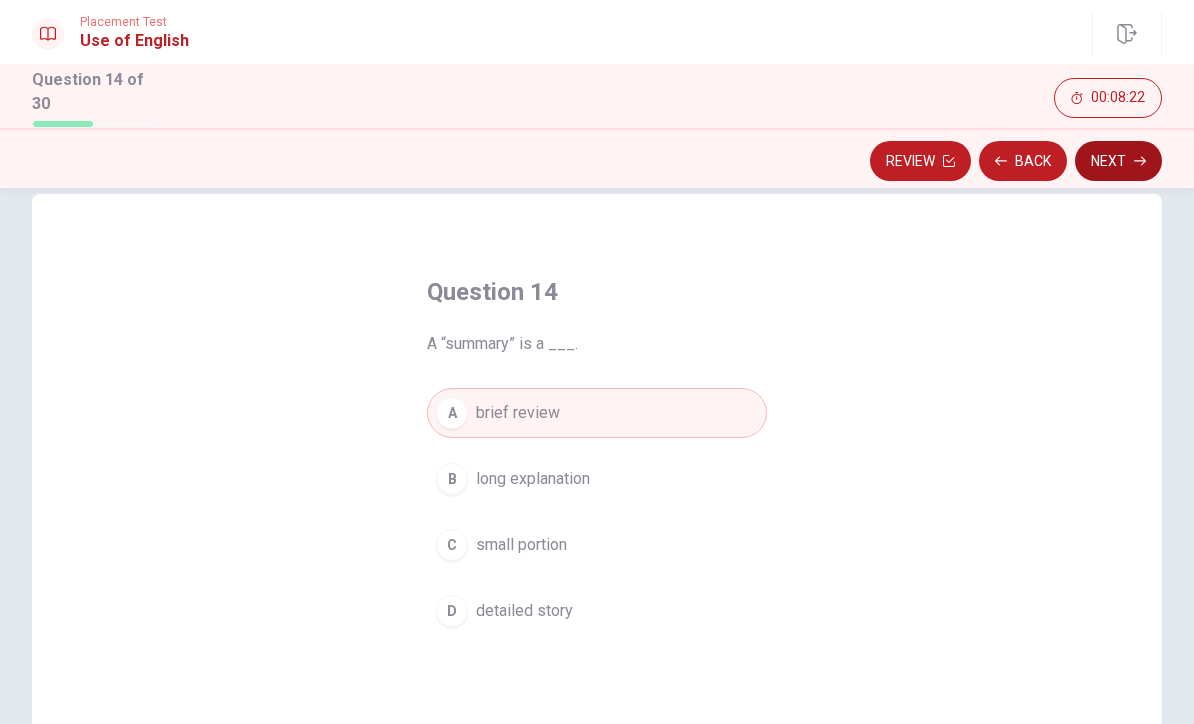 click on "Next" at bounding box center [1118, 161] 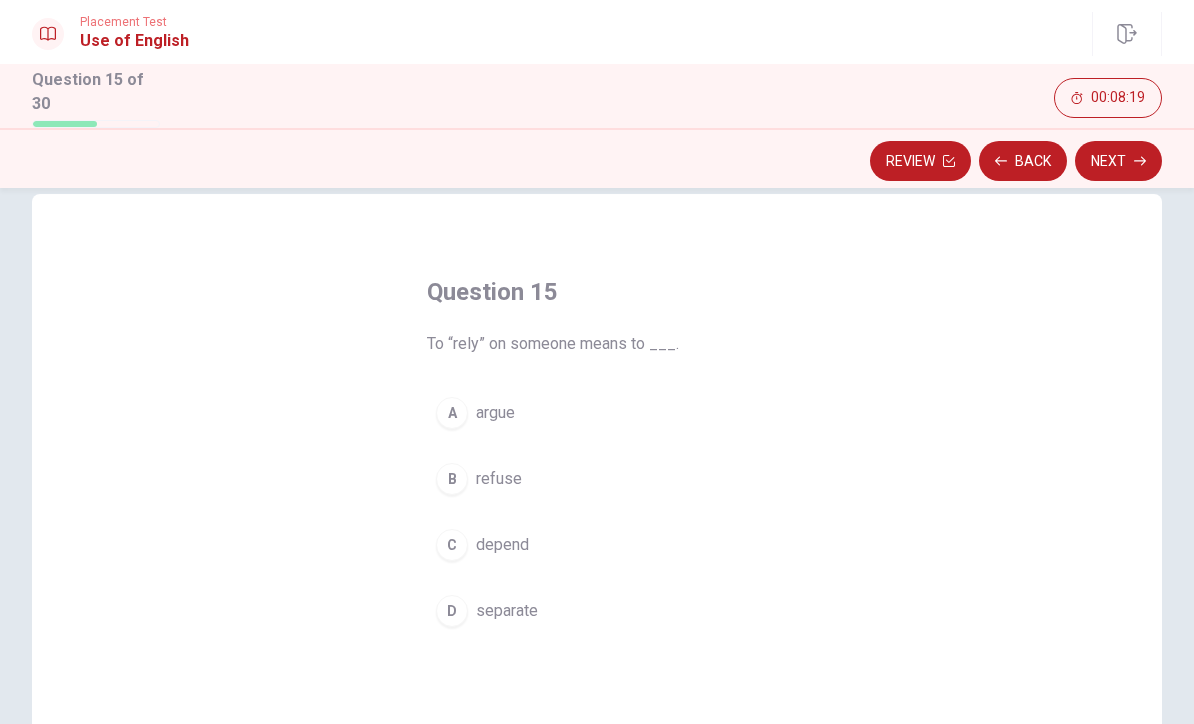click on "C" at bounding box center (452, 545) 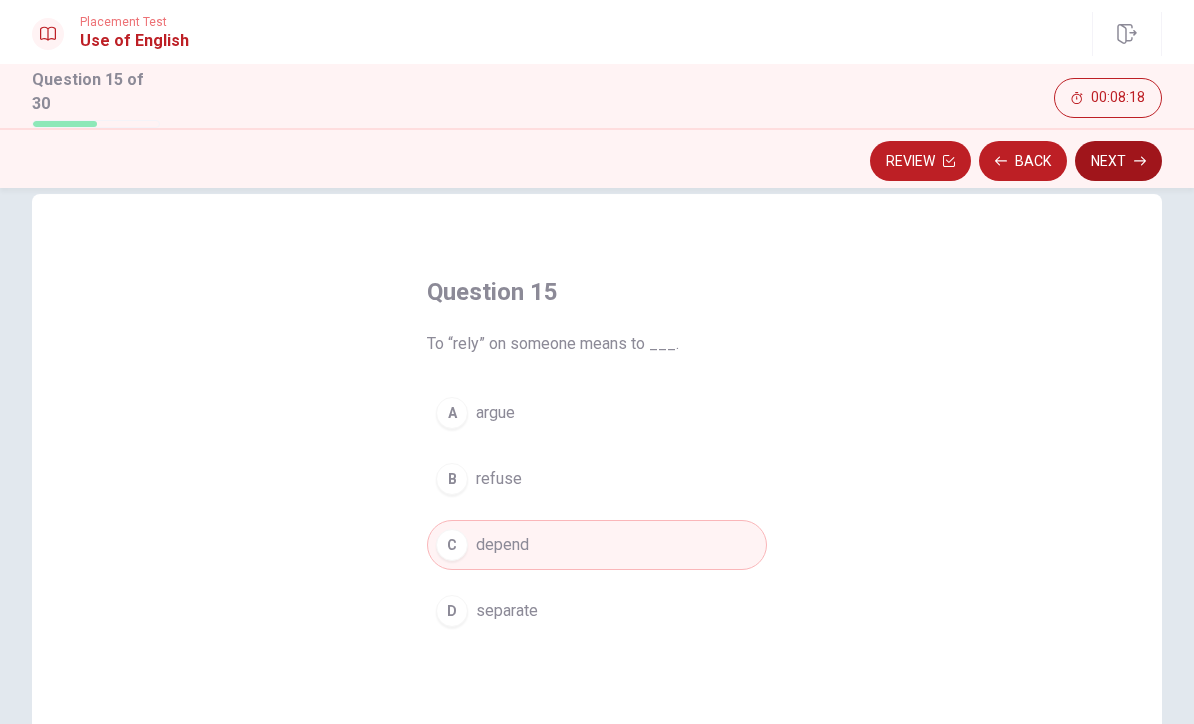 click on "Next" at bounding box center (1118, 161) 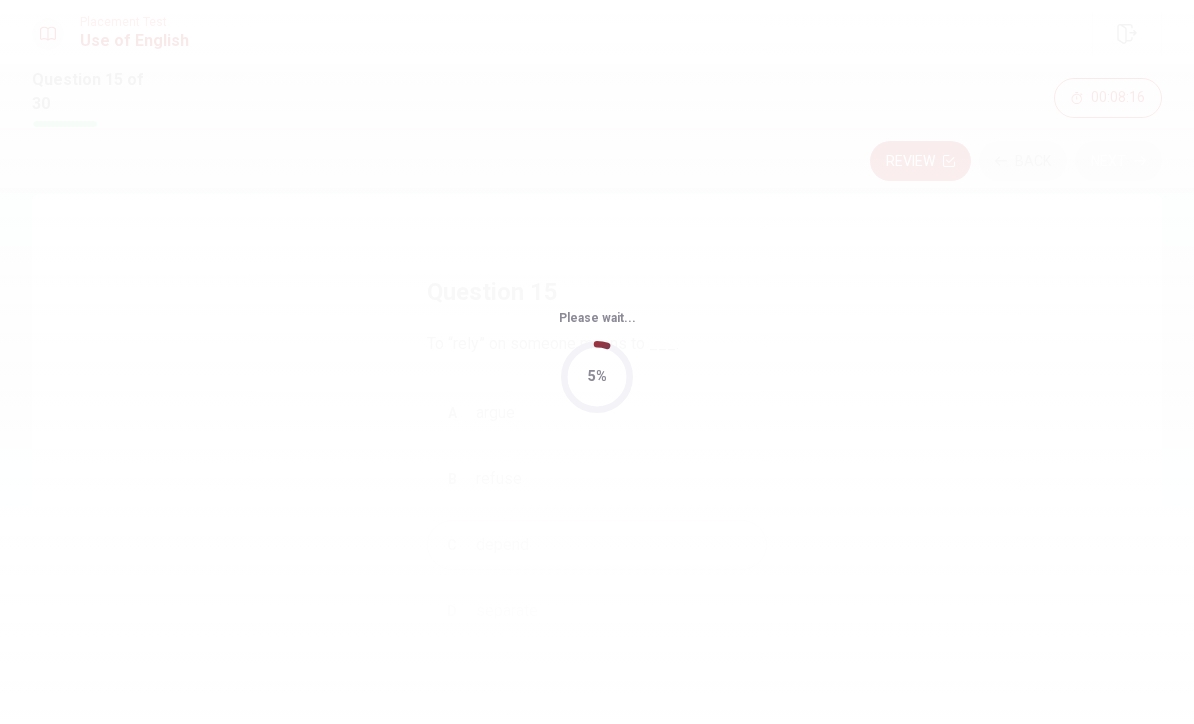 scroll, scrollTop: 0, scrollLeft: 0, axis: both 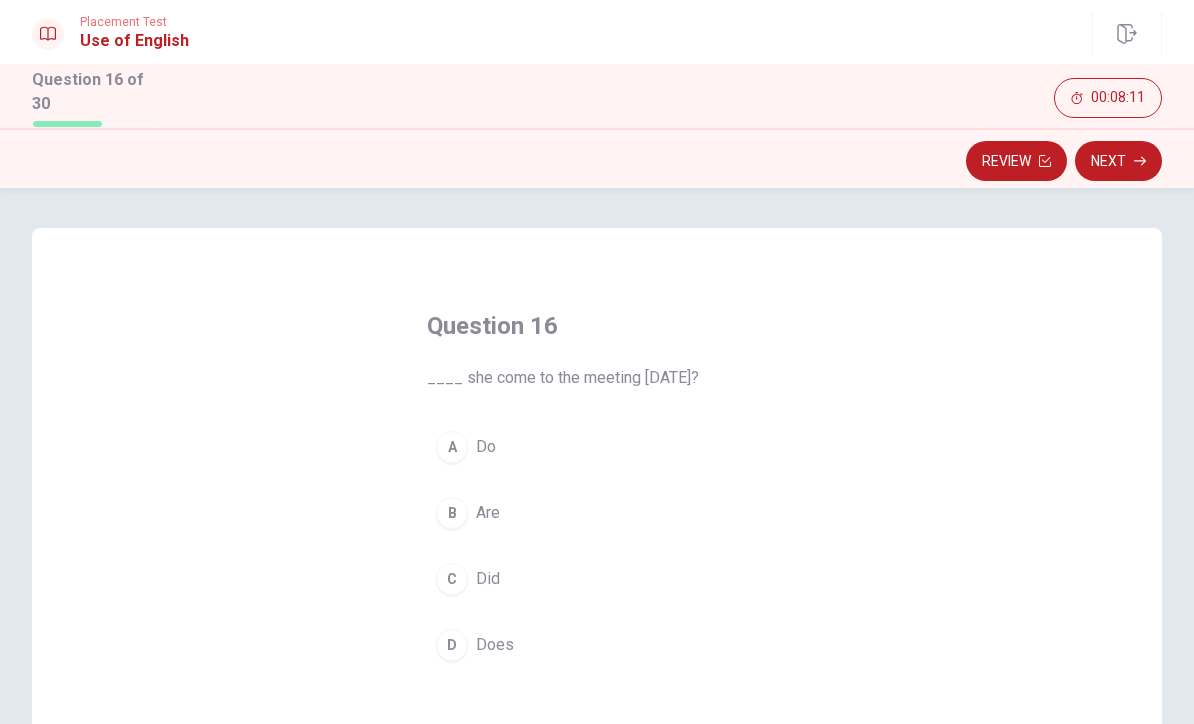 click on "C" at bounding box center [452, 579] 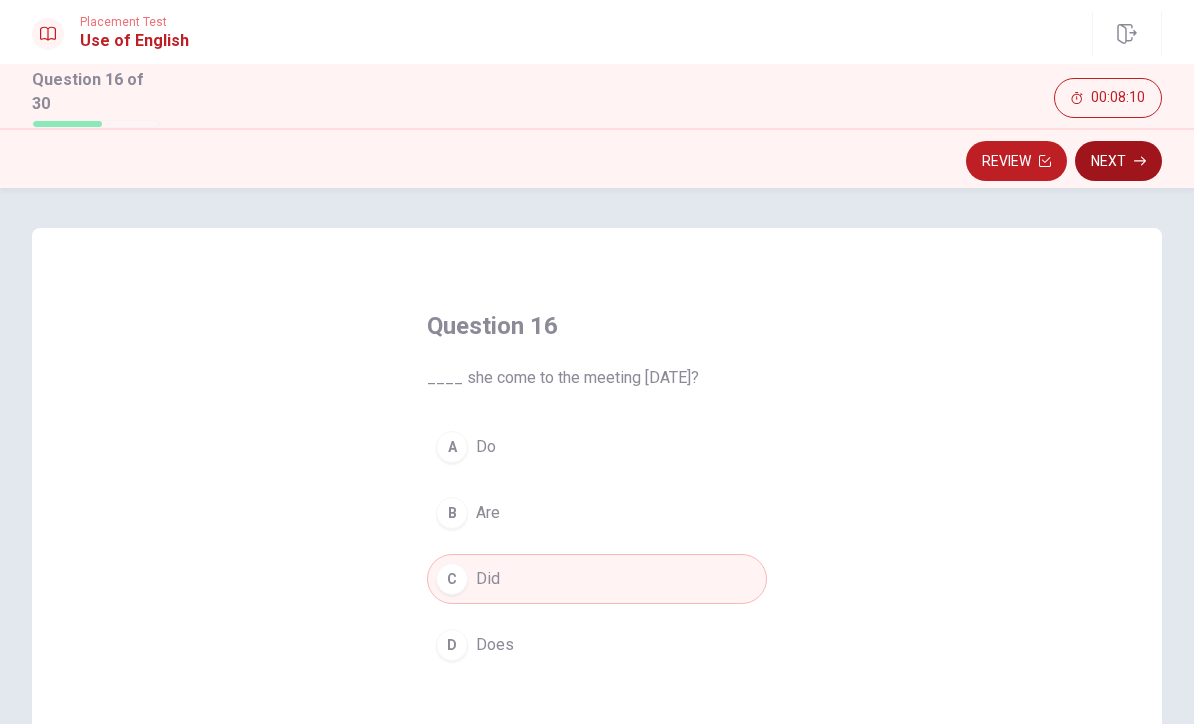 click on "Next" at bounding box center (1118, 161) 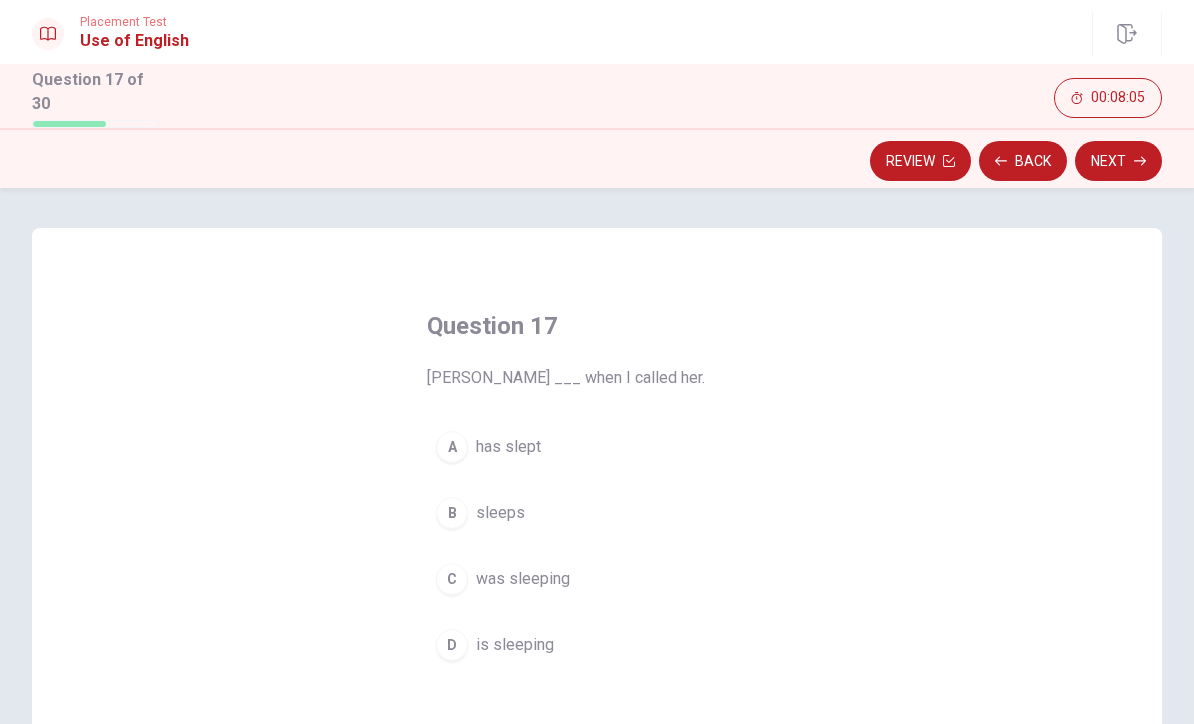 click on "C" at bounding box center (452, 579) 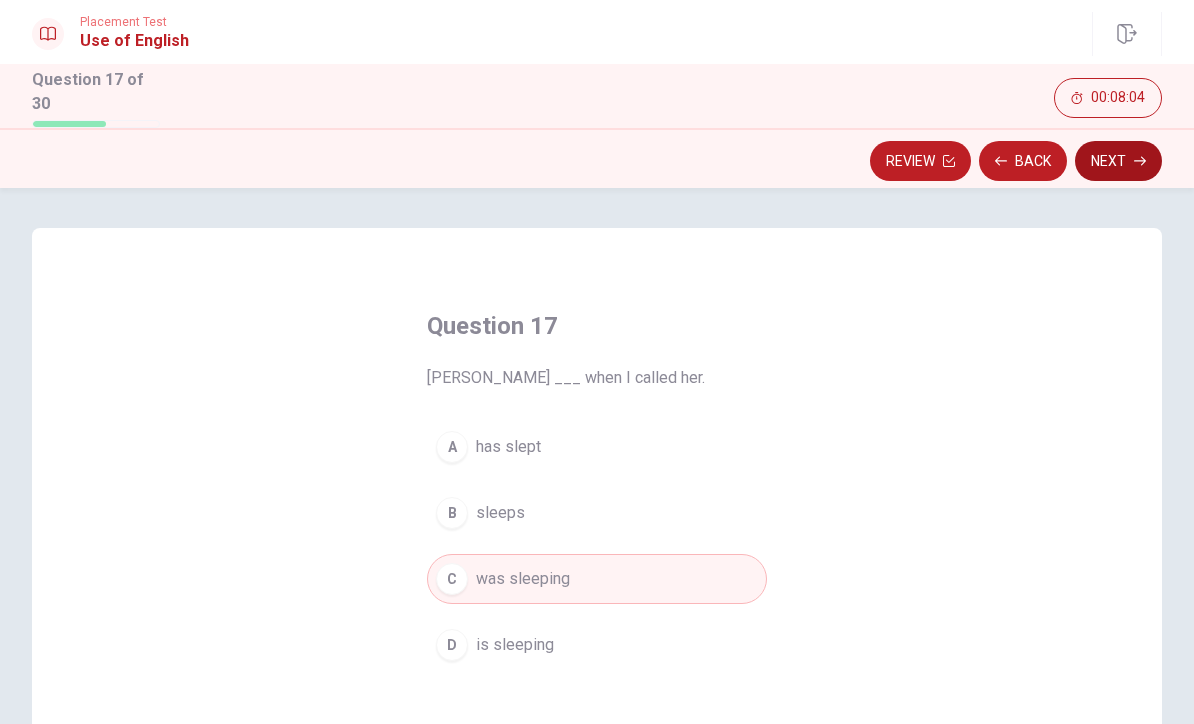 click on "Next" at bounding box center (1118, 161) 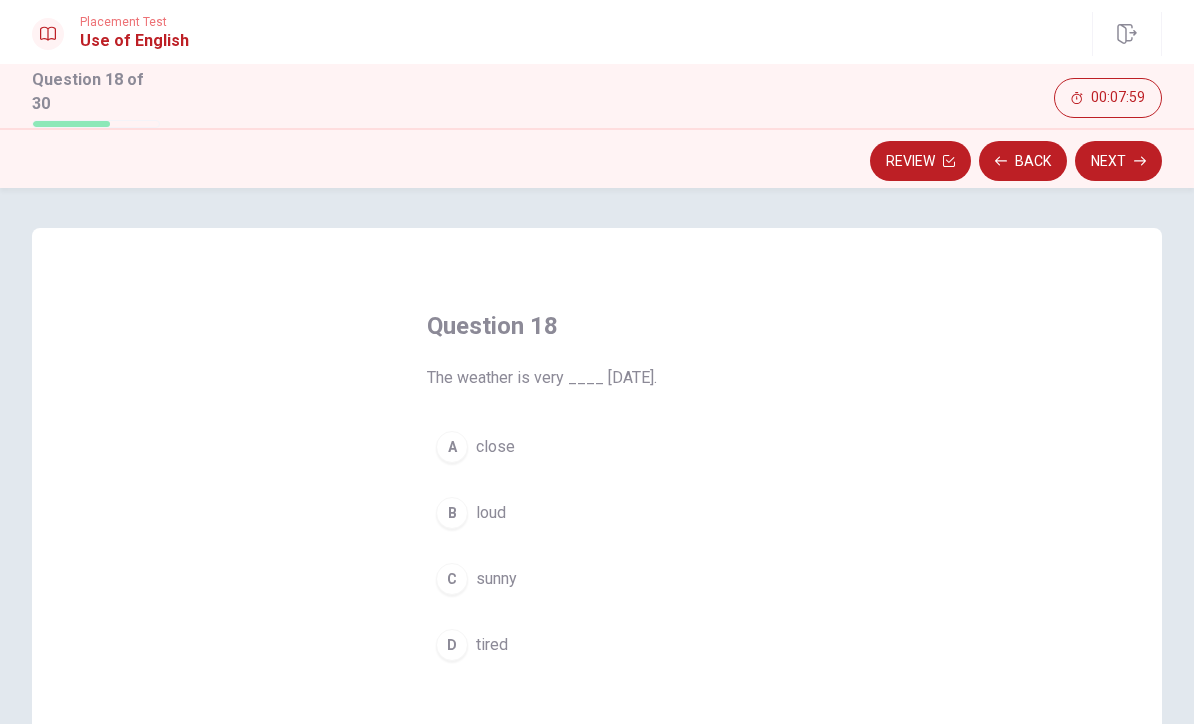 click on "C" at bounding box center [452, 579] 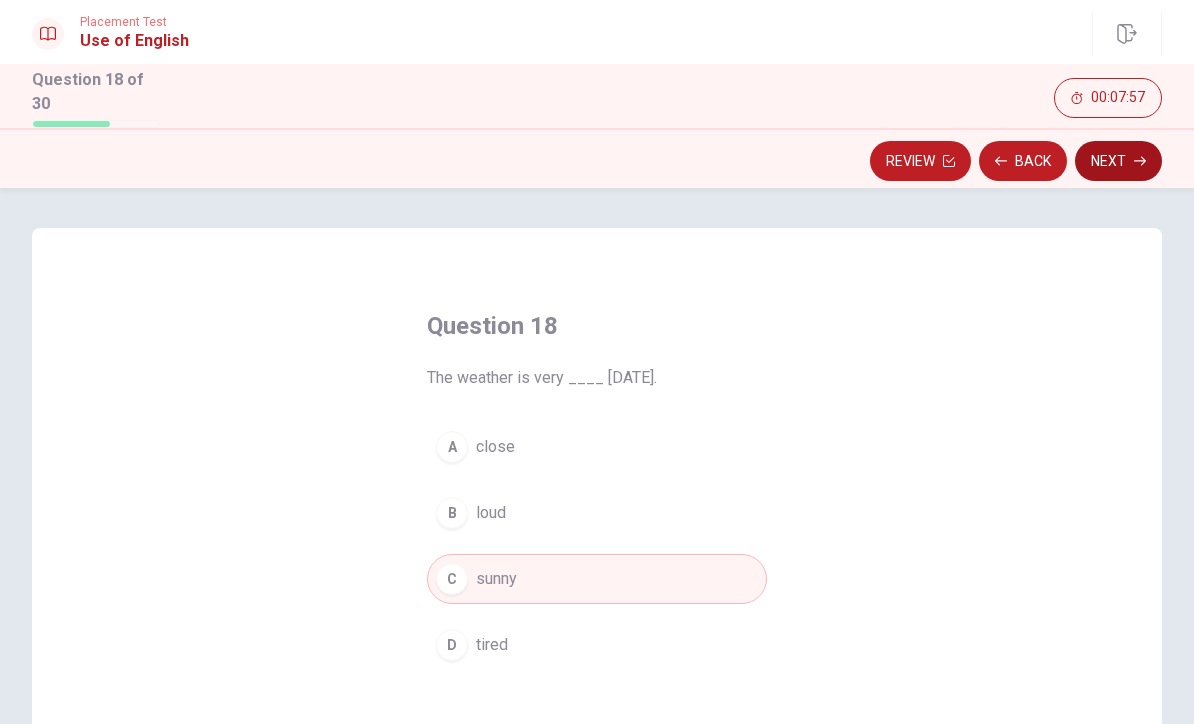 click on "Next" at bounding box center [1118, 161] 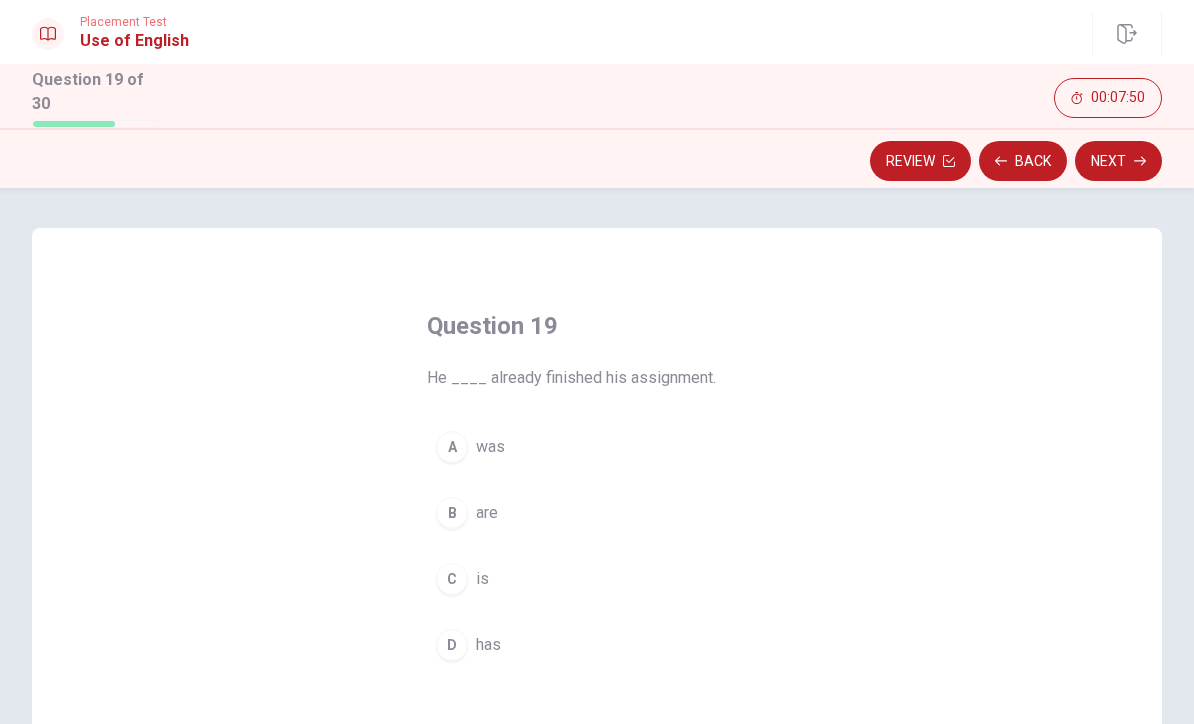 click on "D" at bounding box center [452, 645] 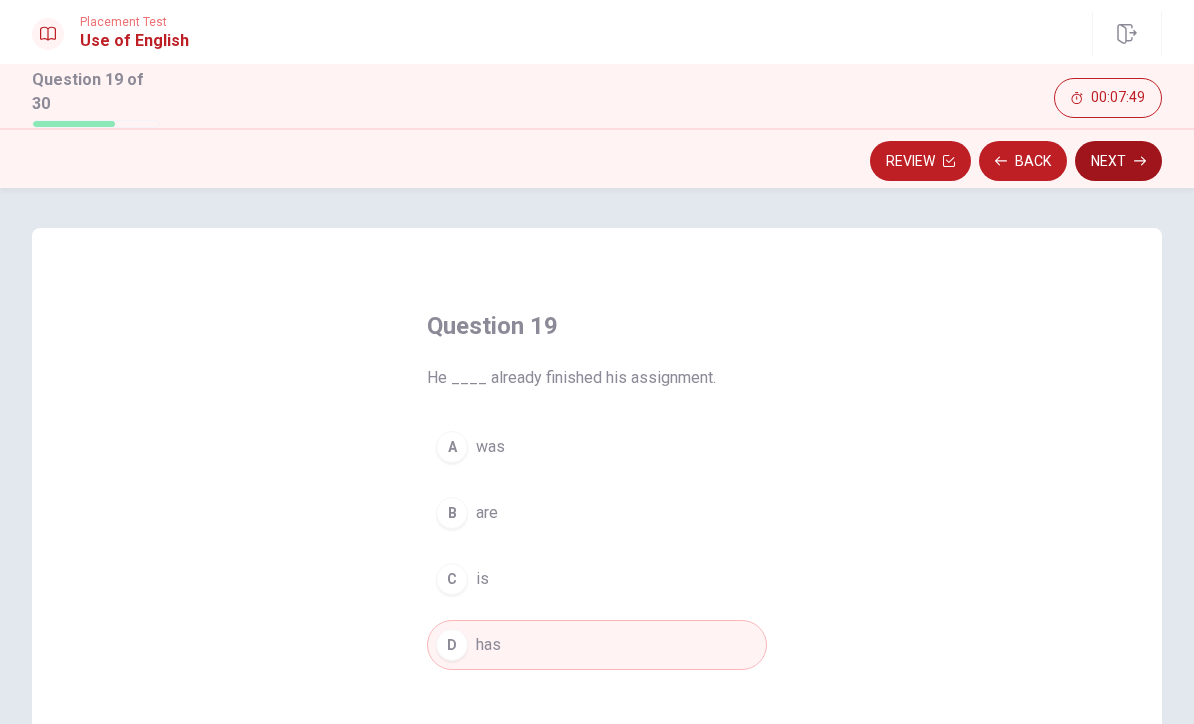 click on "Next" at bounding box center (1118, 161) 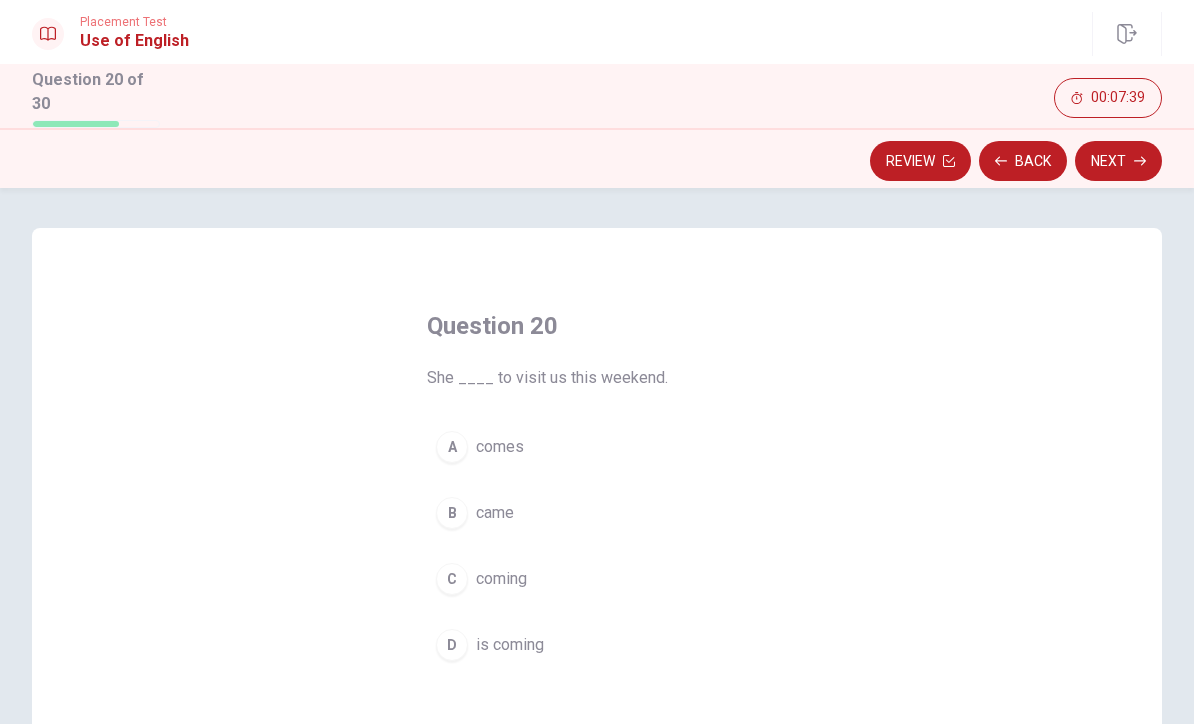 click on "D" at bounding box center (452, 645) 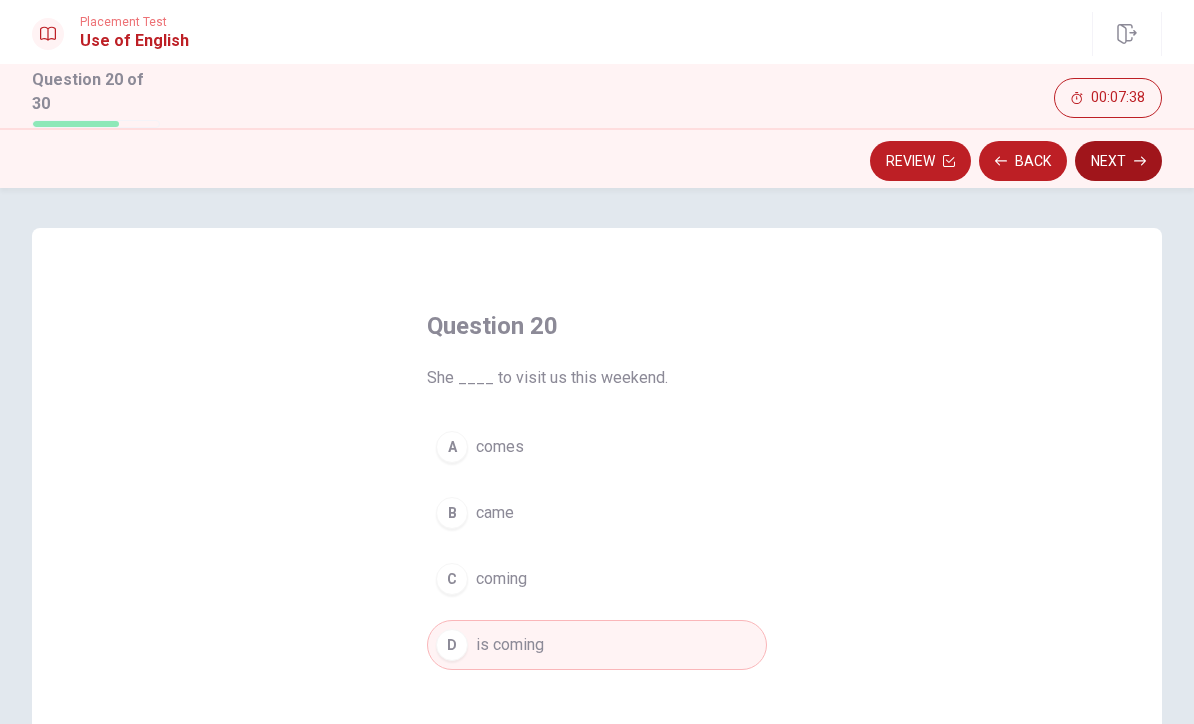 click on "Next" at bounding box center (1118, 161) 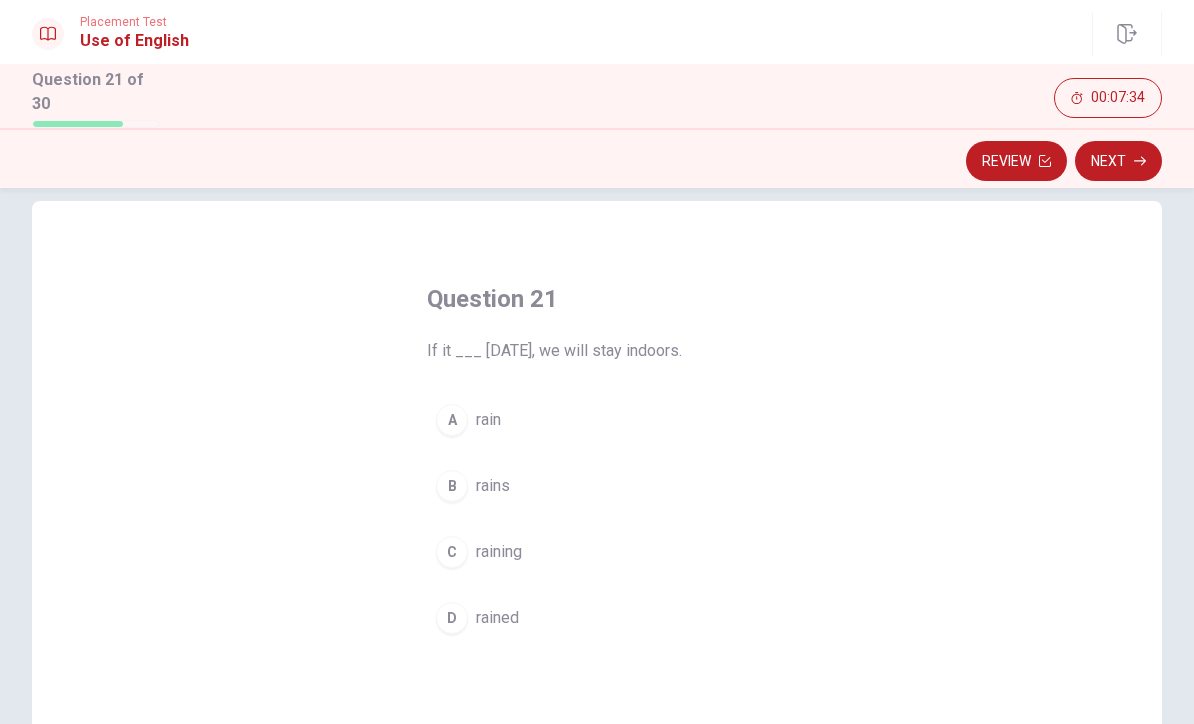 scroll, scrollTop: 29, scrollLeft: 0, axis: vertical 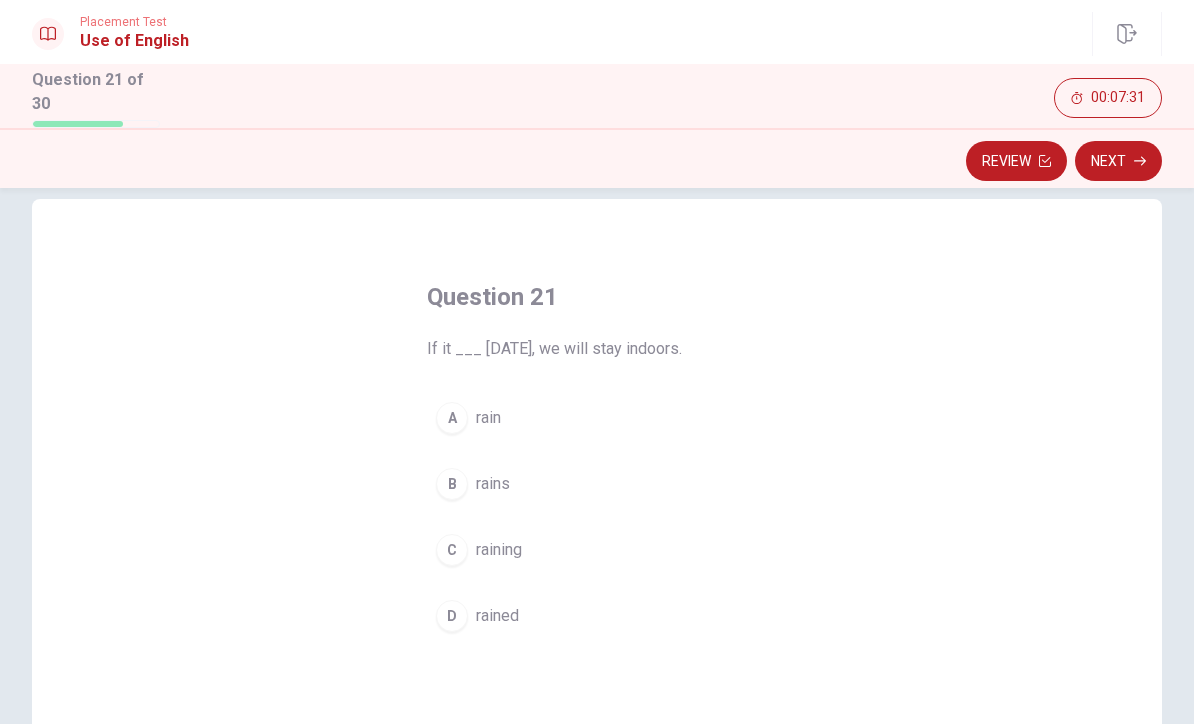 click on "B" at bounding box center (452, 484) 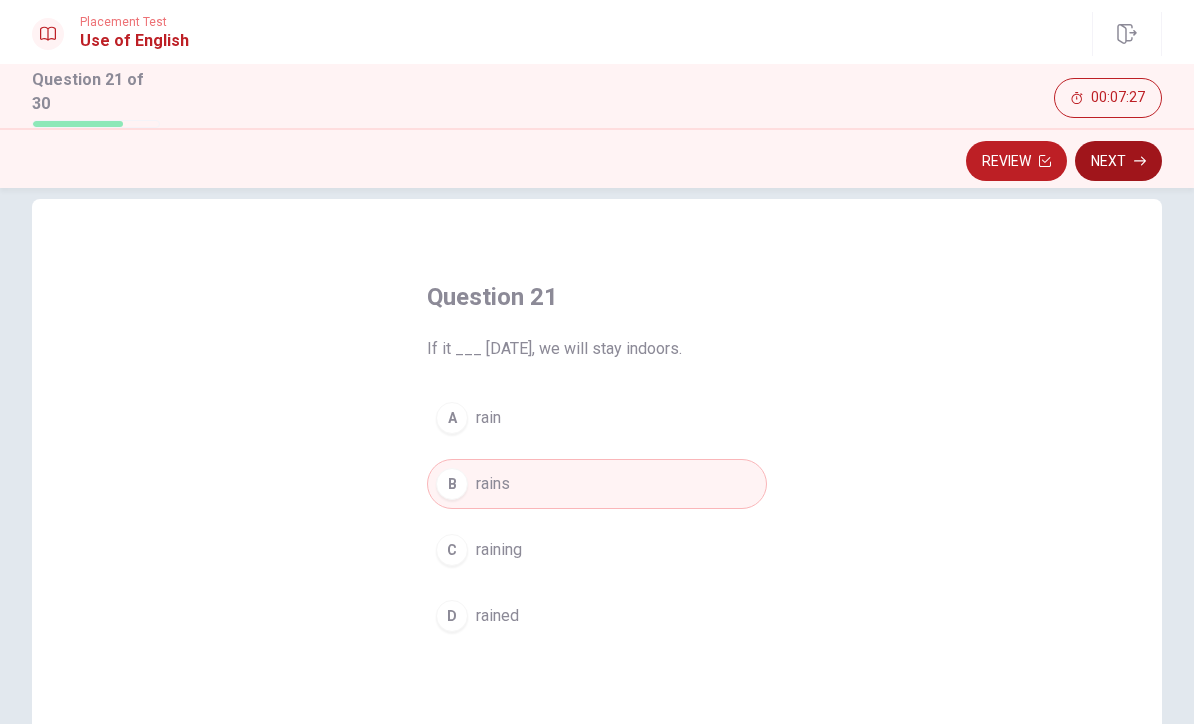 click on "Next" at bounding box center [1118, 161] 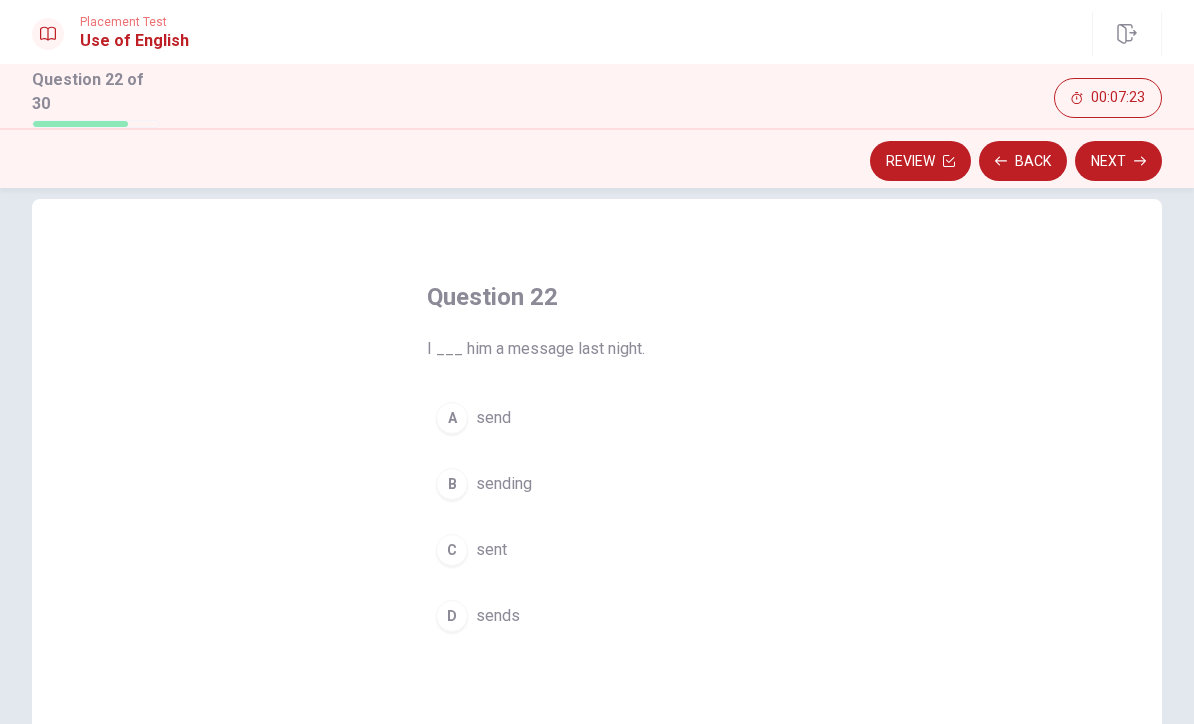 click on "C" at bounding box center (452, 550) 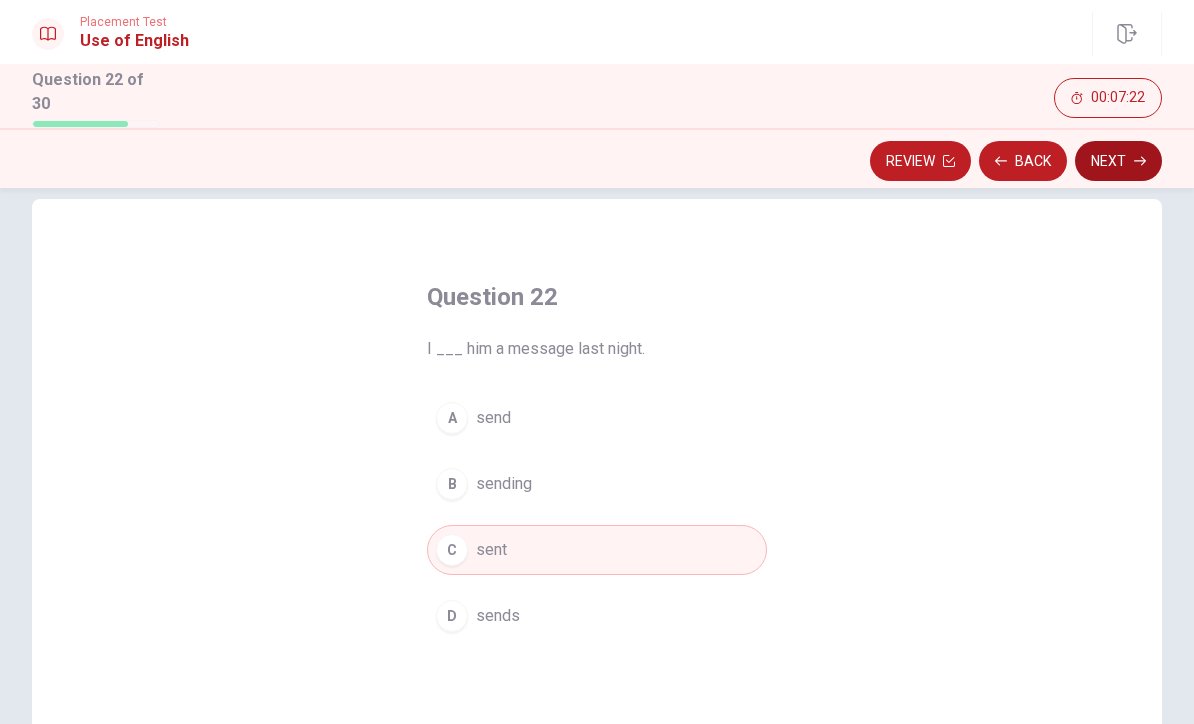 click on "Next" at bounding box center [1118, 161] 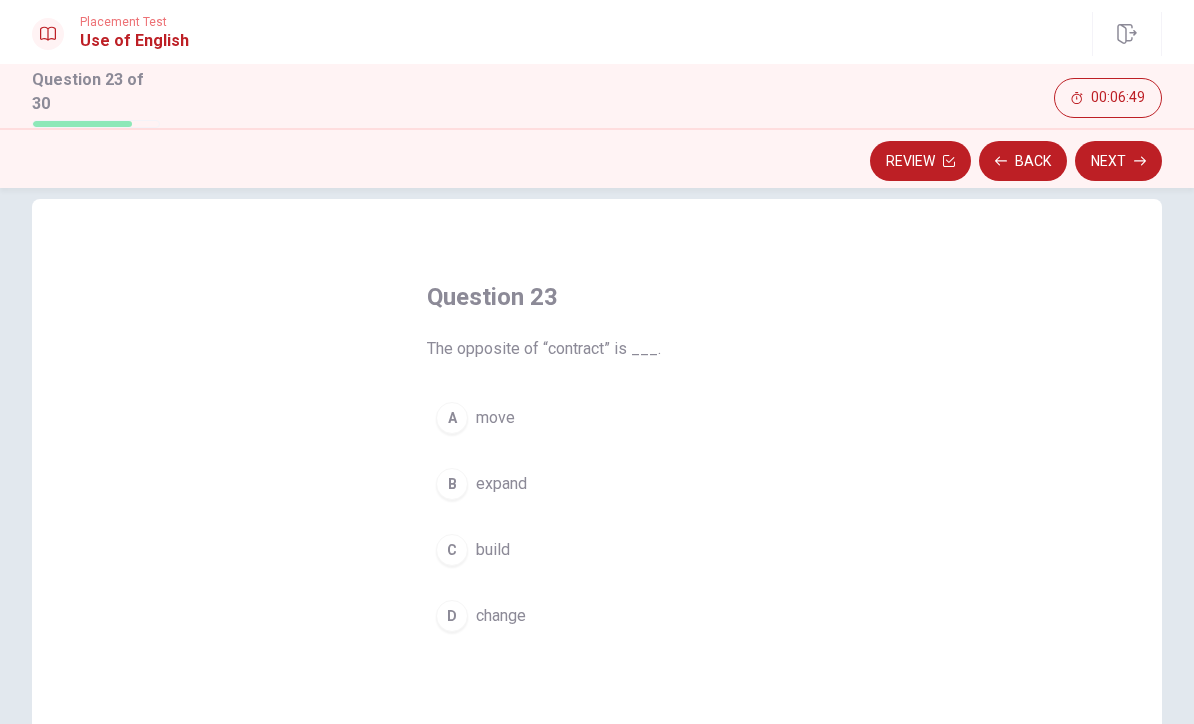 click on "A" at bounding box center (452, 418) 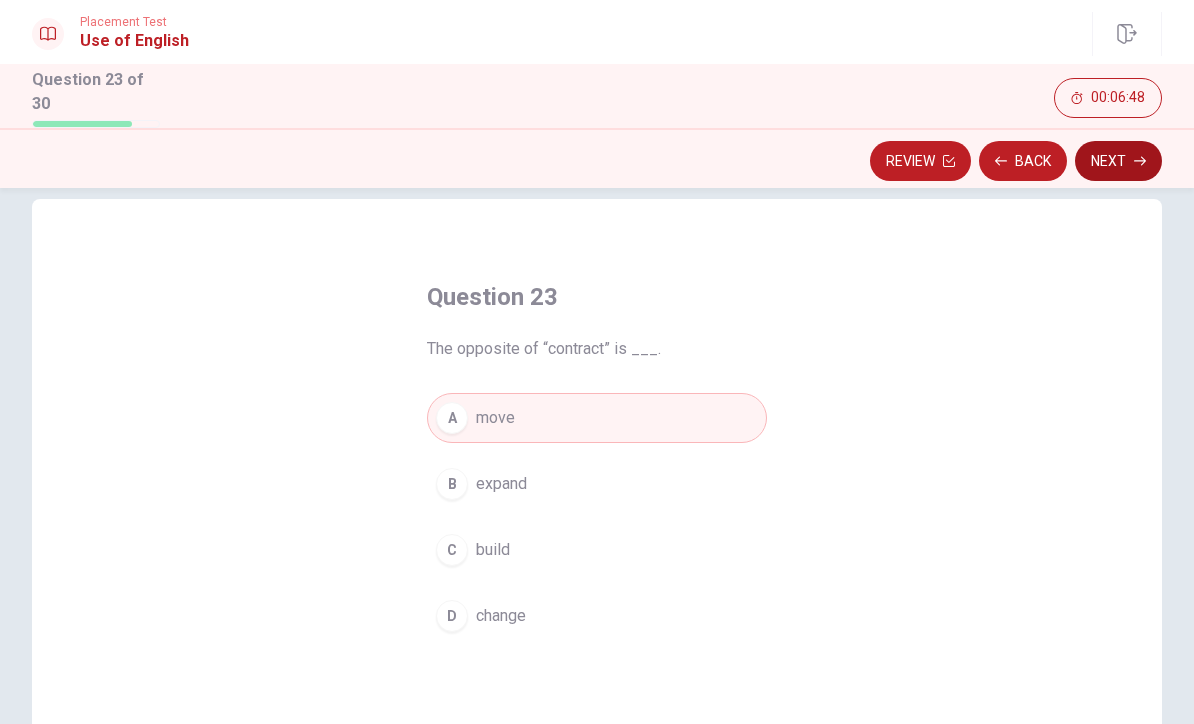 click on "Next" at bounding box center (1118, 161) 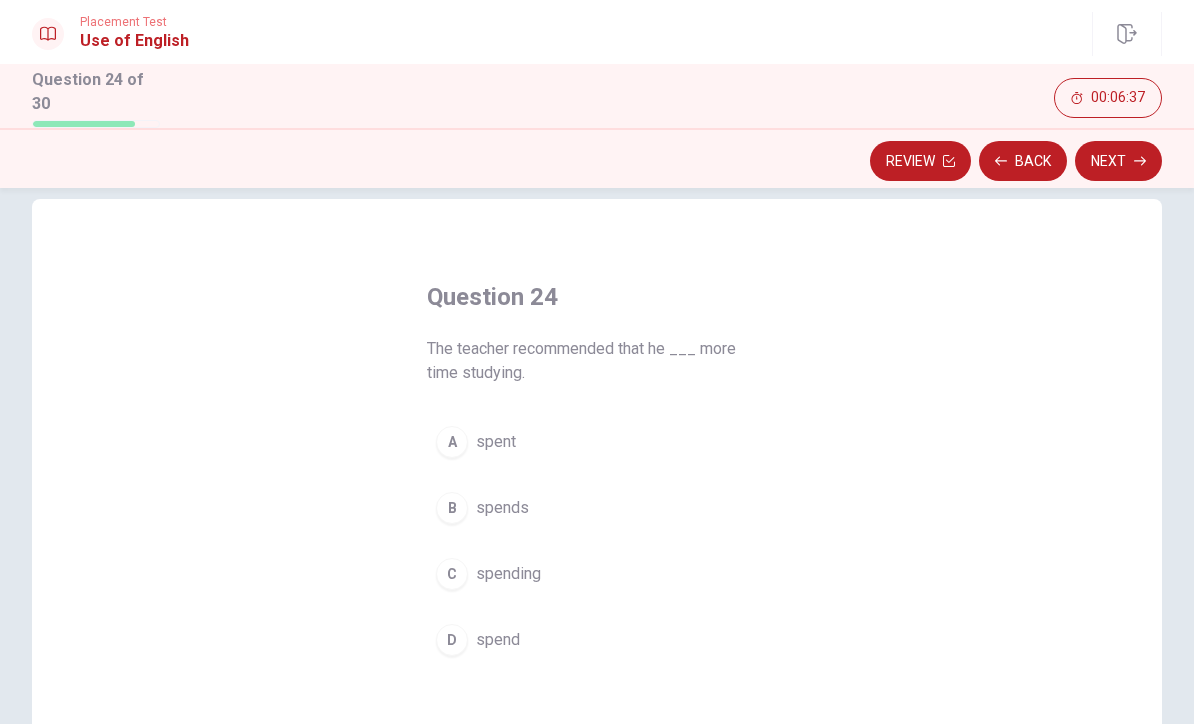 click on "B" at bounding box center (452, 508) 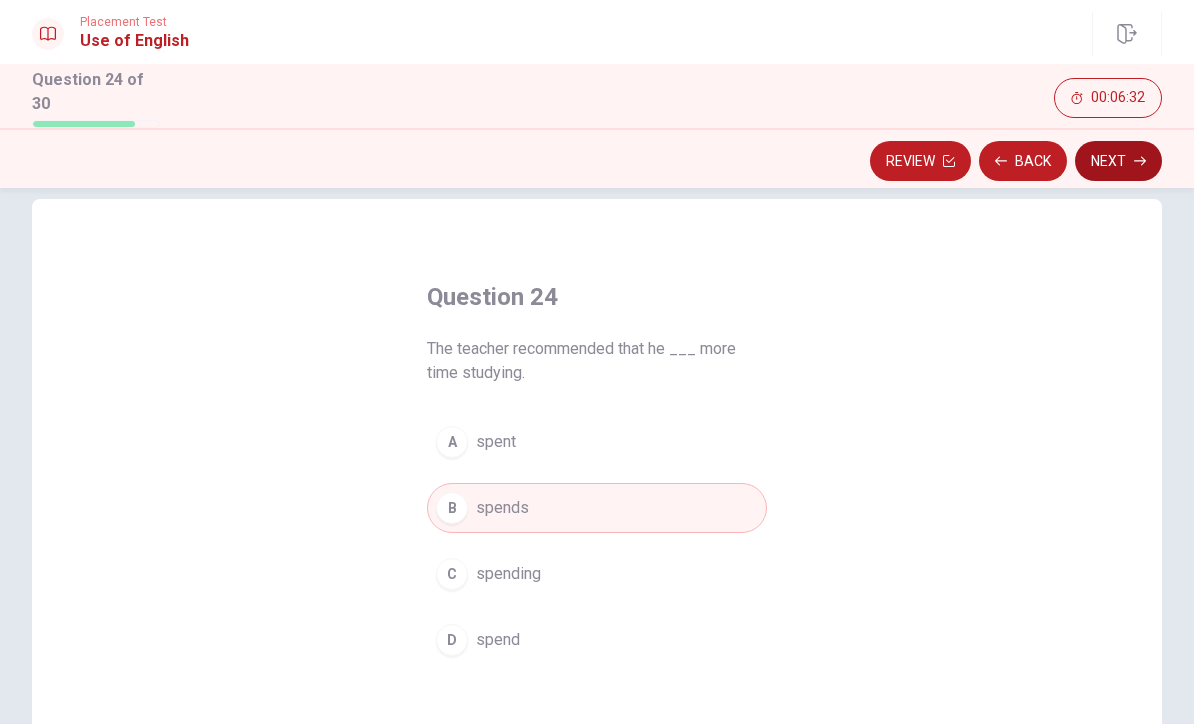 click on "Next" at bounding box center (1118, 161) 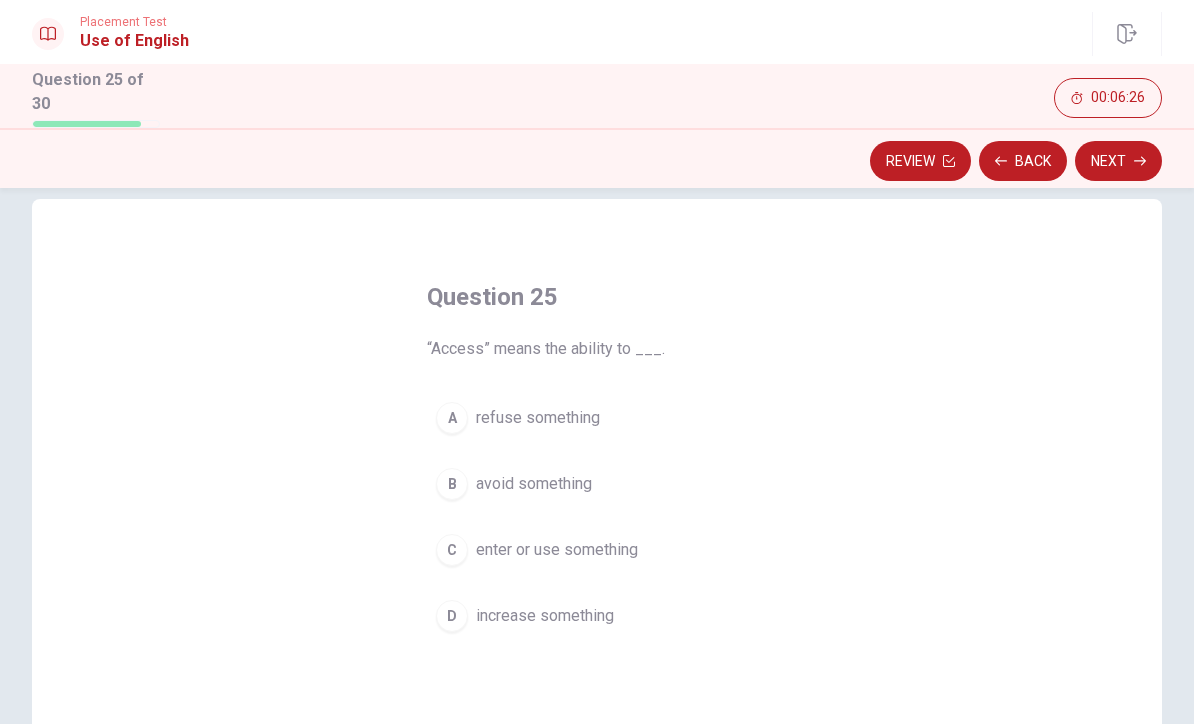 click on "C enter or use something" at bounding box center [597, 550] 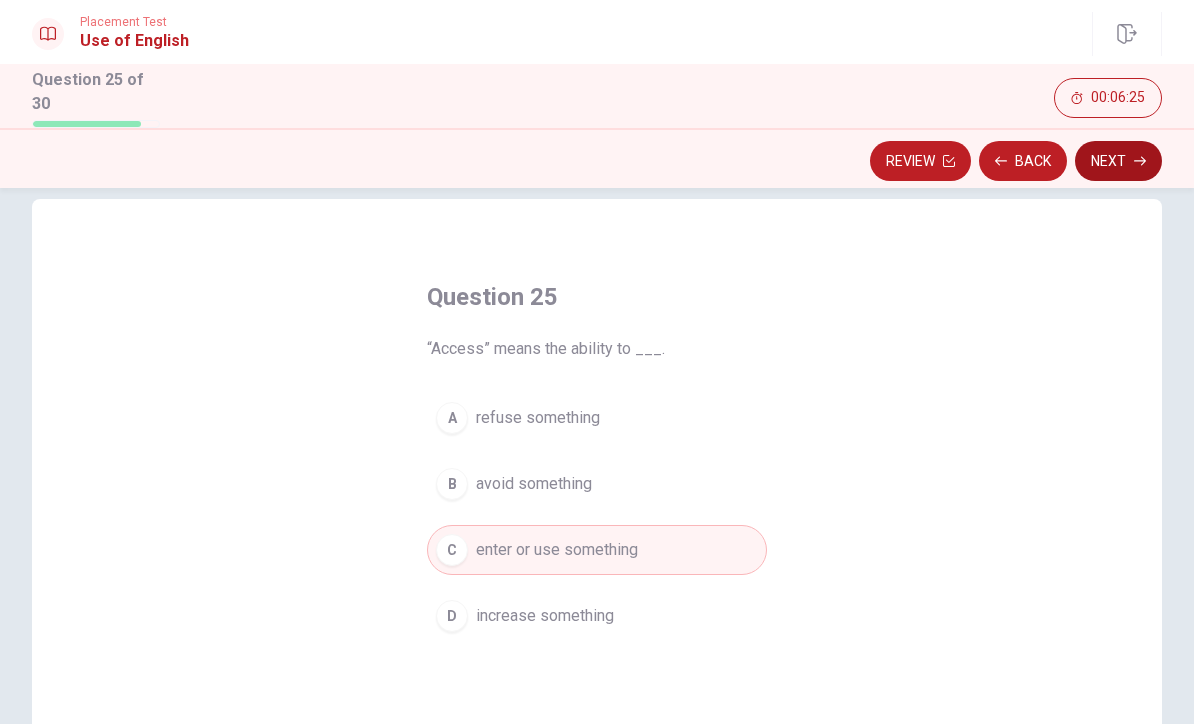 click on "Next" at bounding box center [1118, 161] 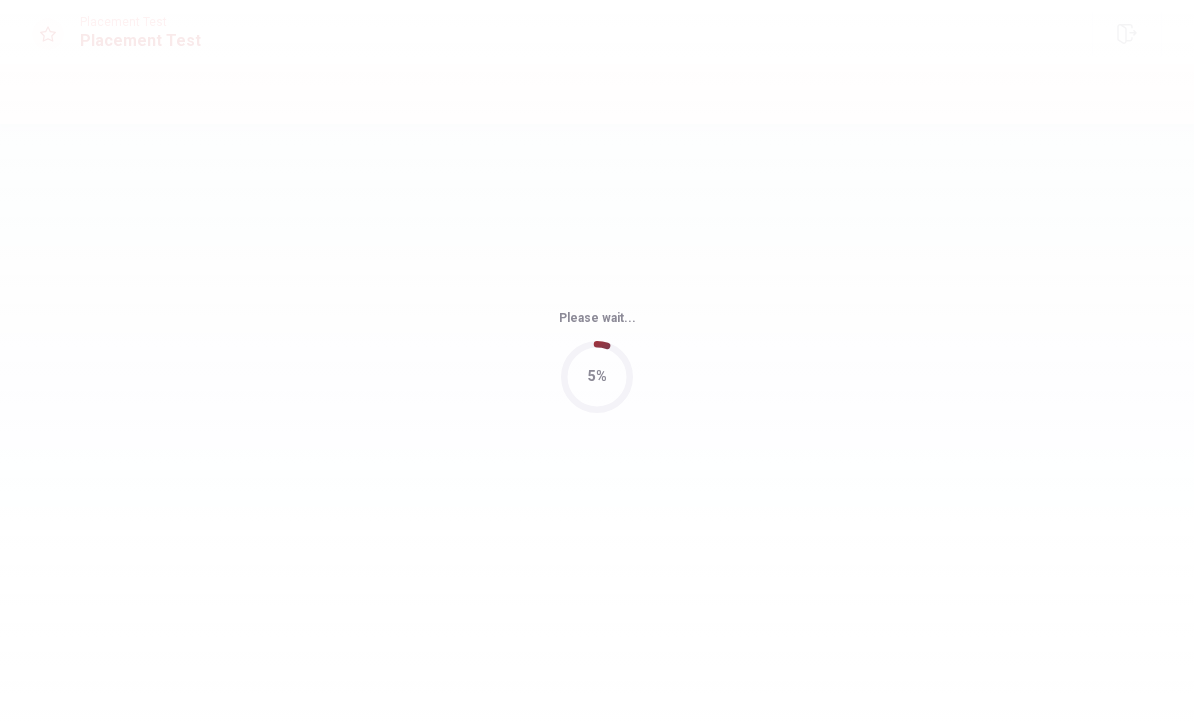 scroll, scrollTop: 0, scrollLeft: 0, axis: both 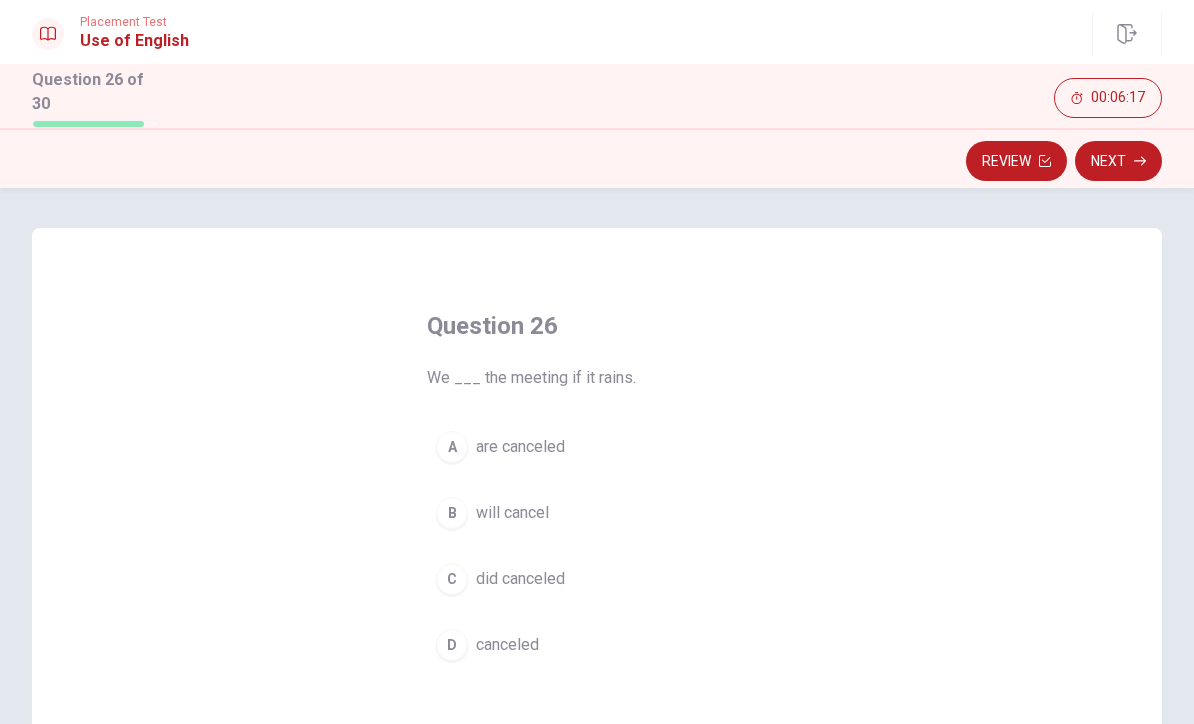 click on "B" at bounding box center [452, 513] 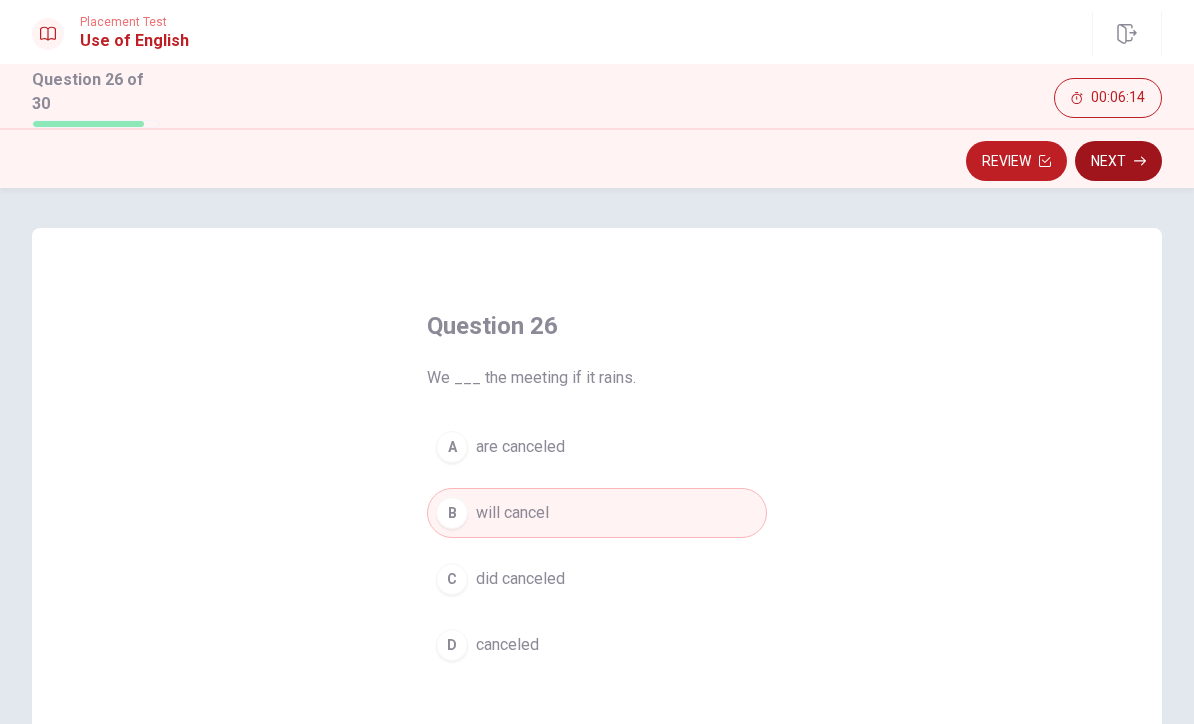click on "Next" at bounding box center (1118, 161) 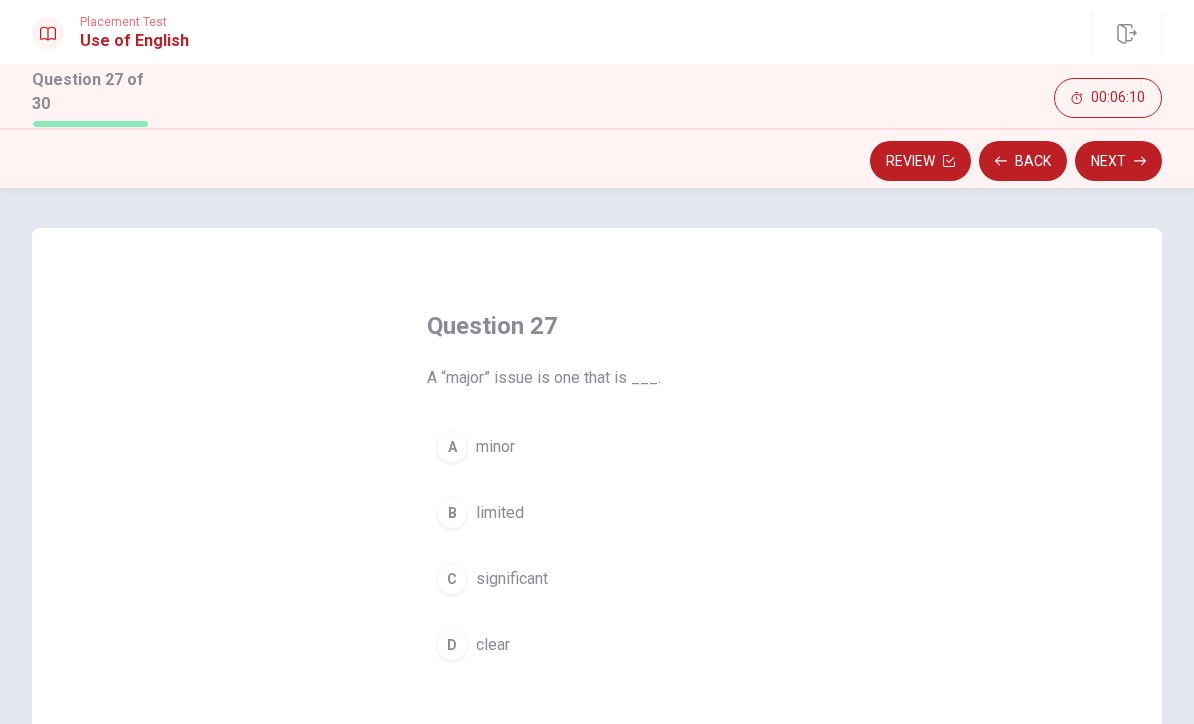 click on "C" at bounding box center (452, 579) 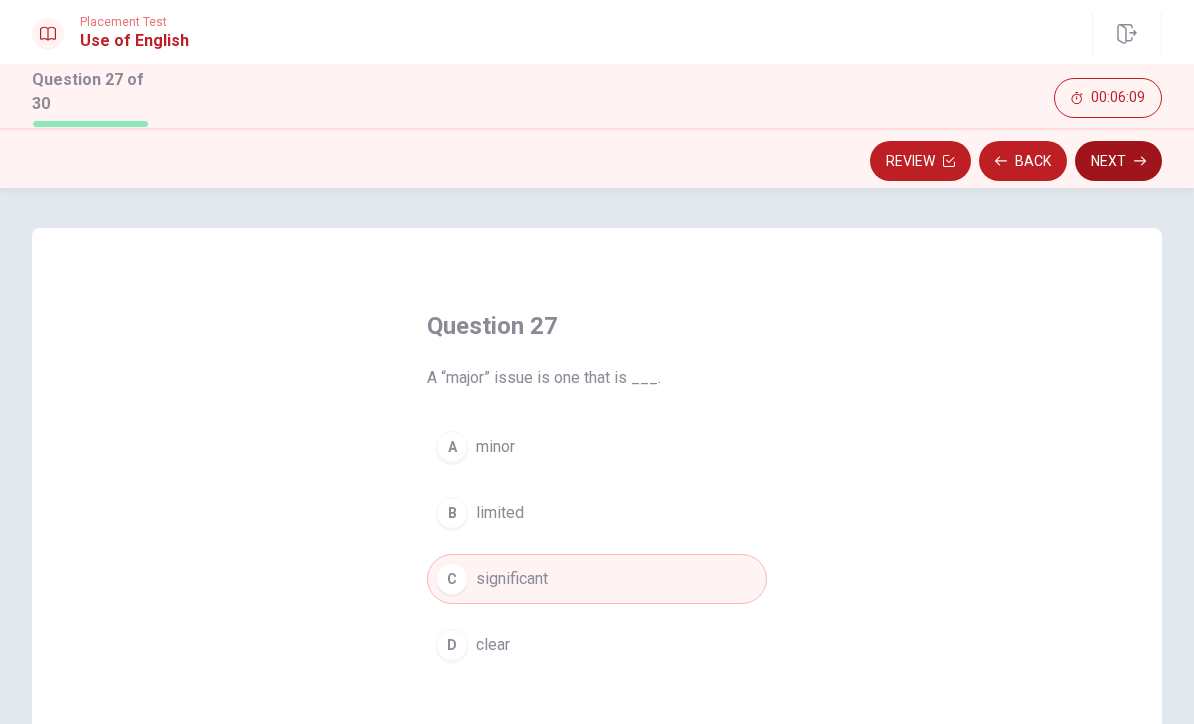 click on "Next" at bounding box center (1118, 161) 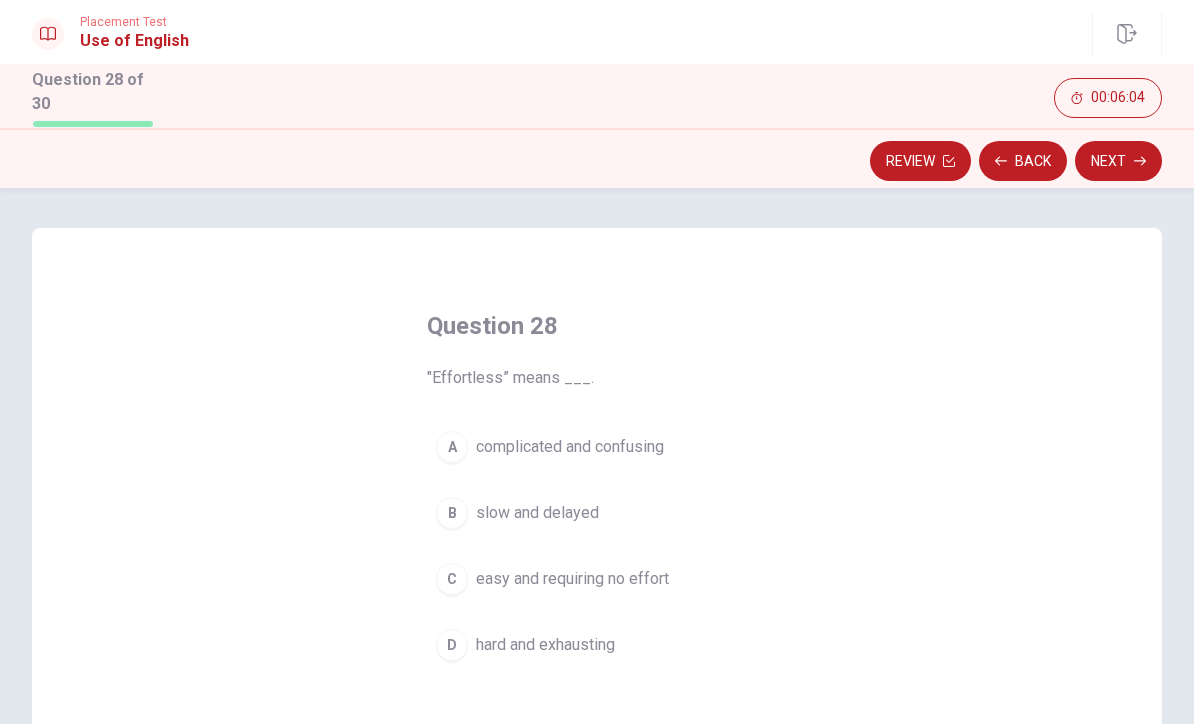 click on "C" at bounding box center (452, 579) 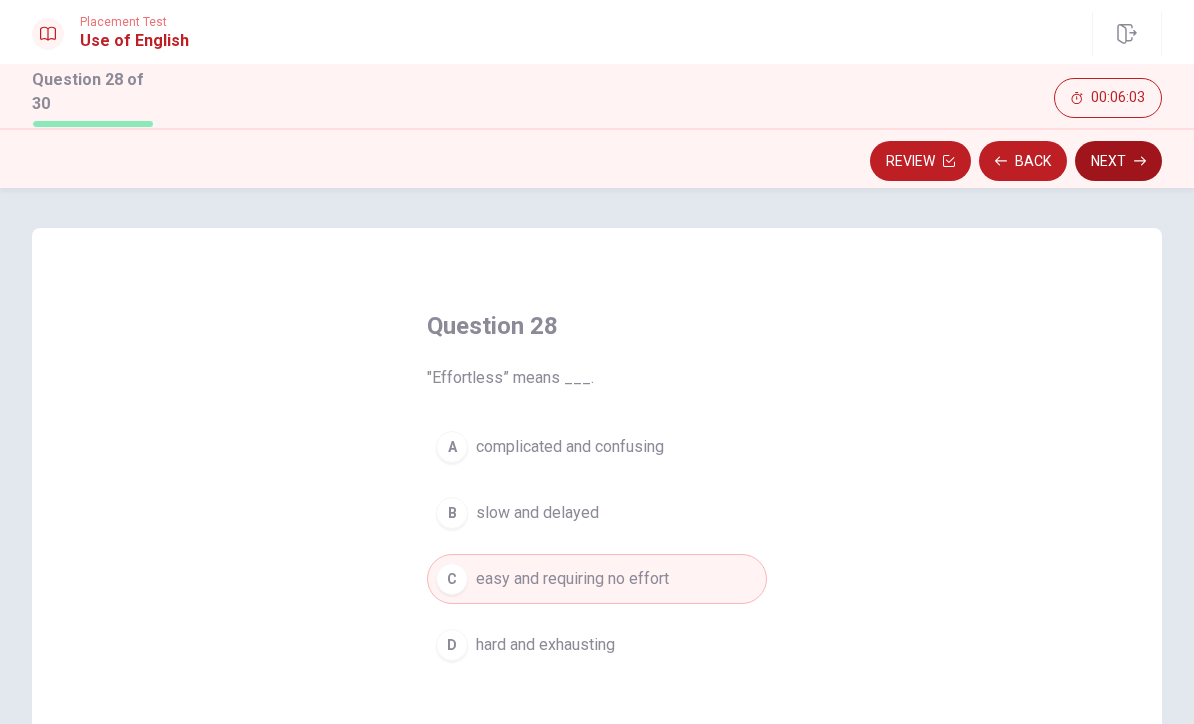 click on "Next" at bounding box center [1118, 161] 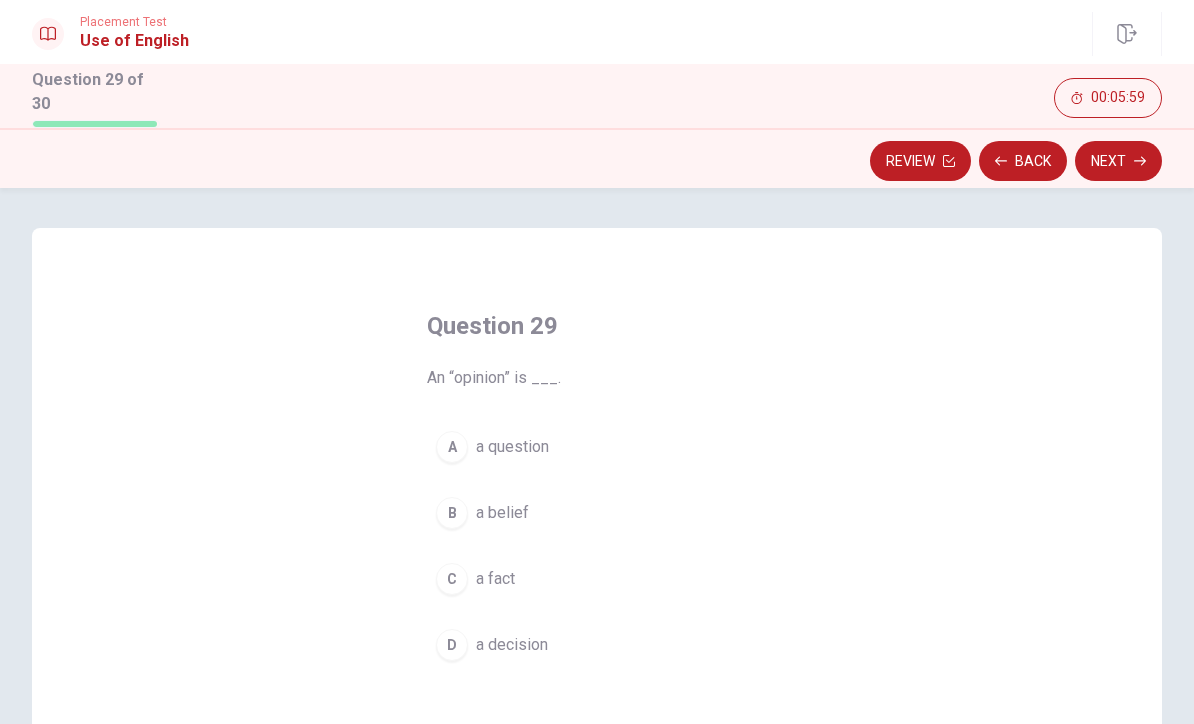 click on "B" at bounding box center [452, 513] 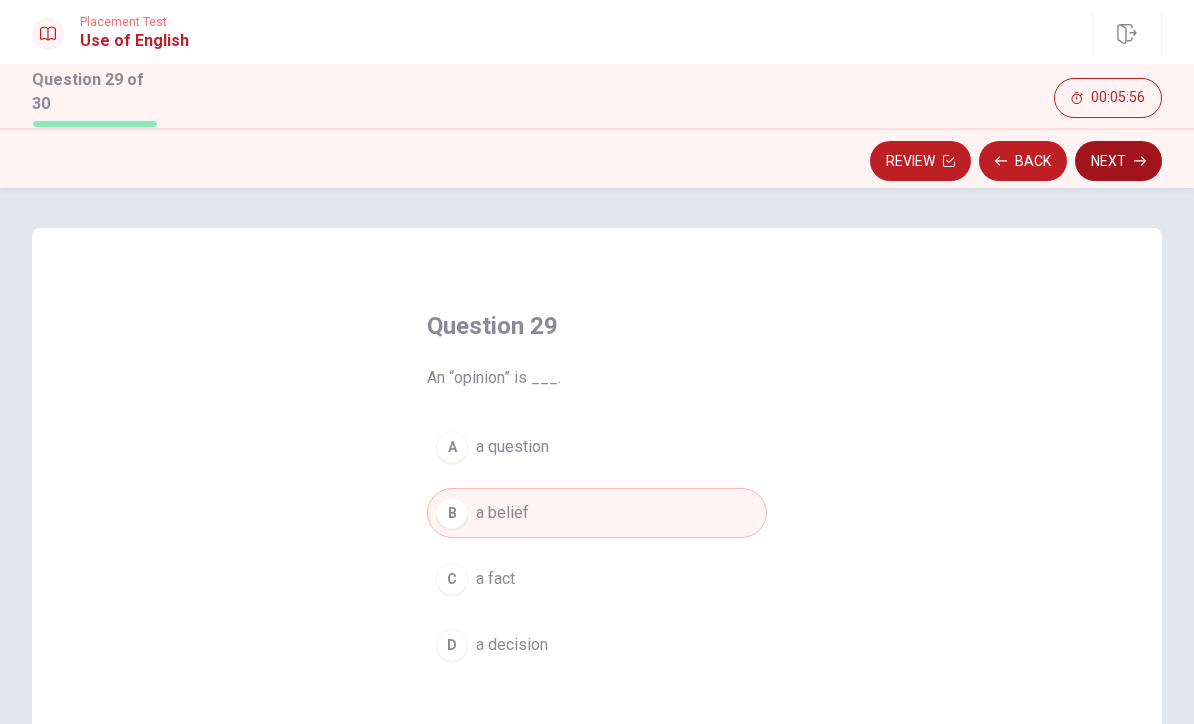 click on "Next" at bounding box center (1118, 161) 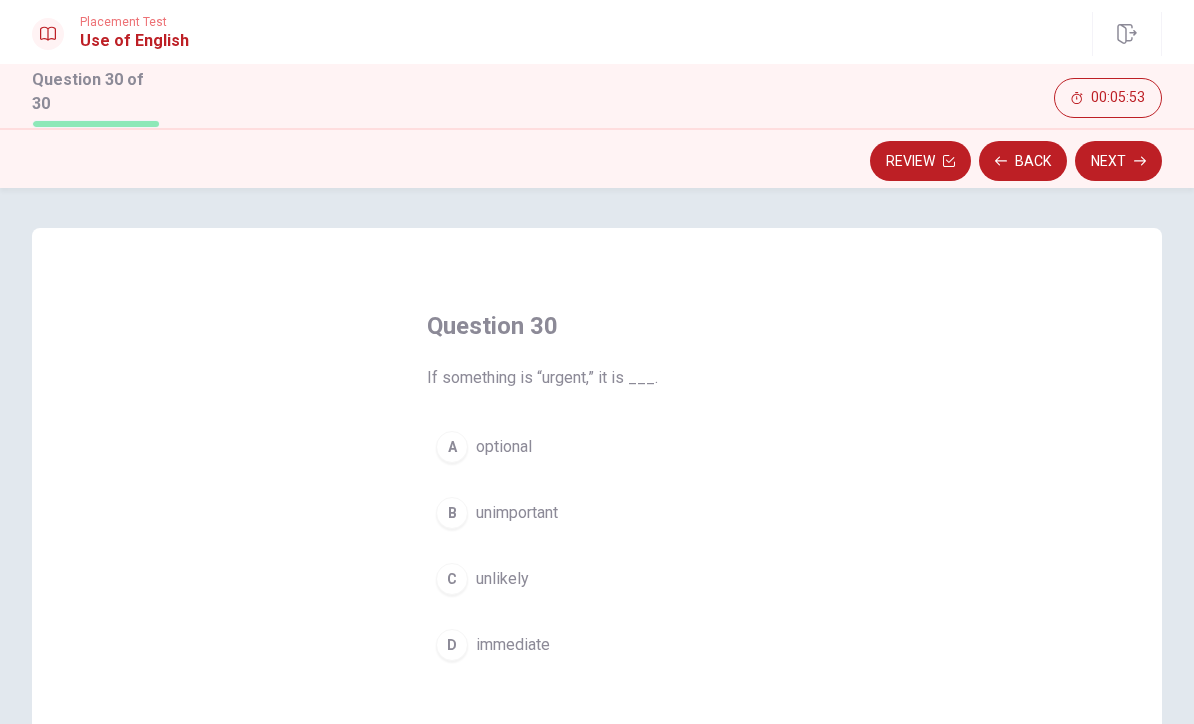 click on "D" at bounding box center [452, 645] 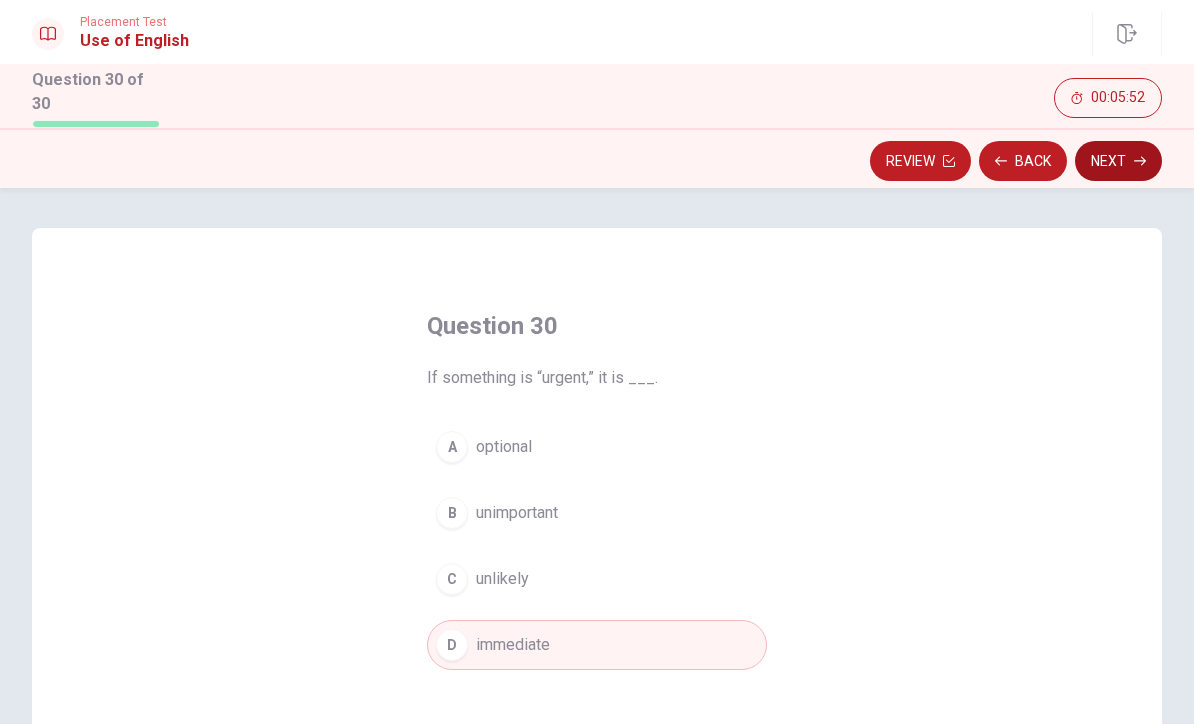 click on "Next" at bounding box center [1118, 161] 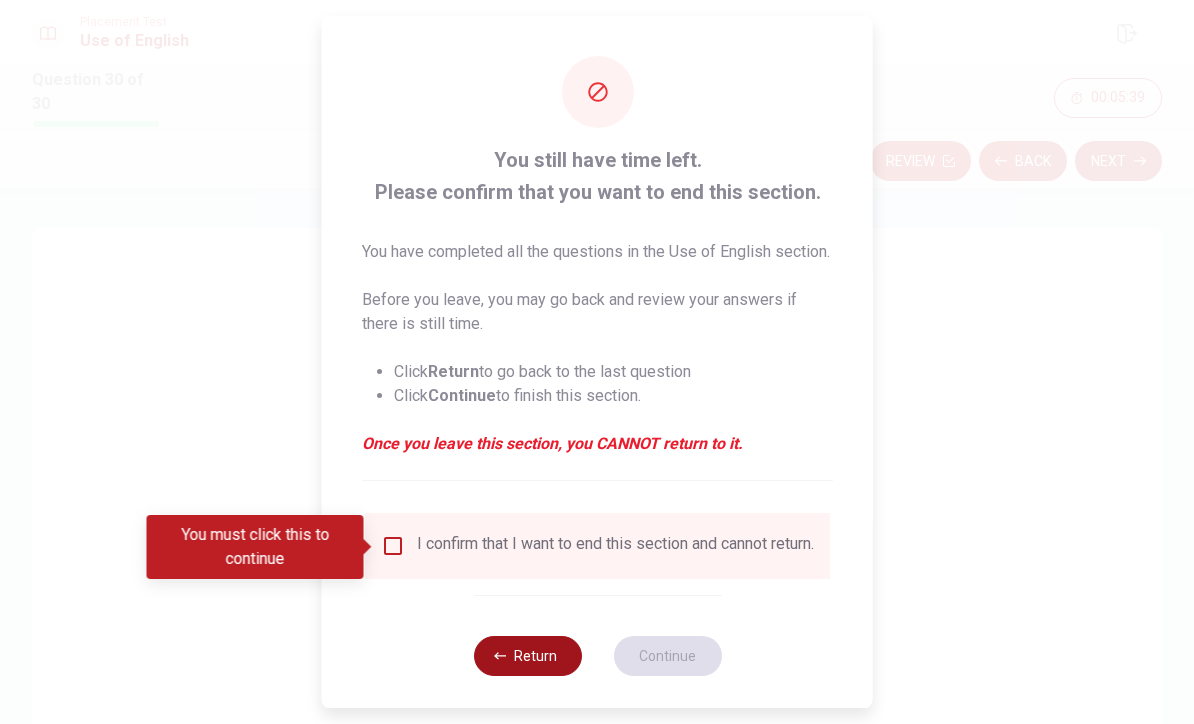 click on "Return" at bounding box center [527, 656] 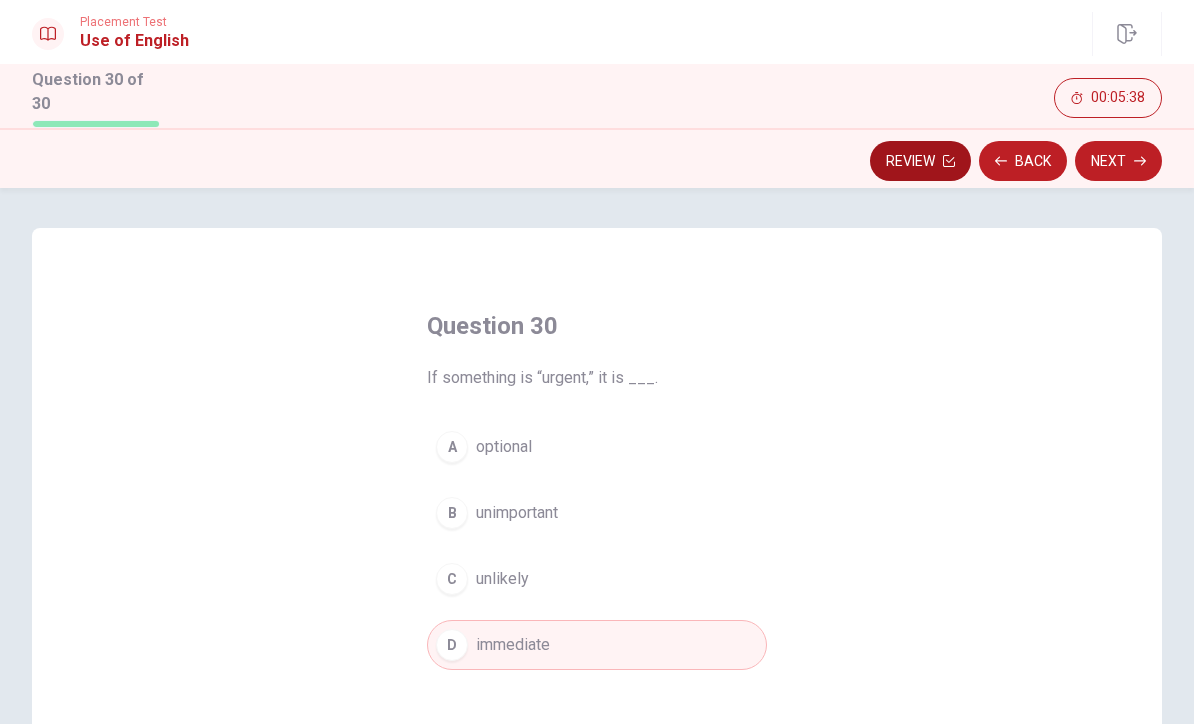 click on "Review" at bounding box center (920, 161) 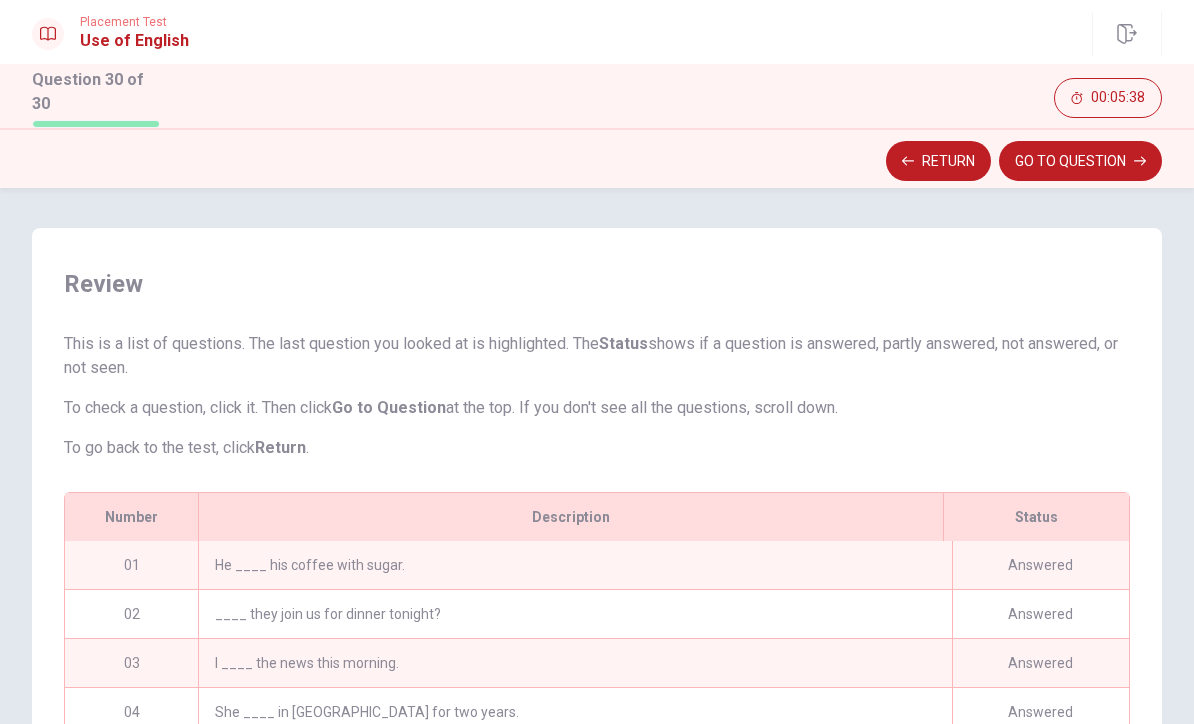 scroll, scrollTop: 245, scrollLeft: 0, axis: vertical 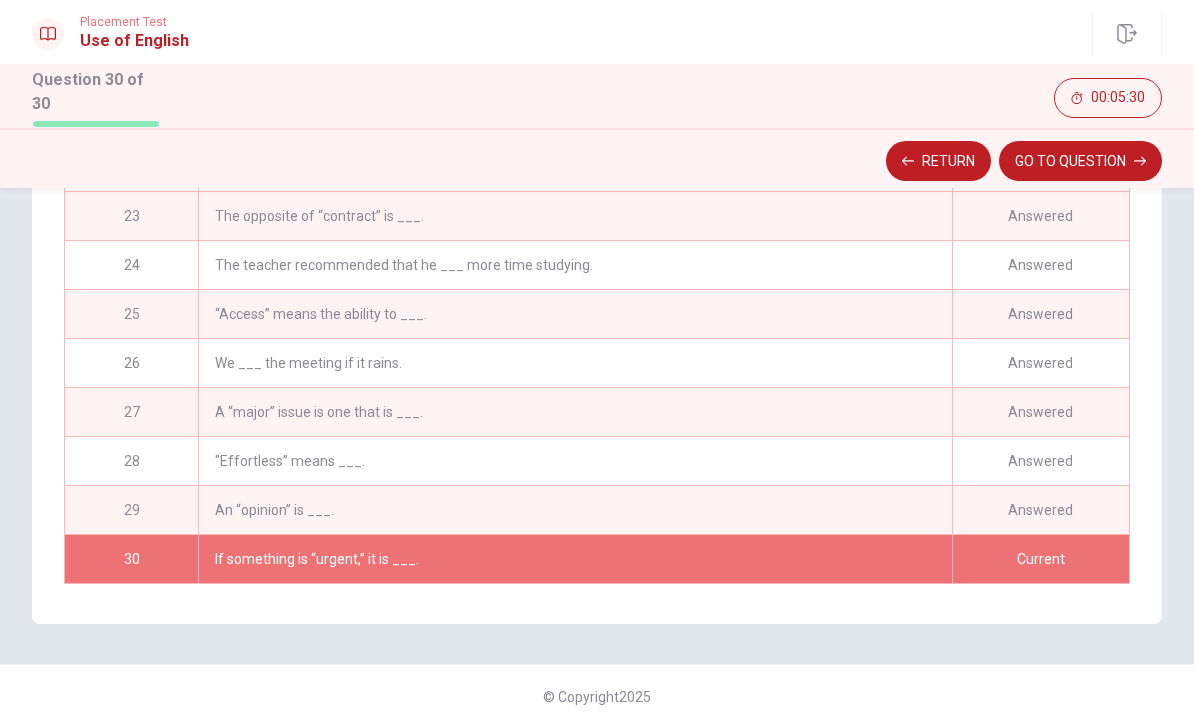 click on "Current" at bounding box center (1040, 559) 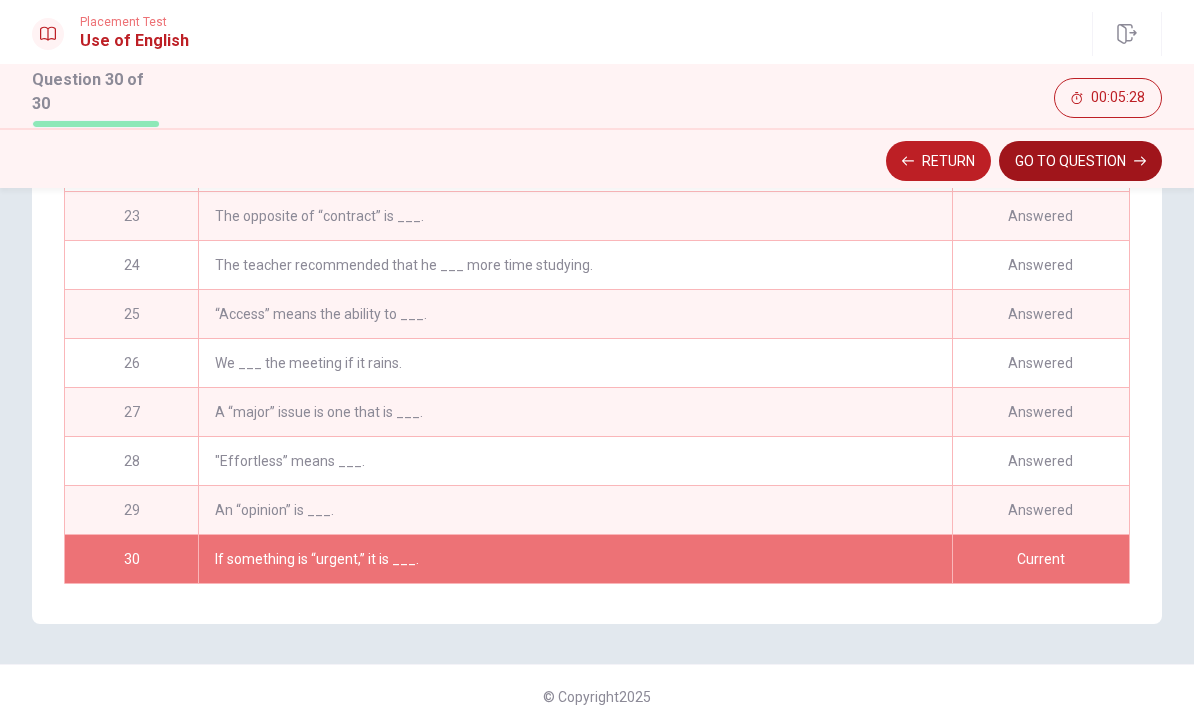 click on "GO TO QUESTION" at bounding box center (1080, 161) 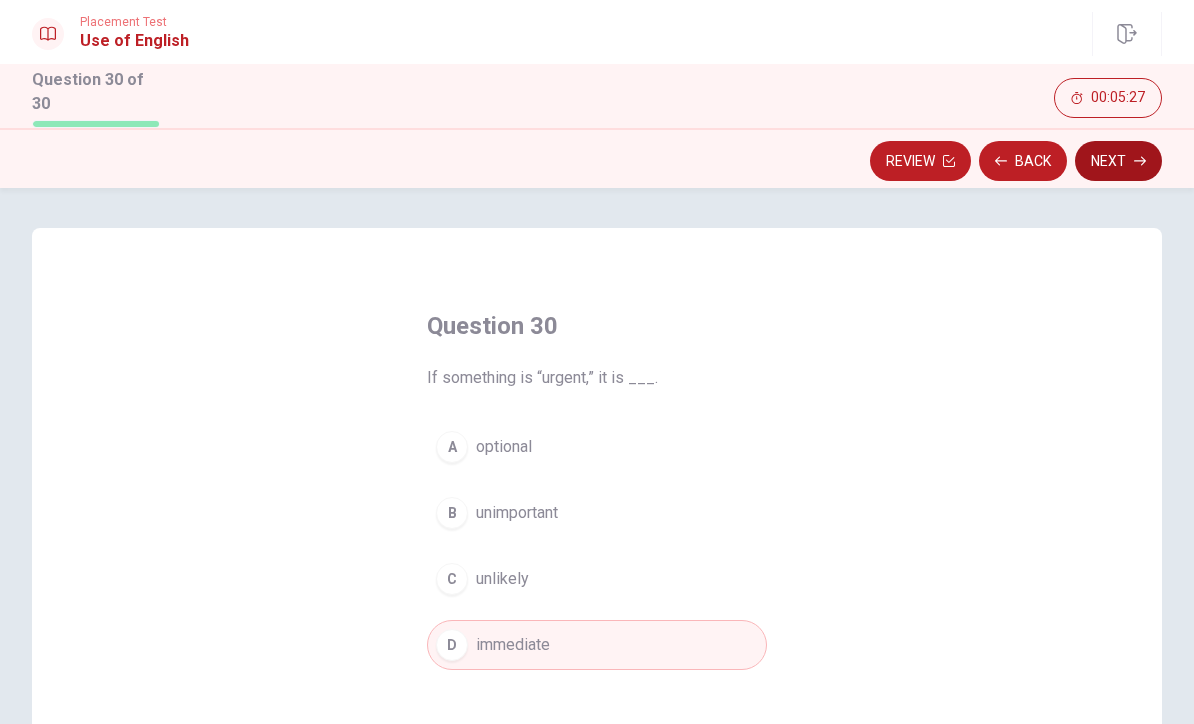 click on "Next" at bounding box center [1118, 161] 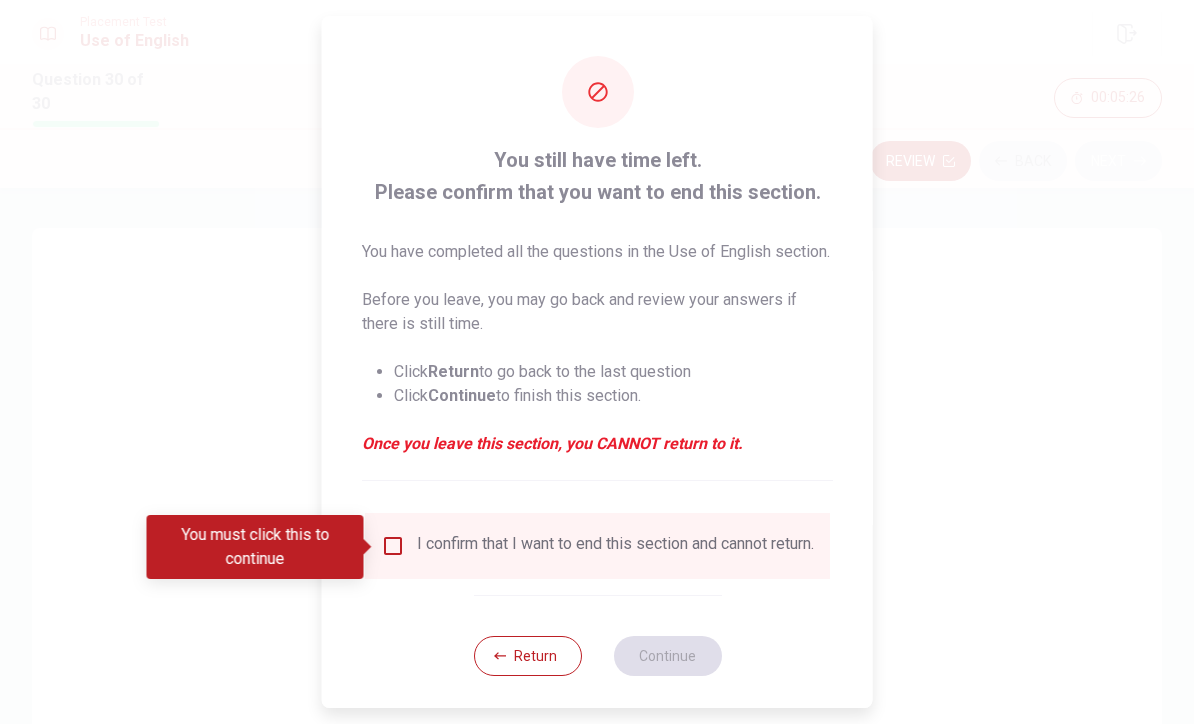 scroll, scrollTop: 0, scrollLeft: 0, axis: both 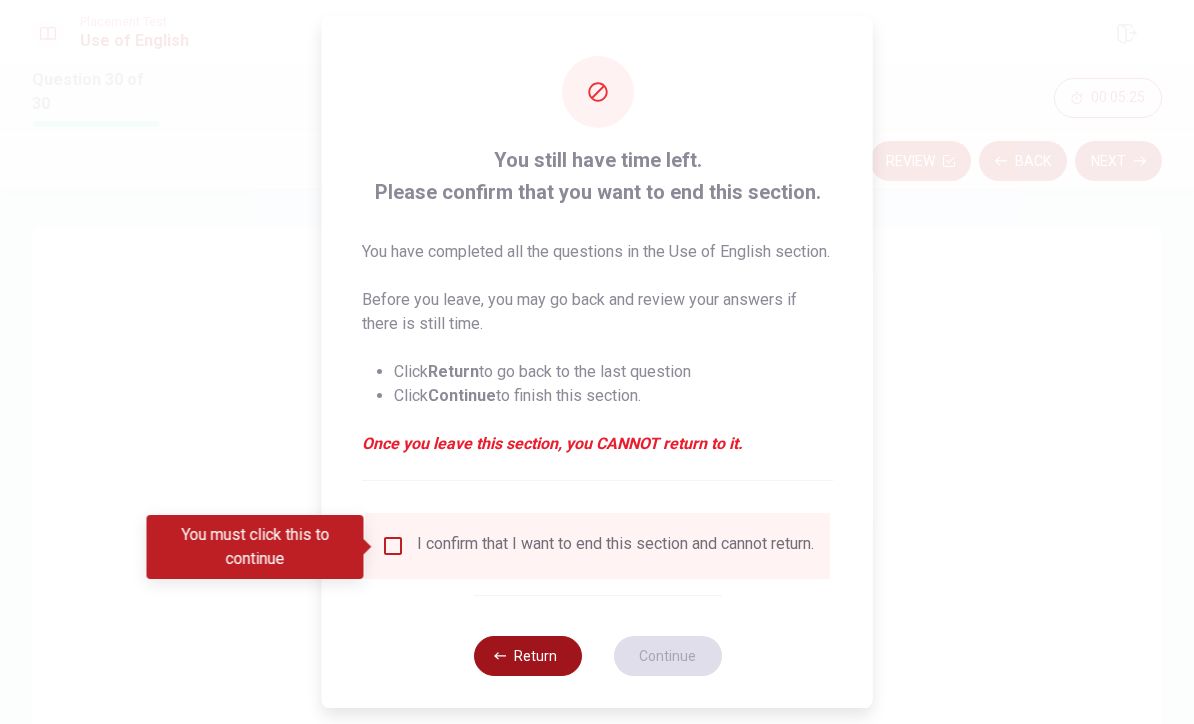 click on "Return" at bounding box center [527, 656] 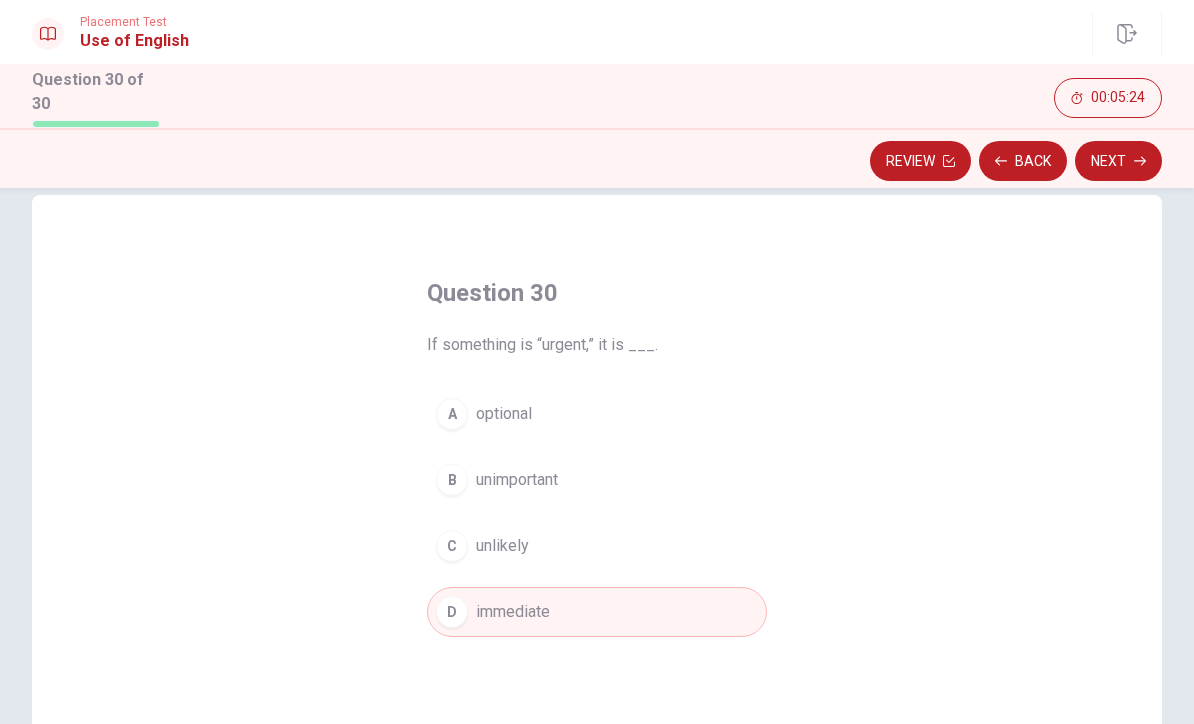 scroll, scrollTop: 36, scrollLeft: 0, axis: vertical 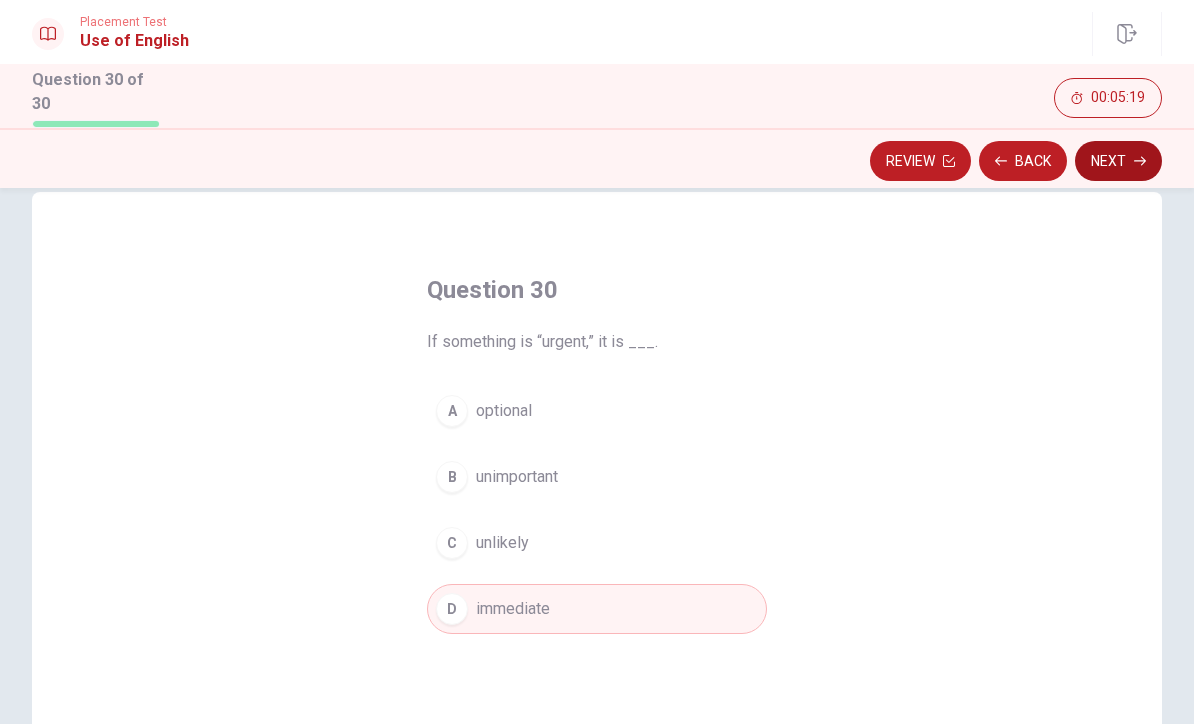 click on "Next" at bounding box center [1118, 161] 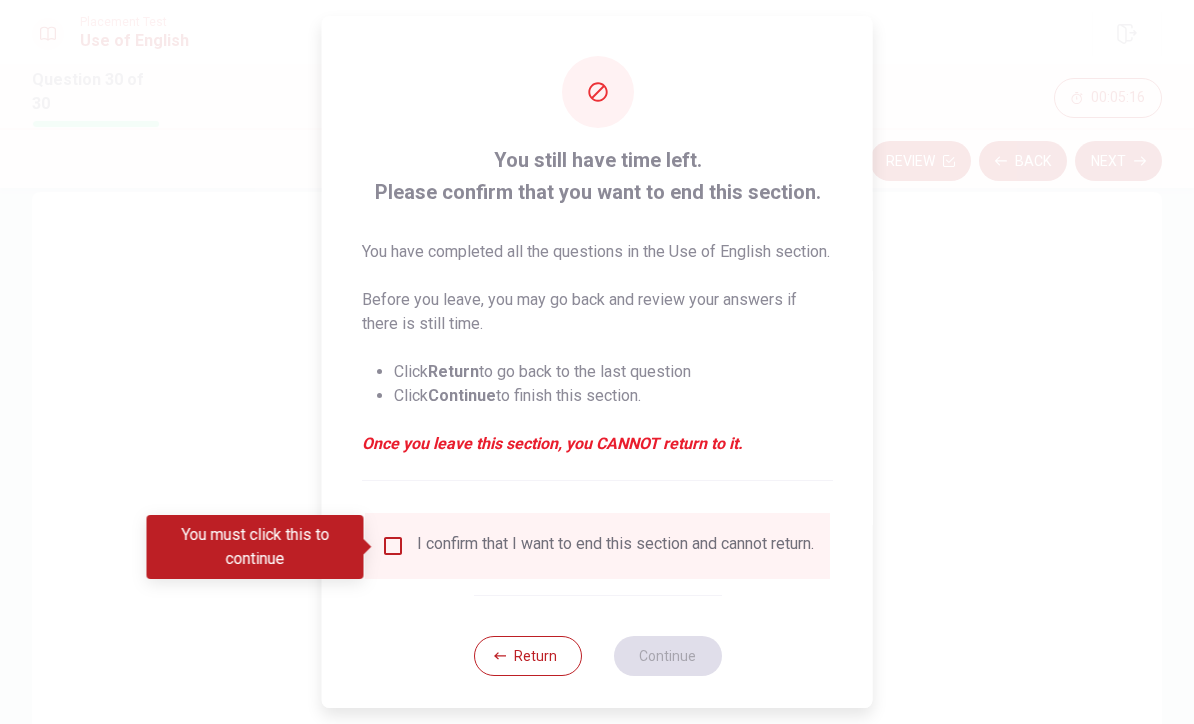 click at bounding box center (393, 546) 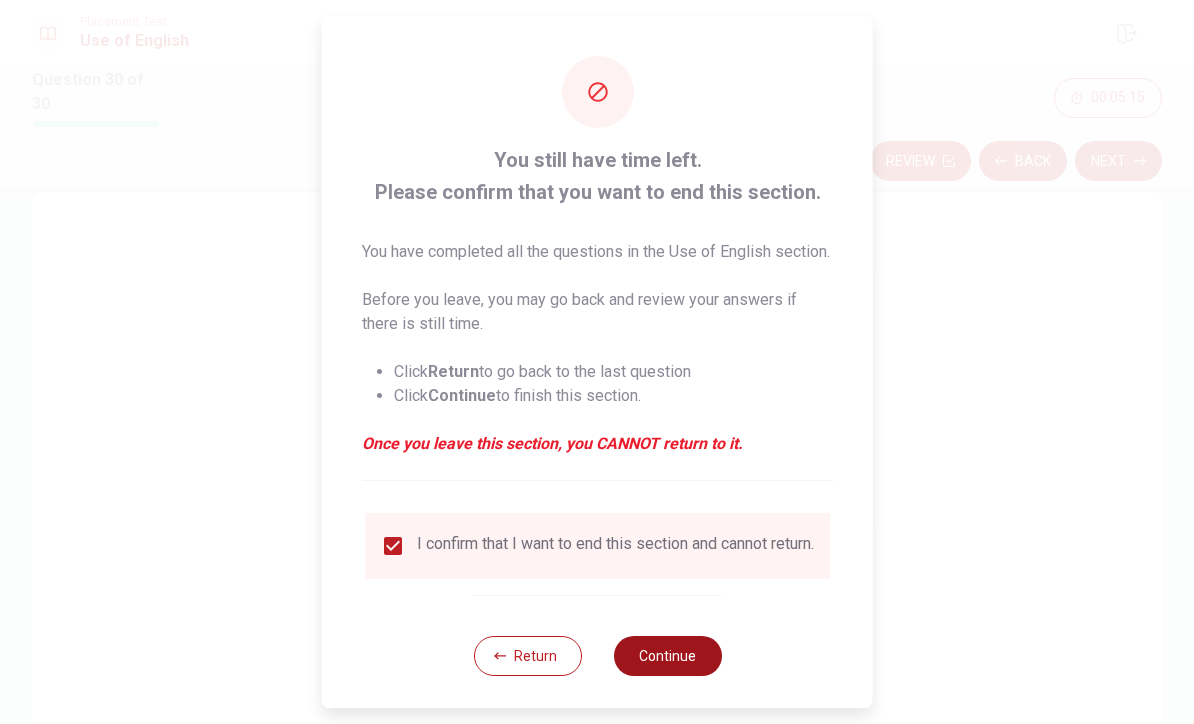 click on "Continue" at bounding box center (667, 656) 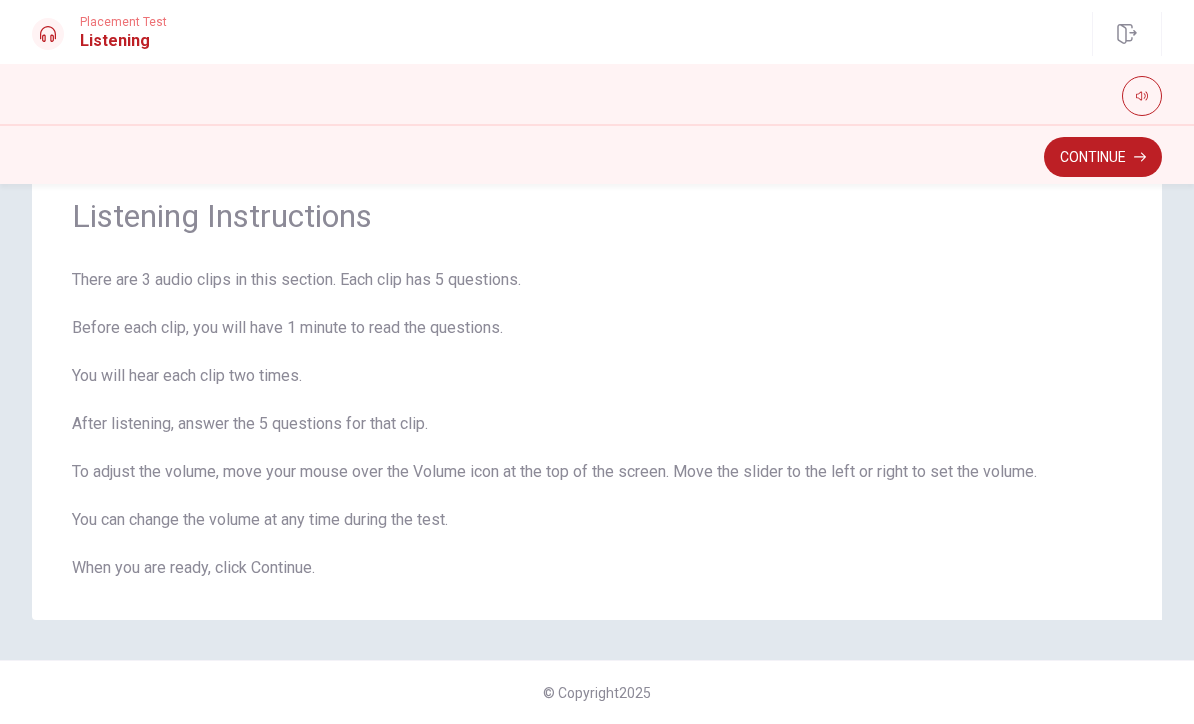 scroll, scrollTop: 68, scrollLeft: 0, axis: vertical 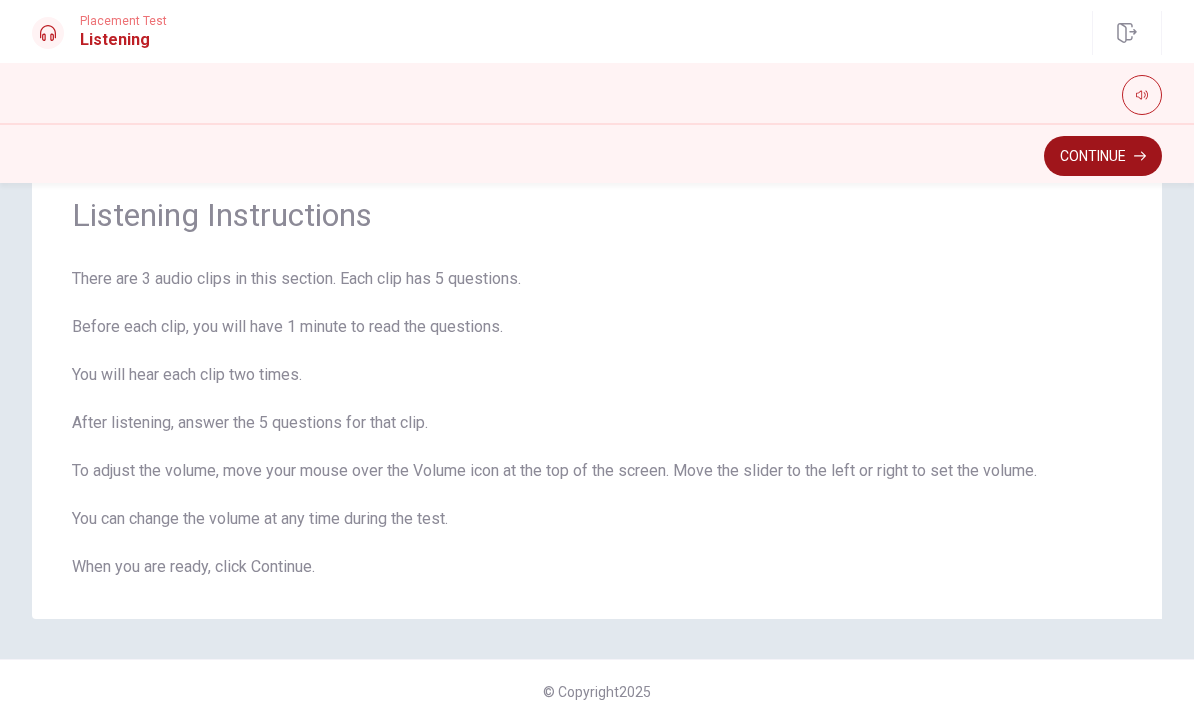 click on "Continue" at bounding box center (1103, 157) 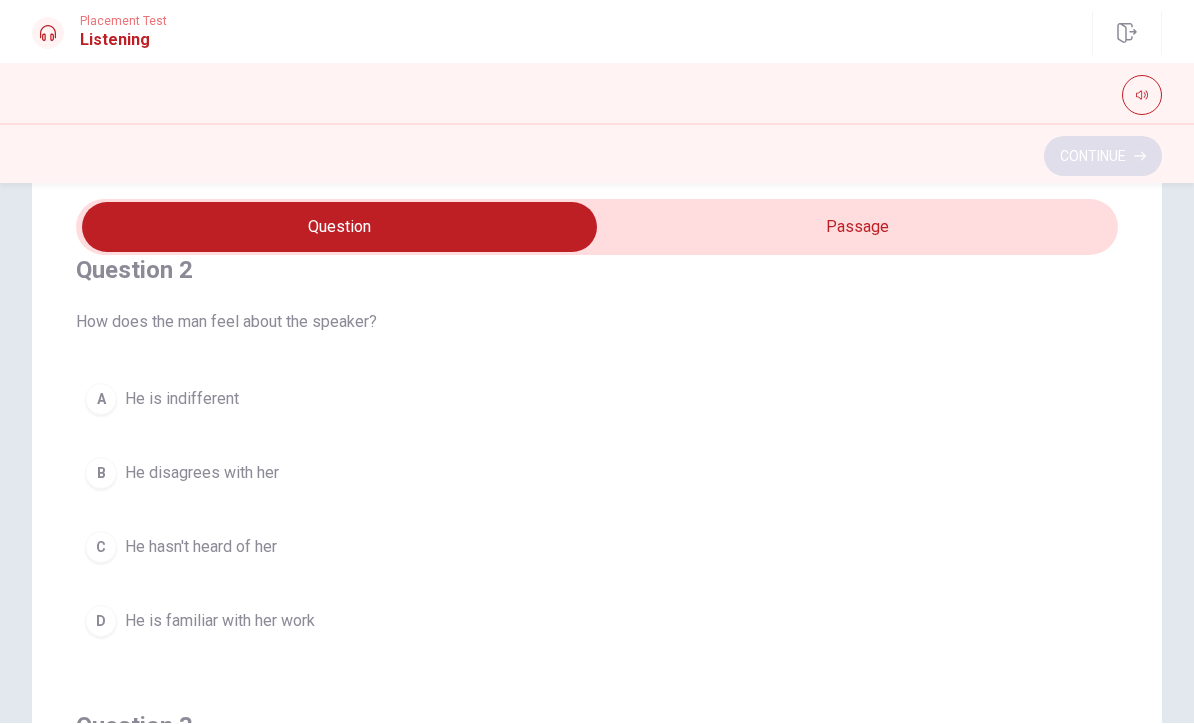 scroll, scrollTop: 496, scrollLeft: 0, axis: vertical 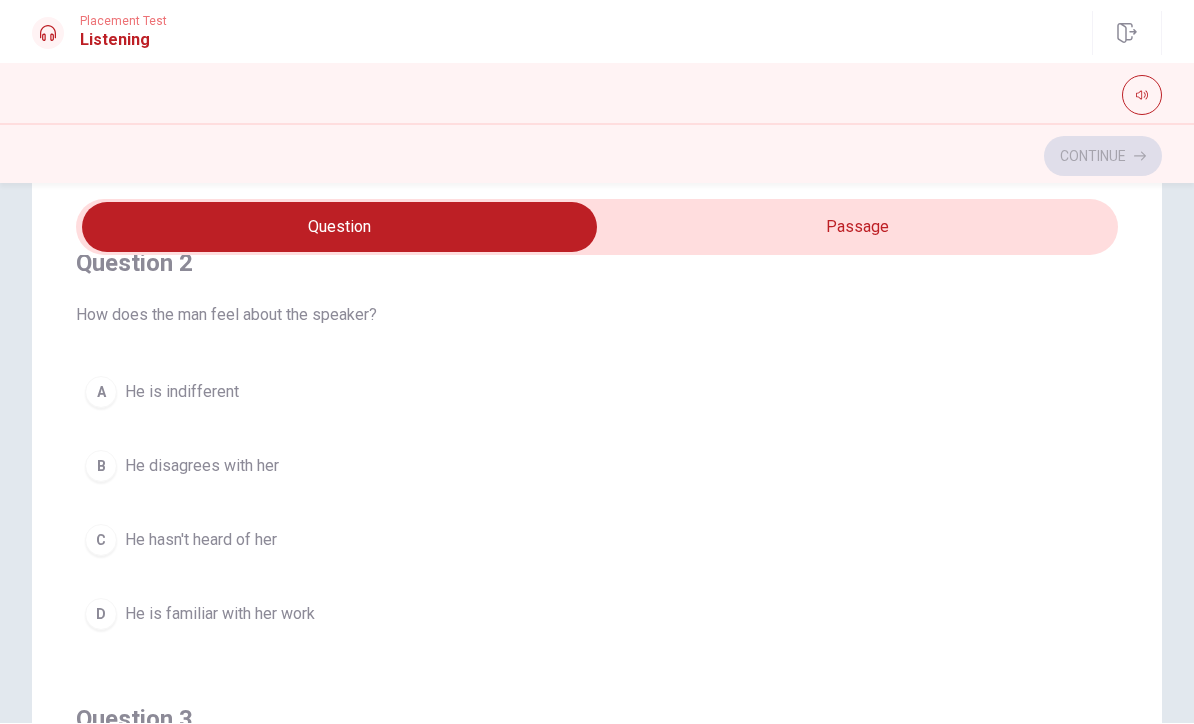 click on "D He is familiar with her work" at bounding box center [597, 615] 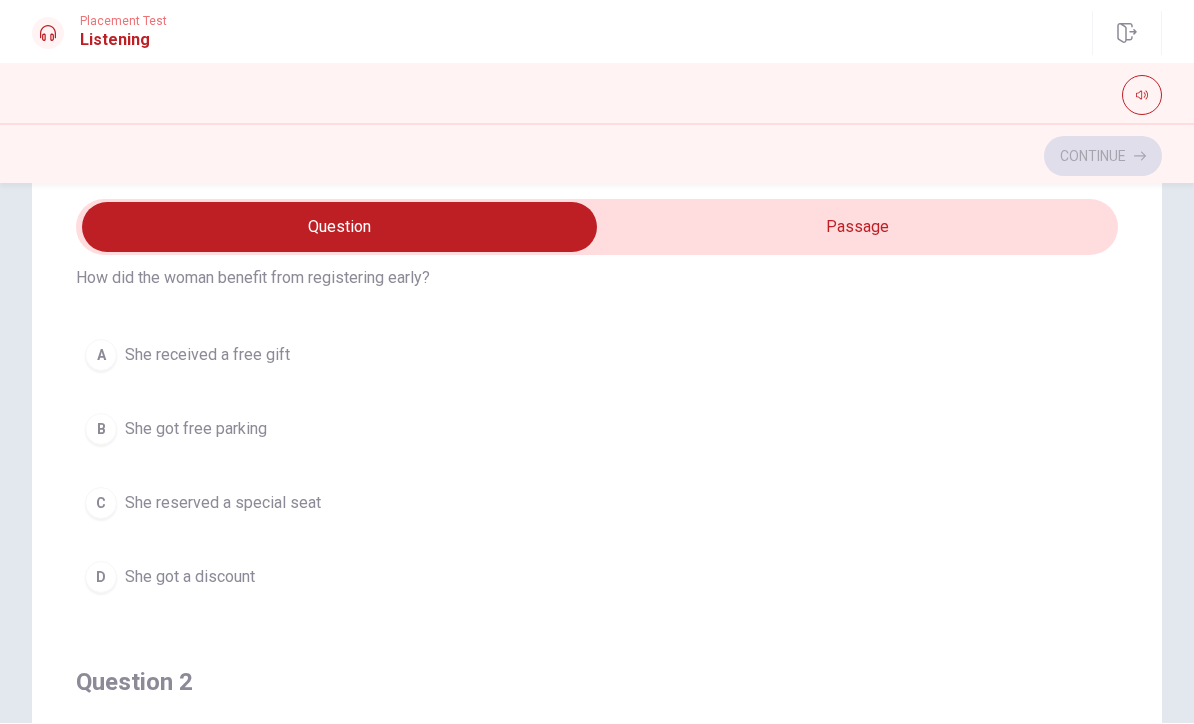 scroll, scrollTop: 75, scrollLeft: 0, axis: vertical 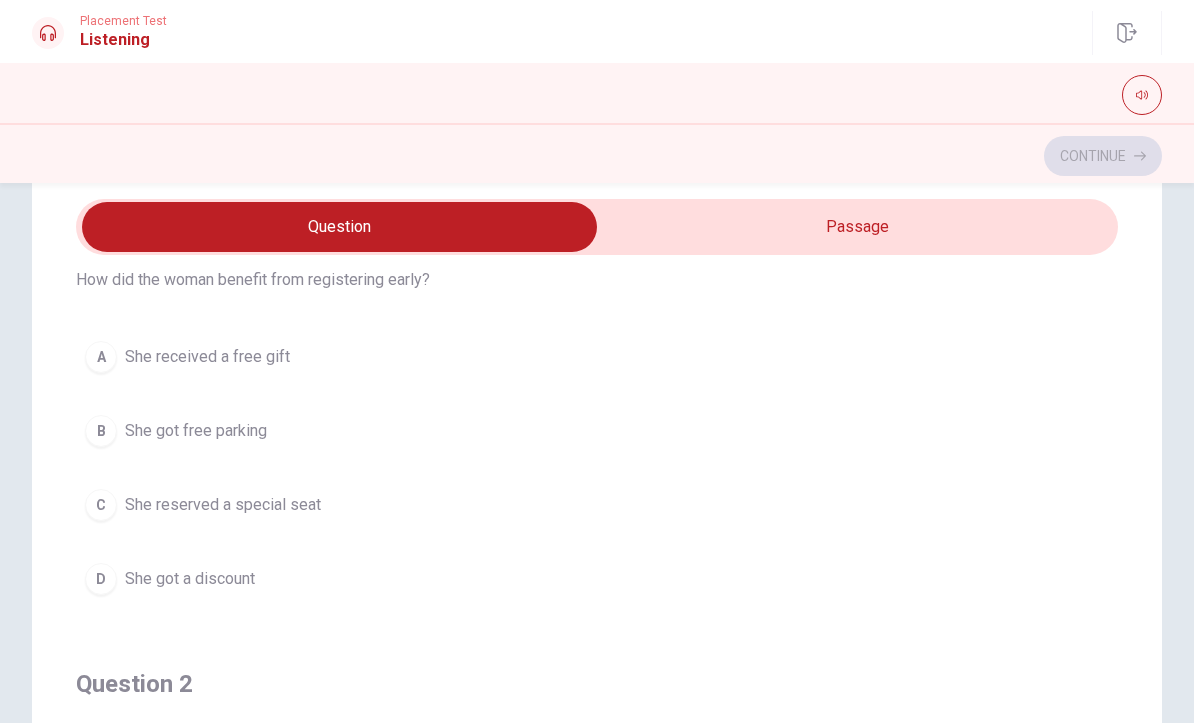 click on "D She got a discount" at bounding box center (597, 580) 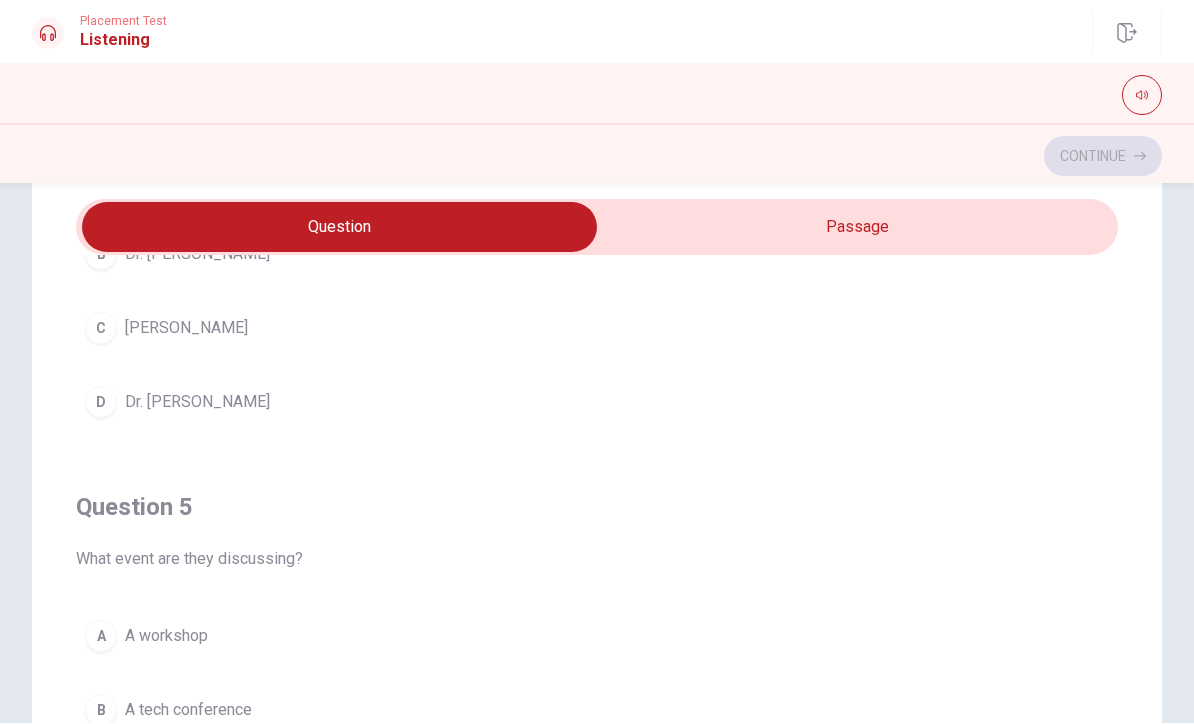 scroll, scrollTop: 1620, scrollLeft: 0, axis: vertical 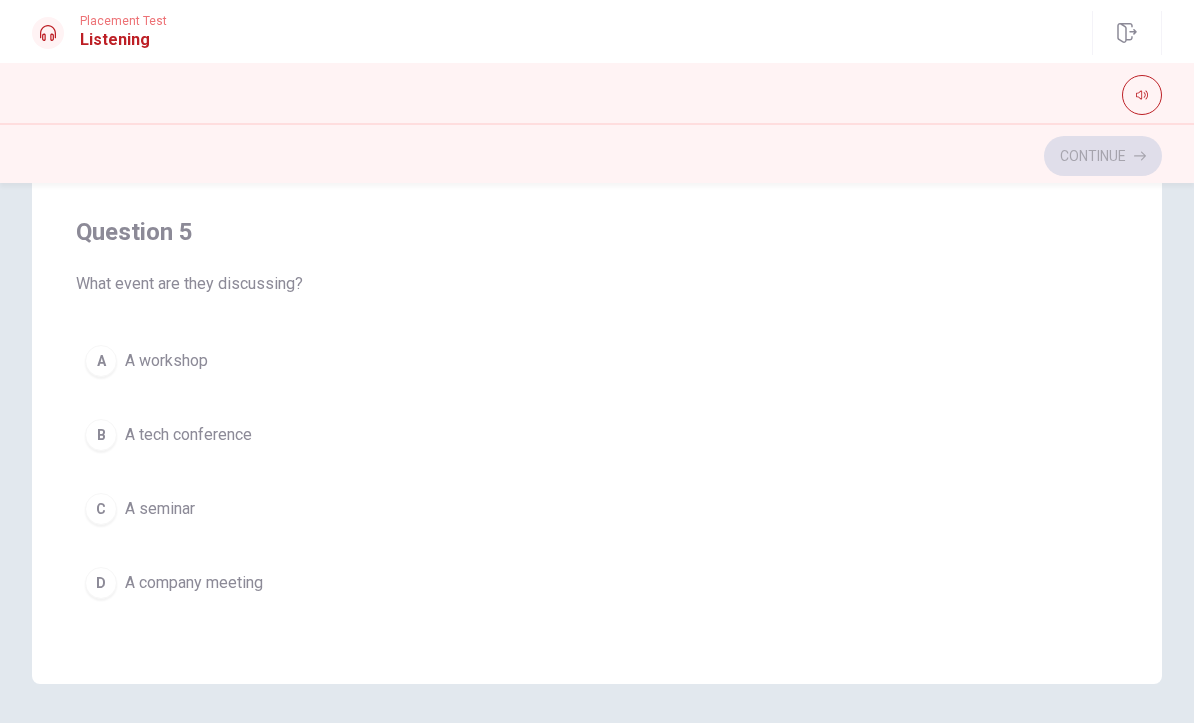 click on "A tech conference" at bounding box center [188, 436] 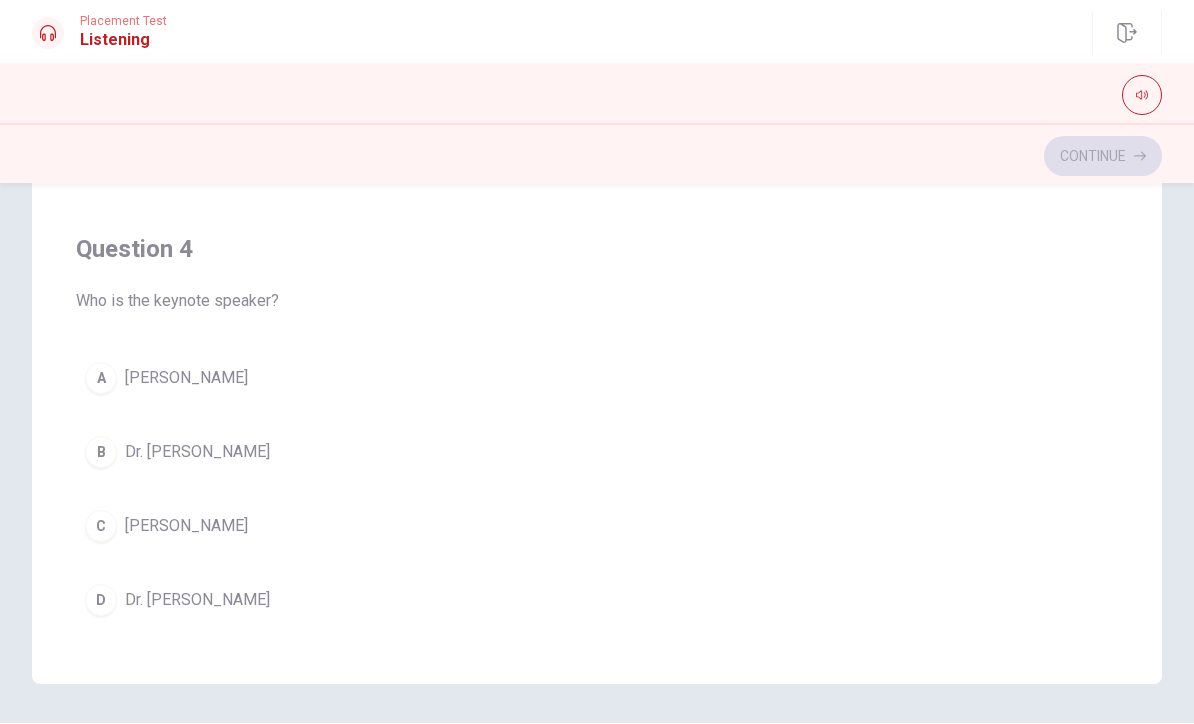 scroll, scrollTop: 1150, scrollLeft: 0, axis: vertical 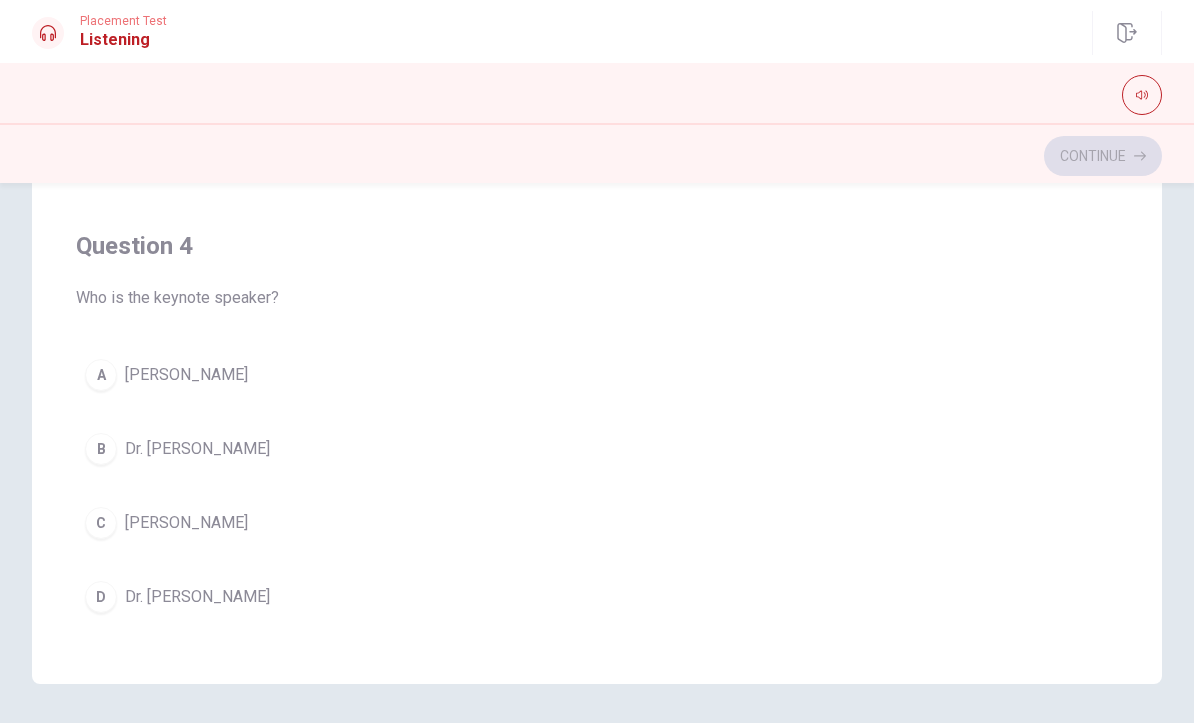 click on "C [PERSON_NAME]" at bounding box center (597, 524) 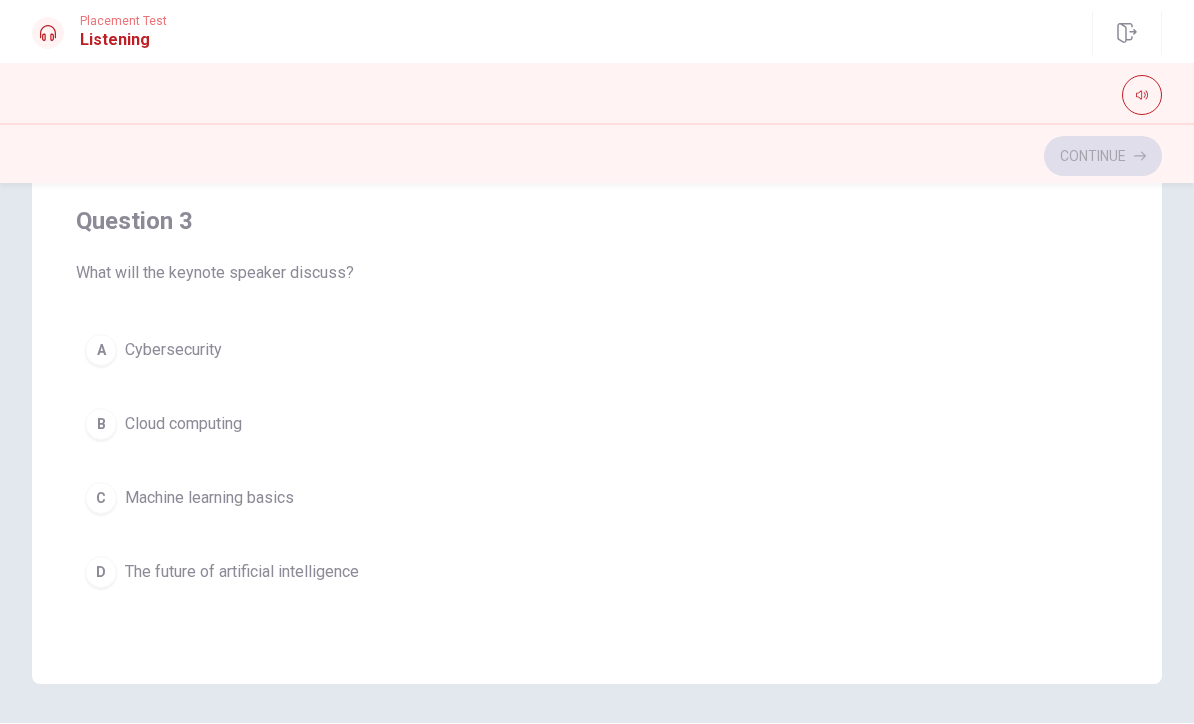 scroll, scrollTop: 695, scrollLeft: 0, axis: vertical 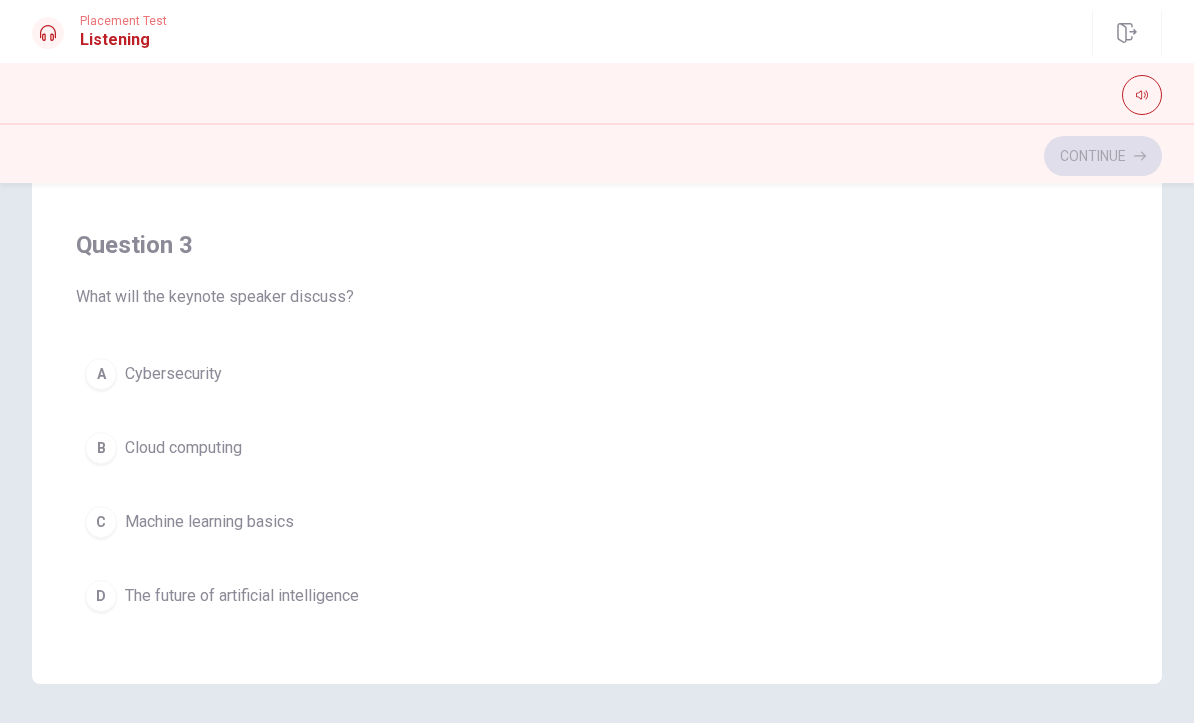 click on "D The future of artificial intelligence" at bounding box center [597, 597] 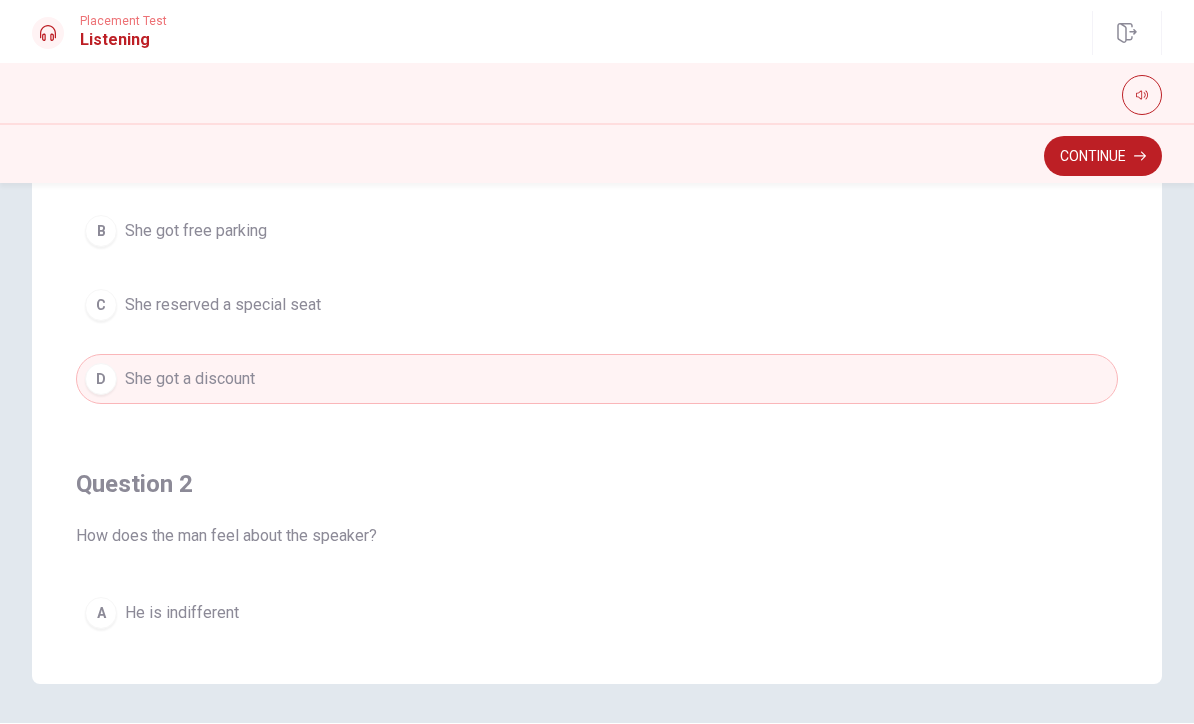 scroll, scrollTop: 0, scrollLeft: 0, axis: both 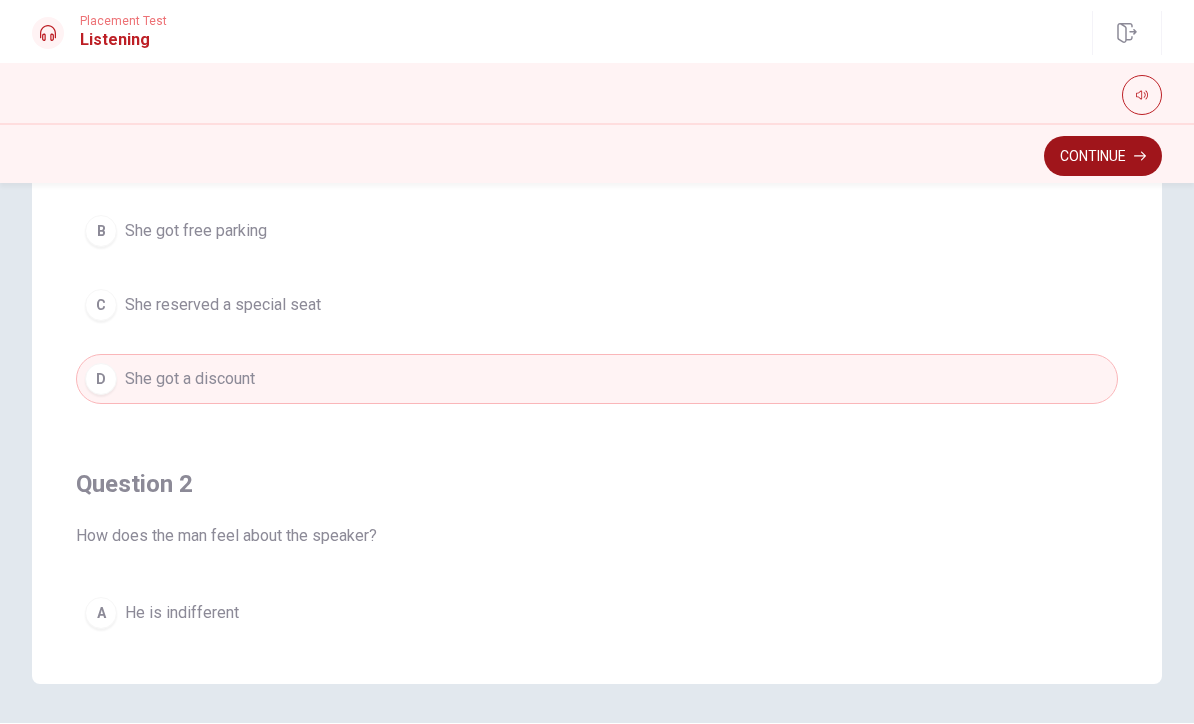click on "Continue" at bounding box center [1103, 157] 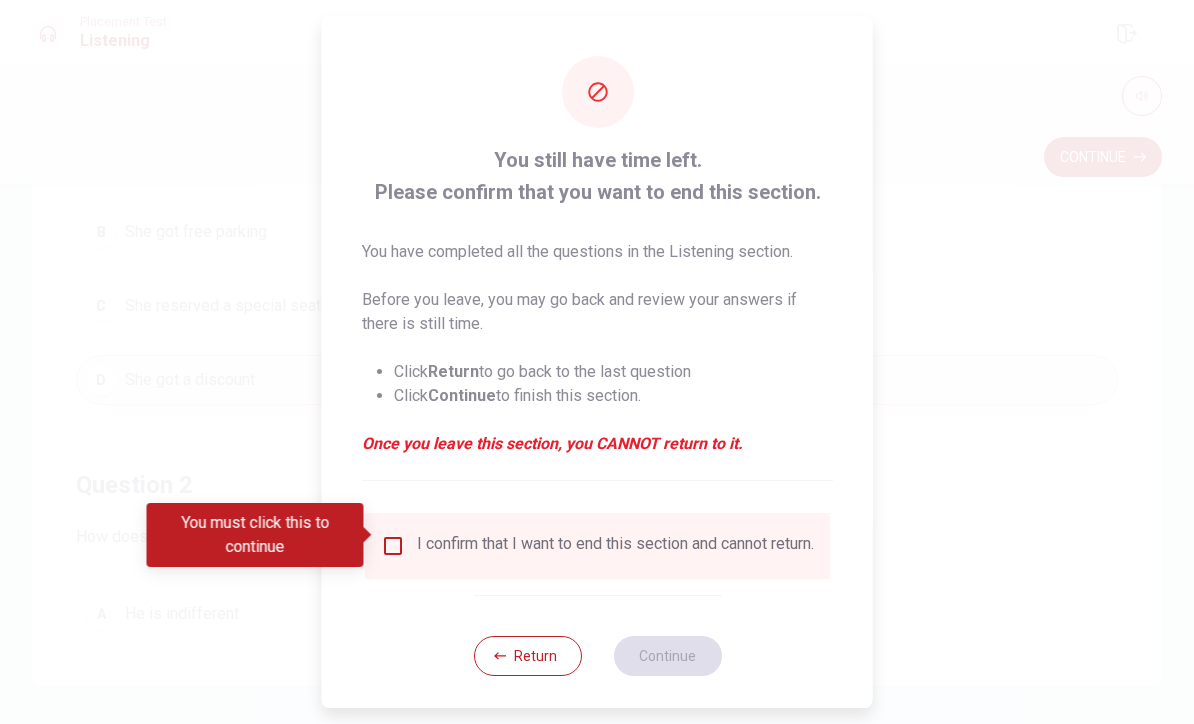 click at bounding box center (393, 546) 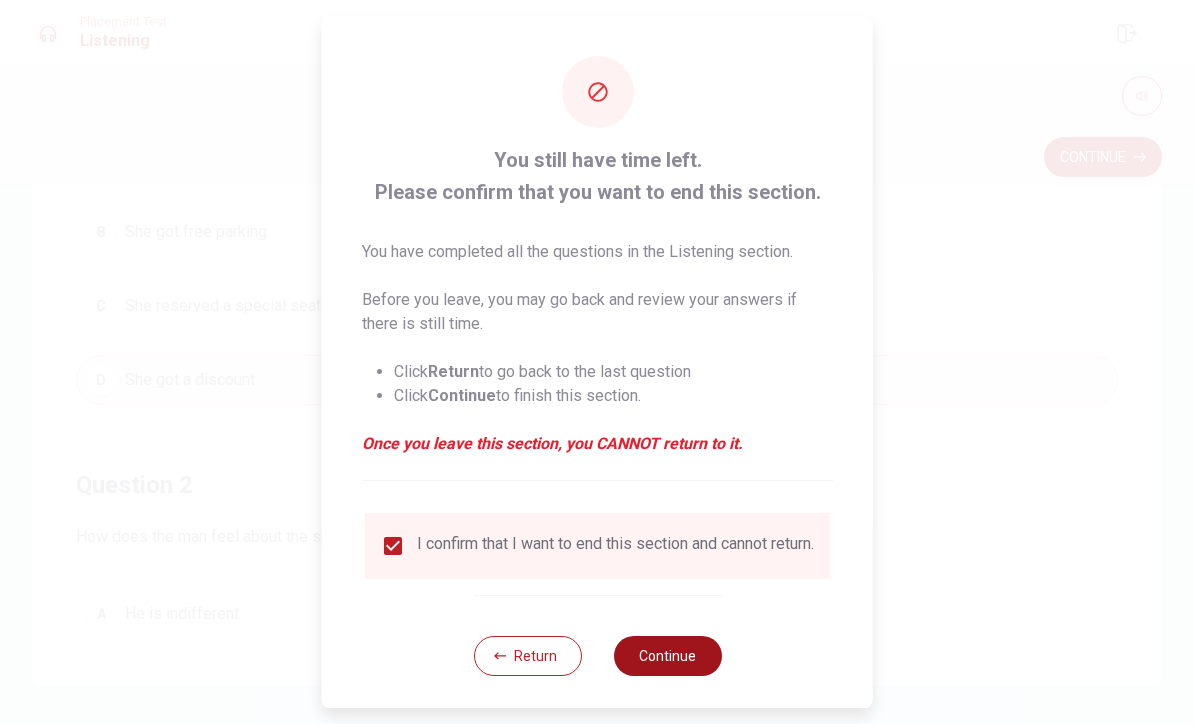 click on "Continue" at bounding box center (667, 656) 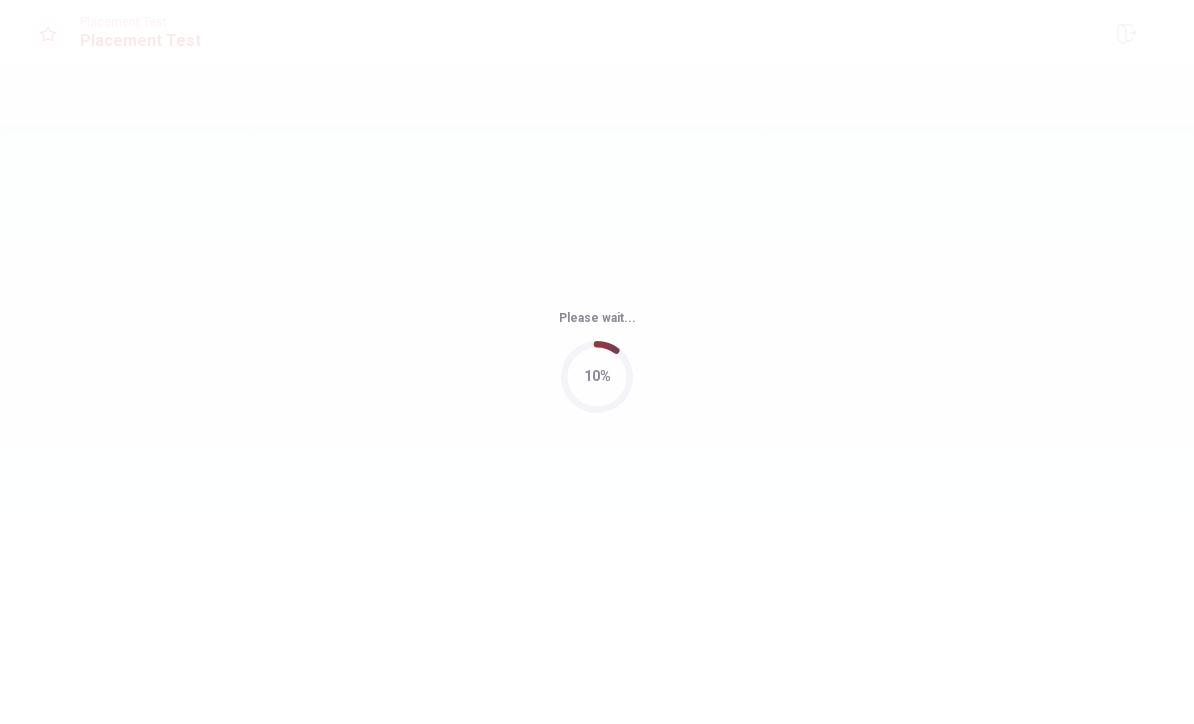 scroll, scrollTop: 0, scrollLeft: 0, axis: both 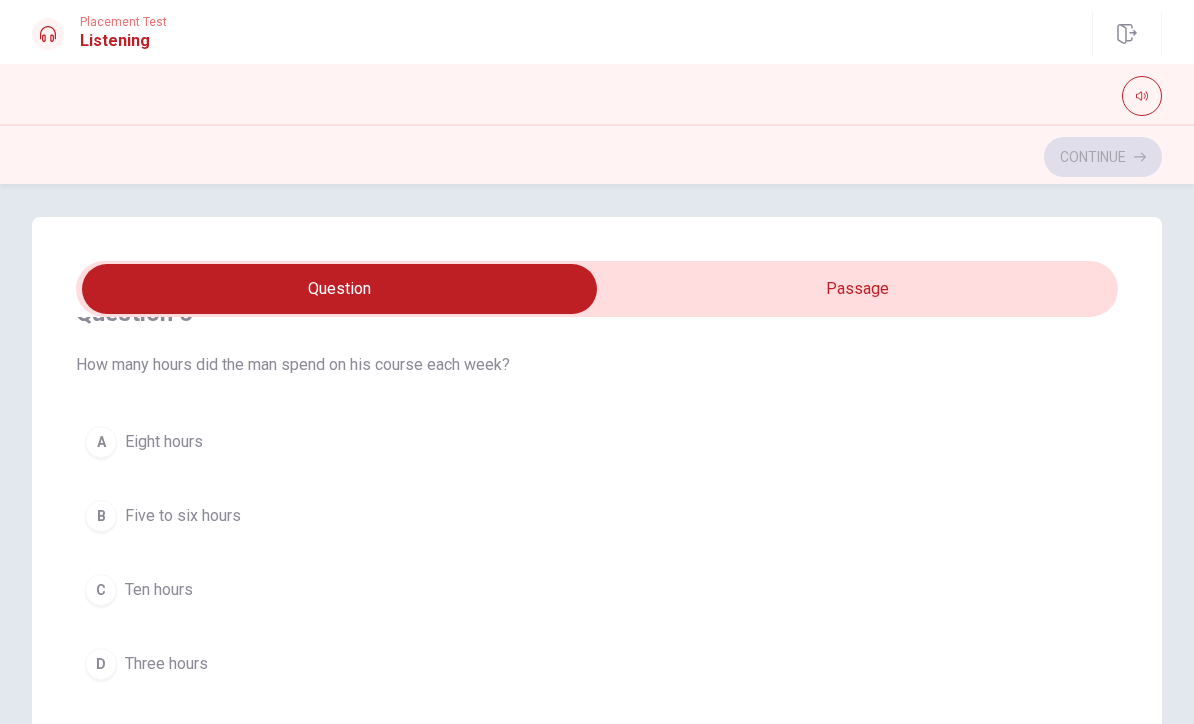 click on "B Five to six hours" at bounding box center [597, 516] 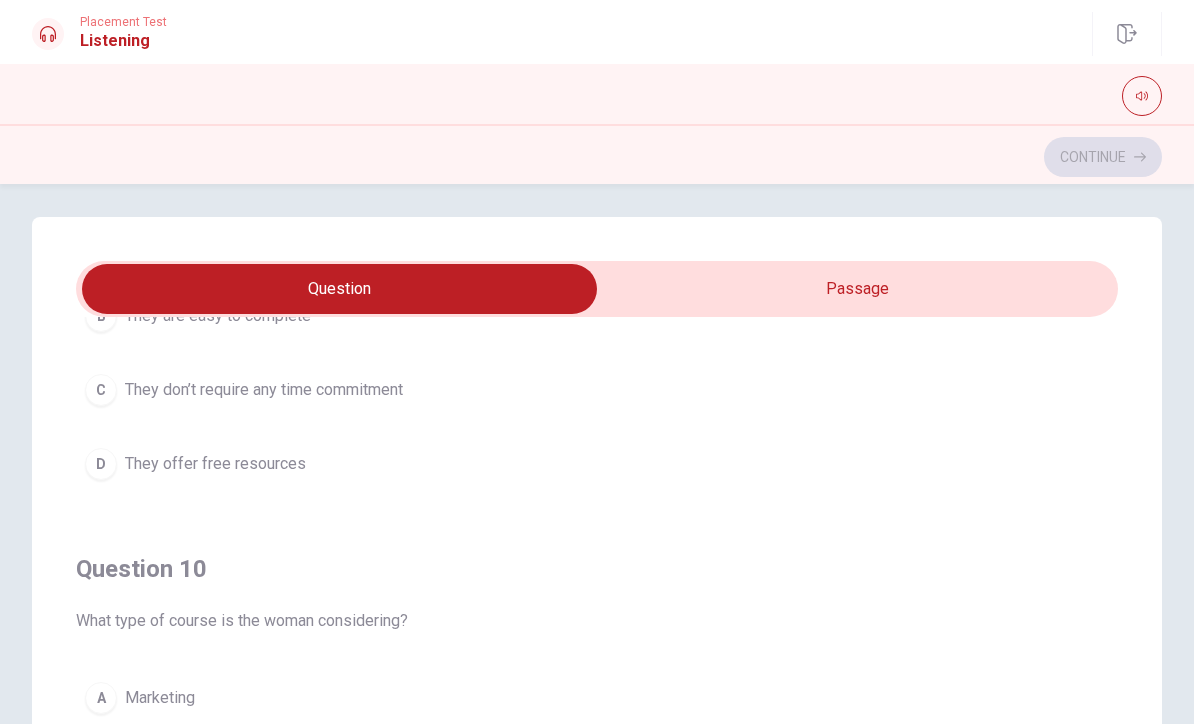 scroll, scrollTop: 1620, scrollLeft: 0, axis: vertical 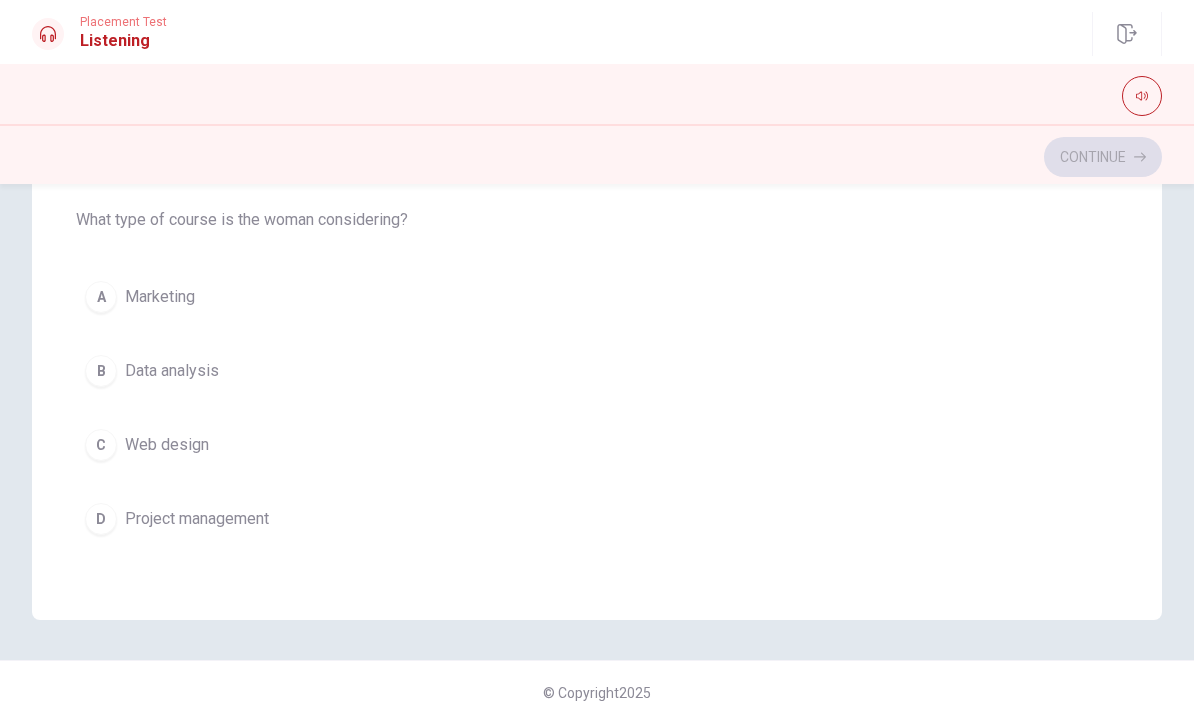 click on "B Data analysis" at bounding box center [597, 371] 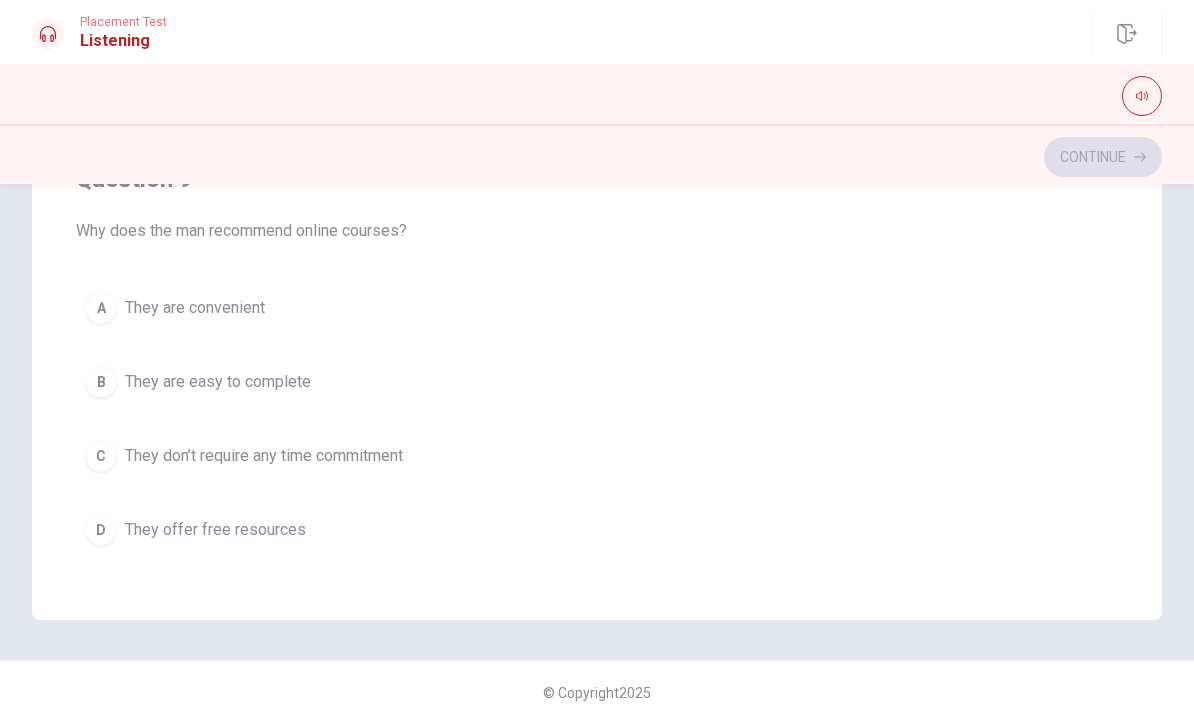 scroll, scrollTop: 1151, scrollLeft: 0, axis: vertical 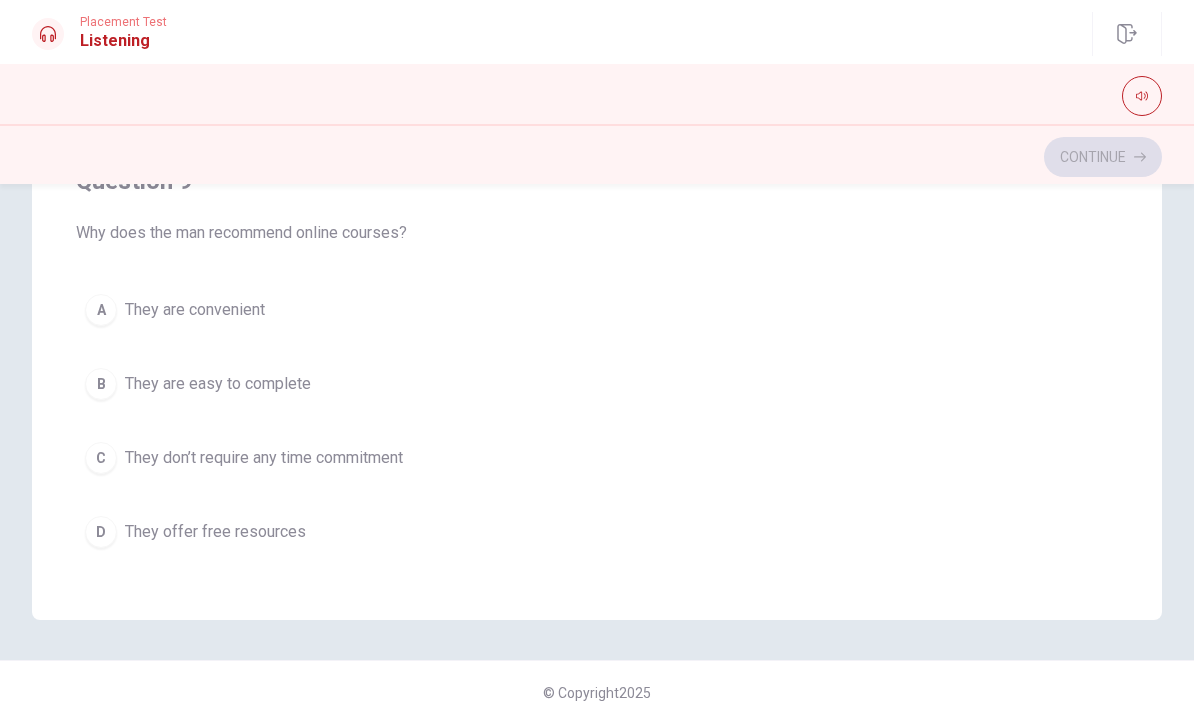 click on "A They are convenient" at bounding box center (597, 310) 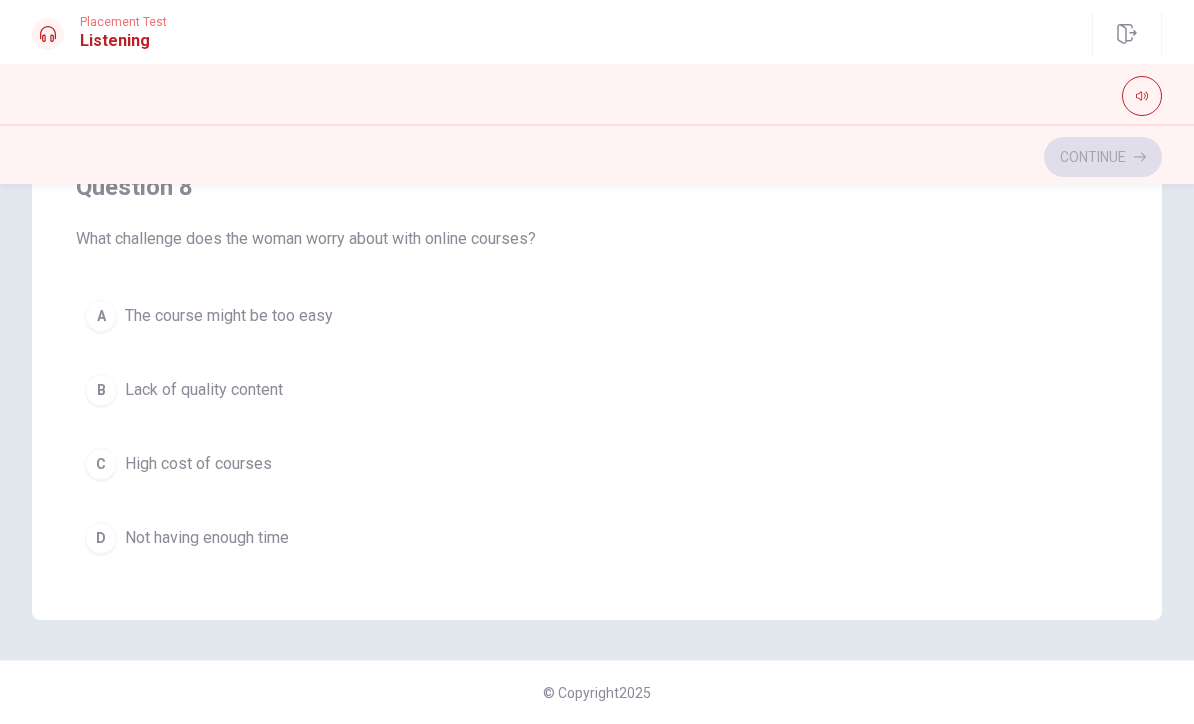 scroll, scrollTop: 693, scrollLeft: 0, axis: vertical 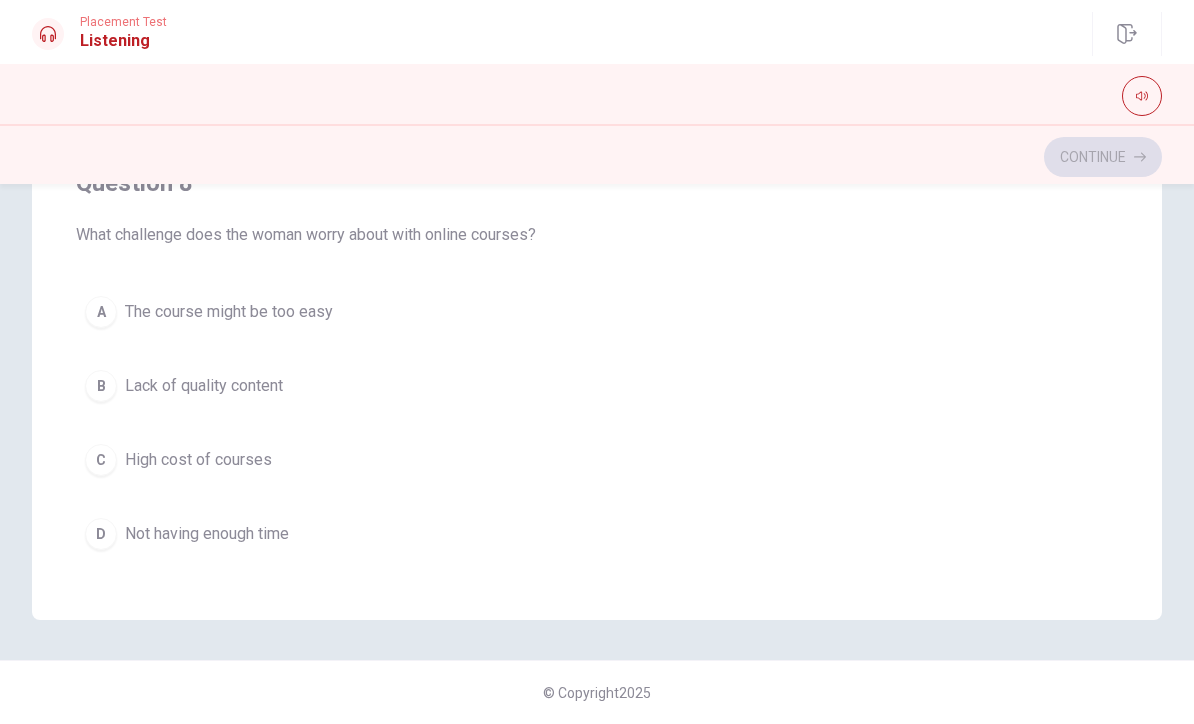 click on "D Not having enough time" at bounding box center (597, 534) 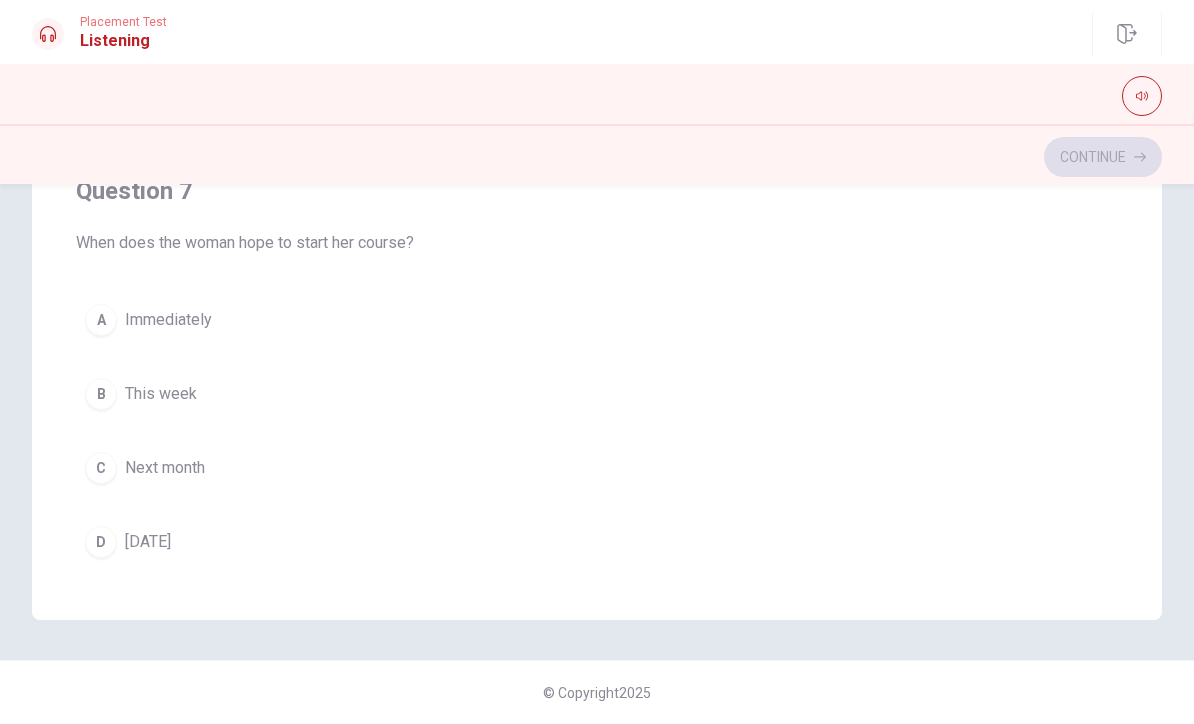 scroll, scrollTop: 239, scrollLeft: 0, axis: vertical 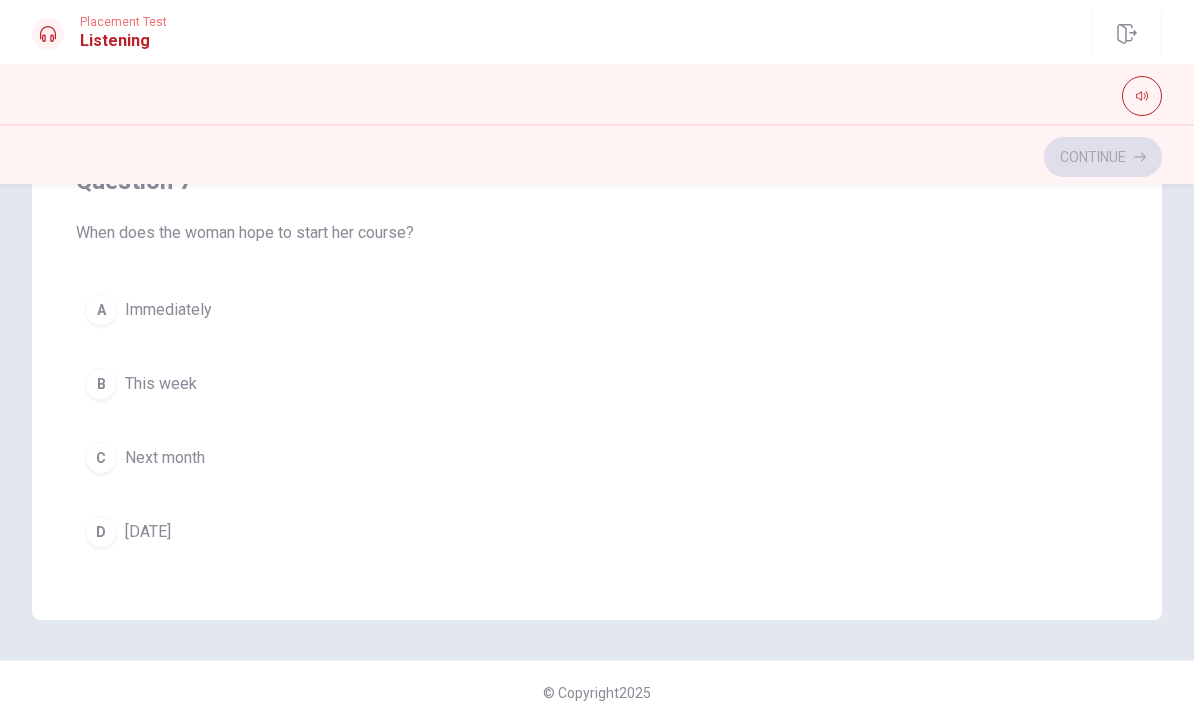 click on "C Next month" at bounding box center (597, 458) 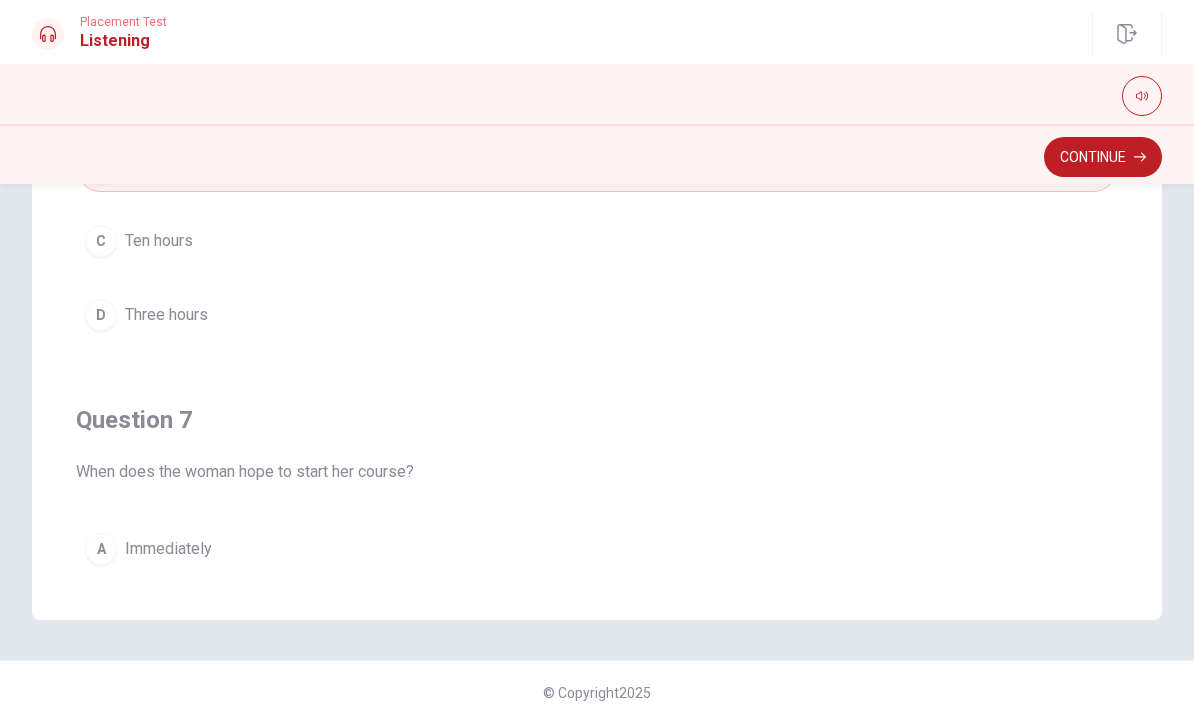 scroll, scrollTop: 0, scrollLeft: 0, axis: both 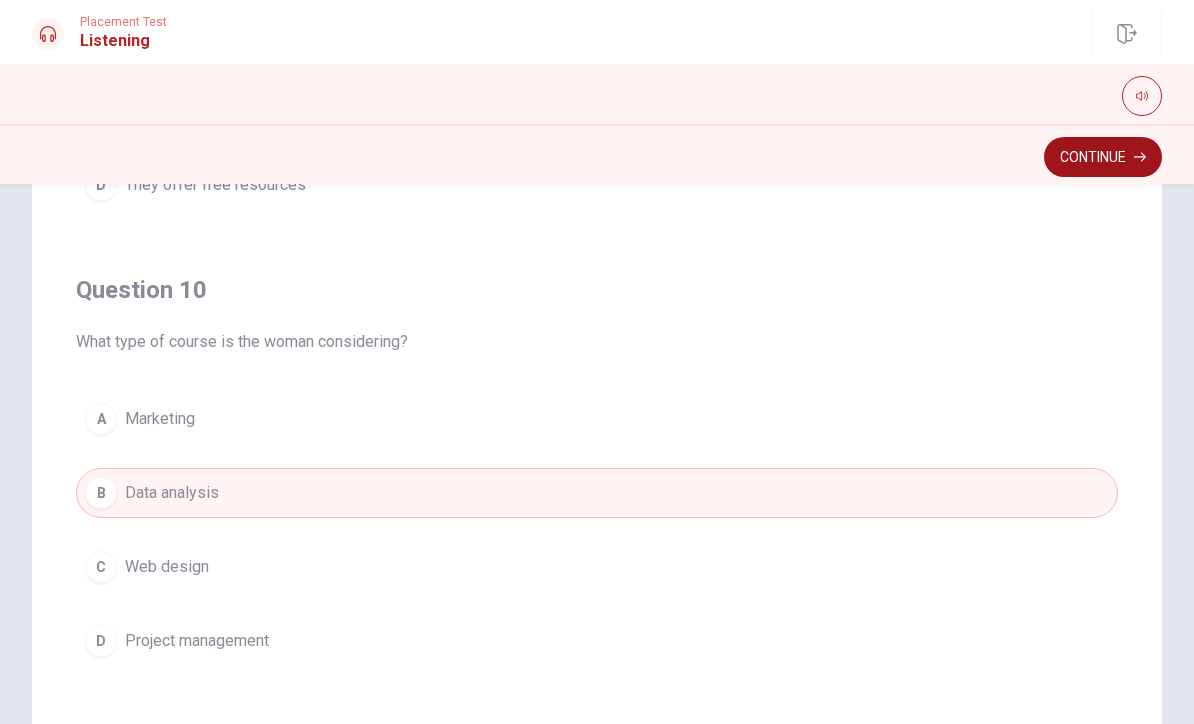 click on "Continue" at bounding box center (1103, 157) 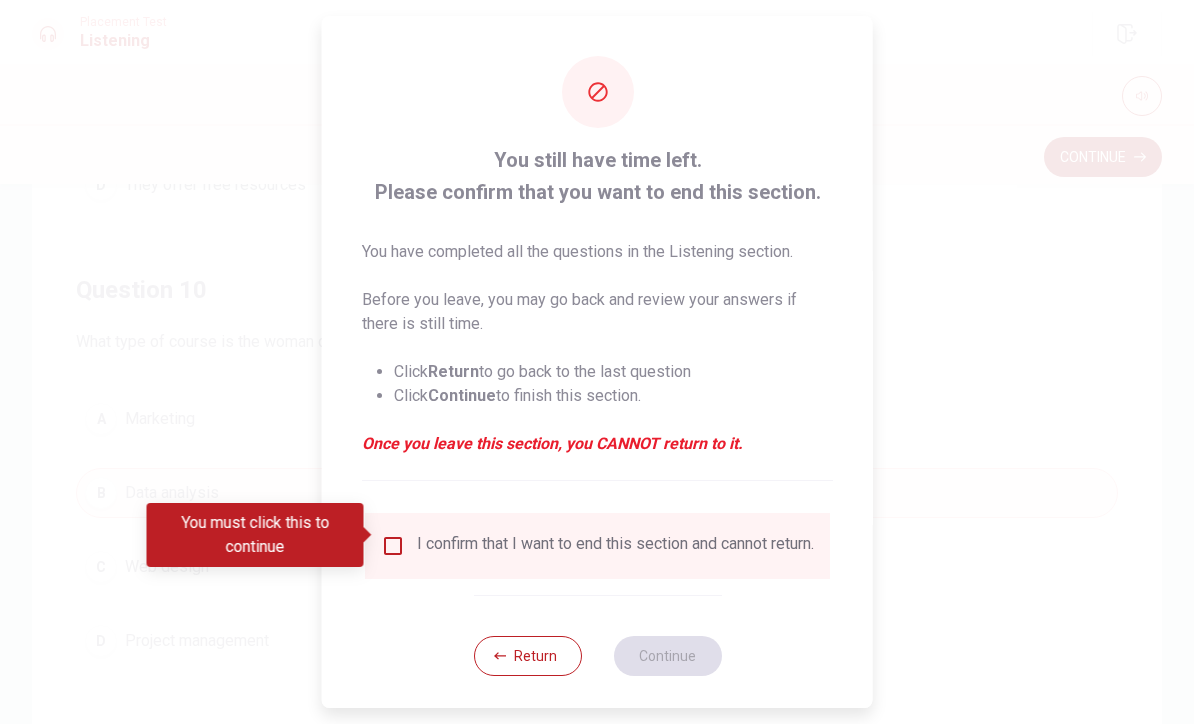 click at bounding box center (393, 546) 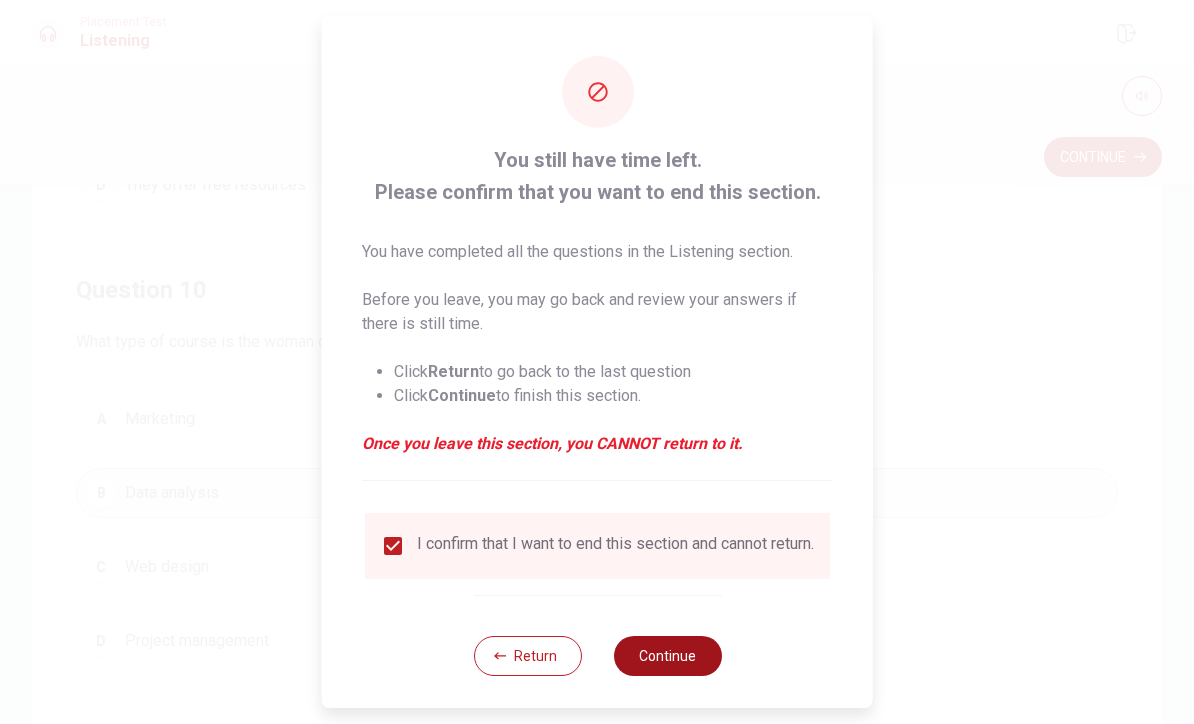 click on "Continue" at bounding box center [667, 656] 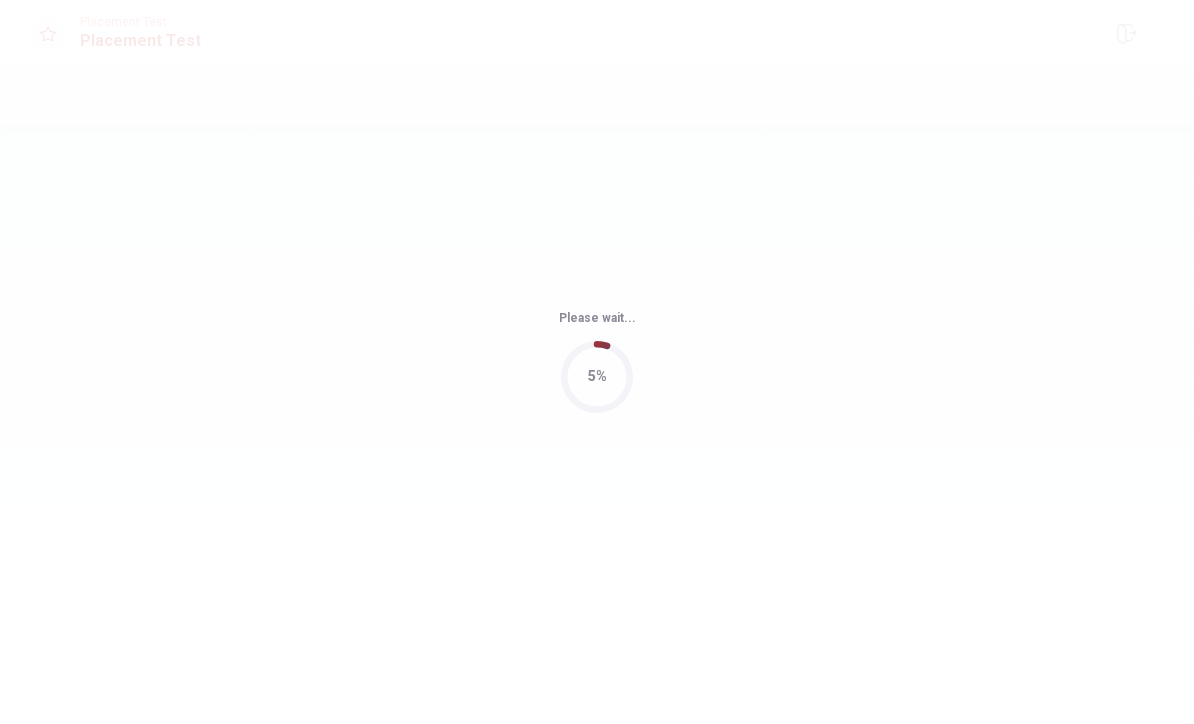 scroll, scrollTop: 0, scrollLeft: 0, axis: both 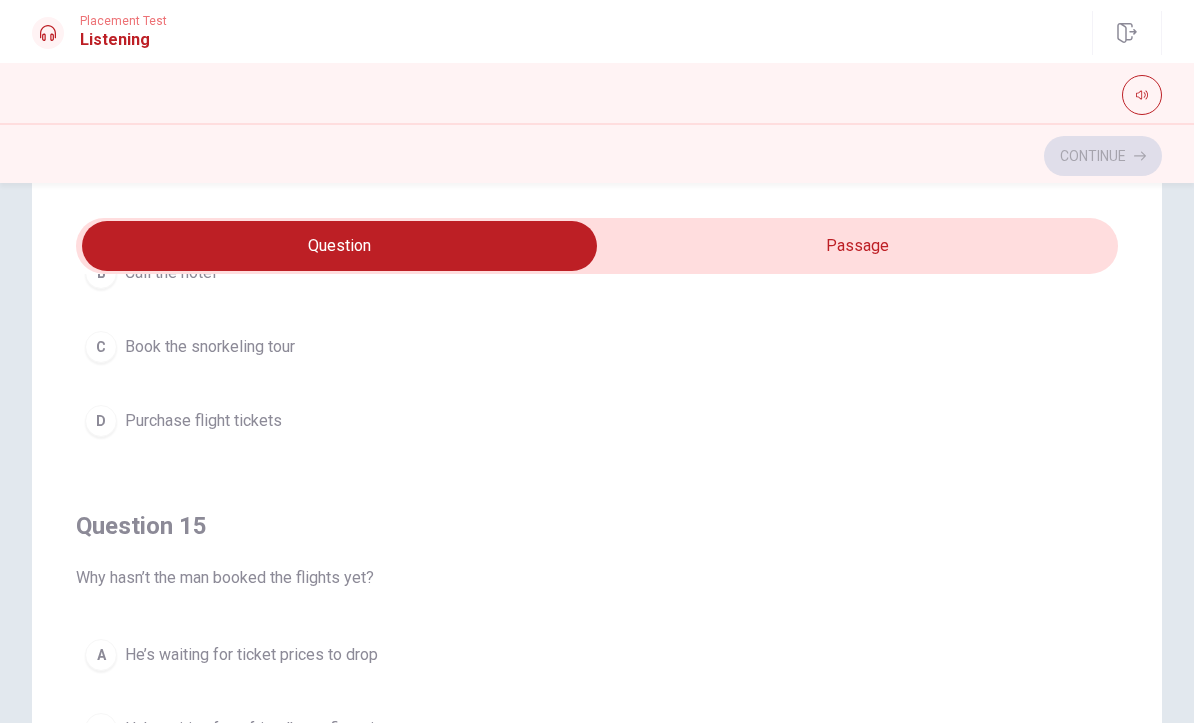 click on "A He’s waiting for ticket prices to drop" at bounding box center [597, 656] 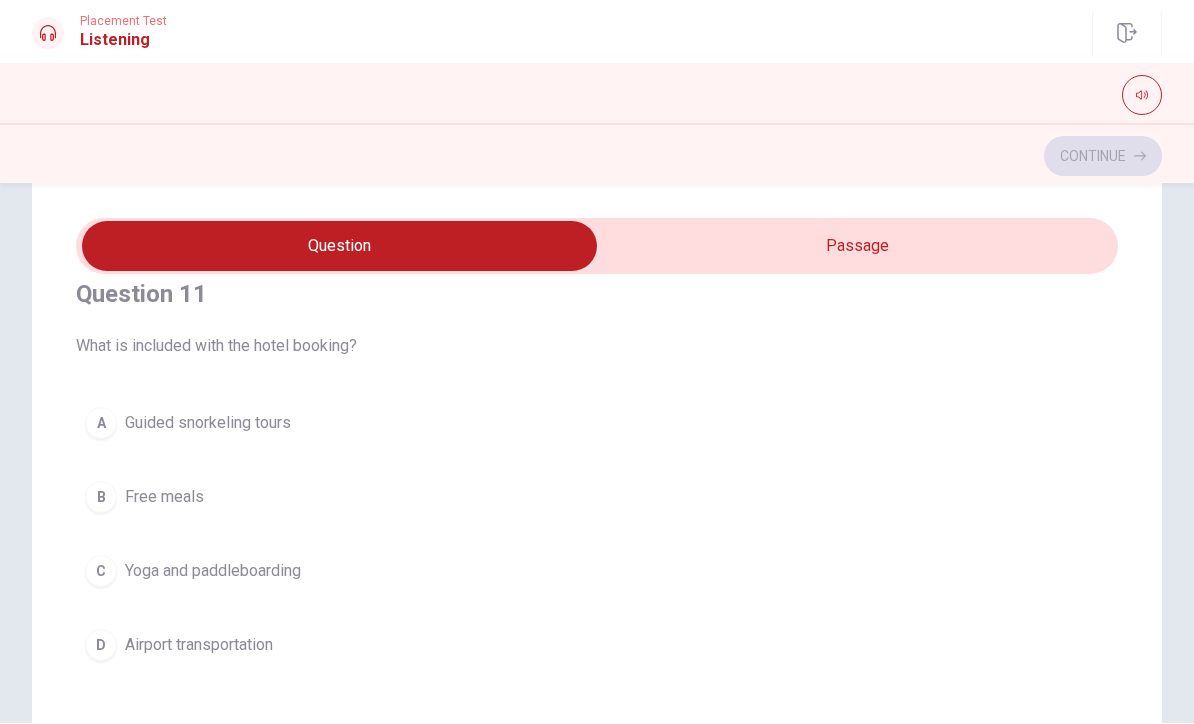 scroll, scrollTop: 31, scrollLeft: 0, axis: vertical 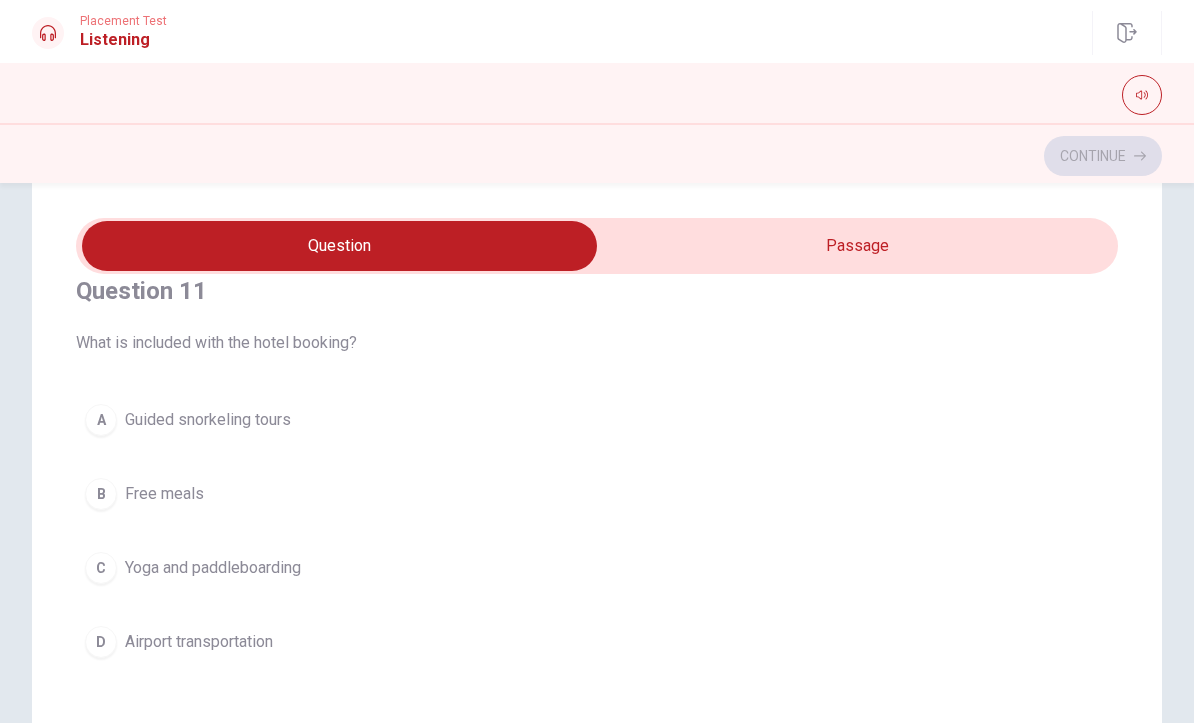 click on "C Yoga and paddleboarding" at bounding box center [597, 569] 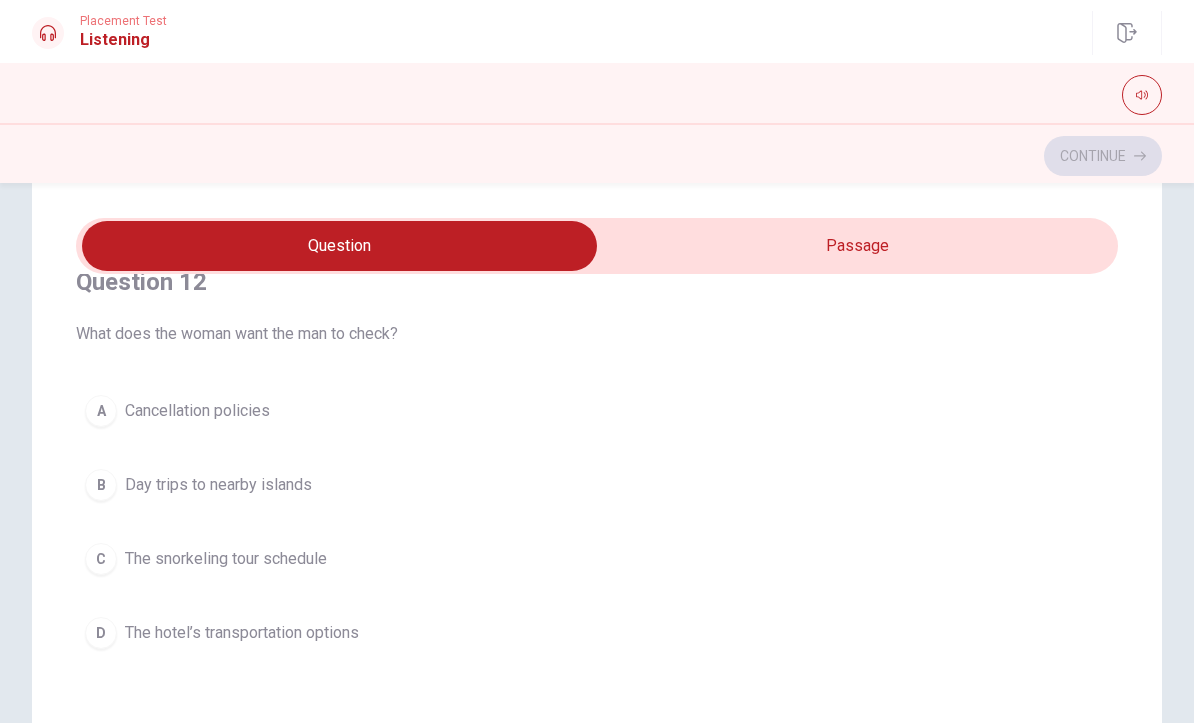 scroll, scrollTop: 493, scrollLeft: 0, axis: vertical 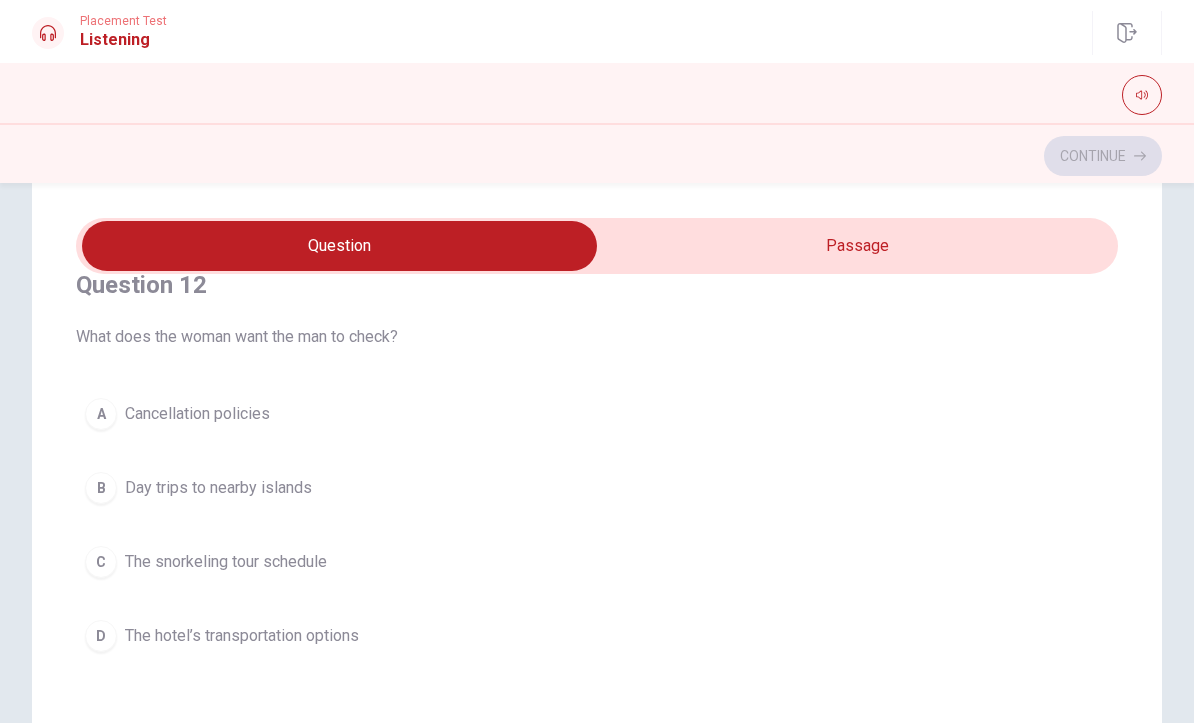 click on "D The hotel’s transportation options" at bounding box center [597, 637] 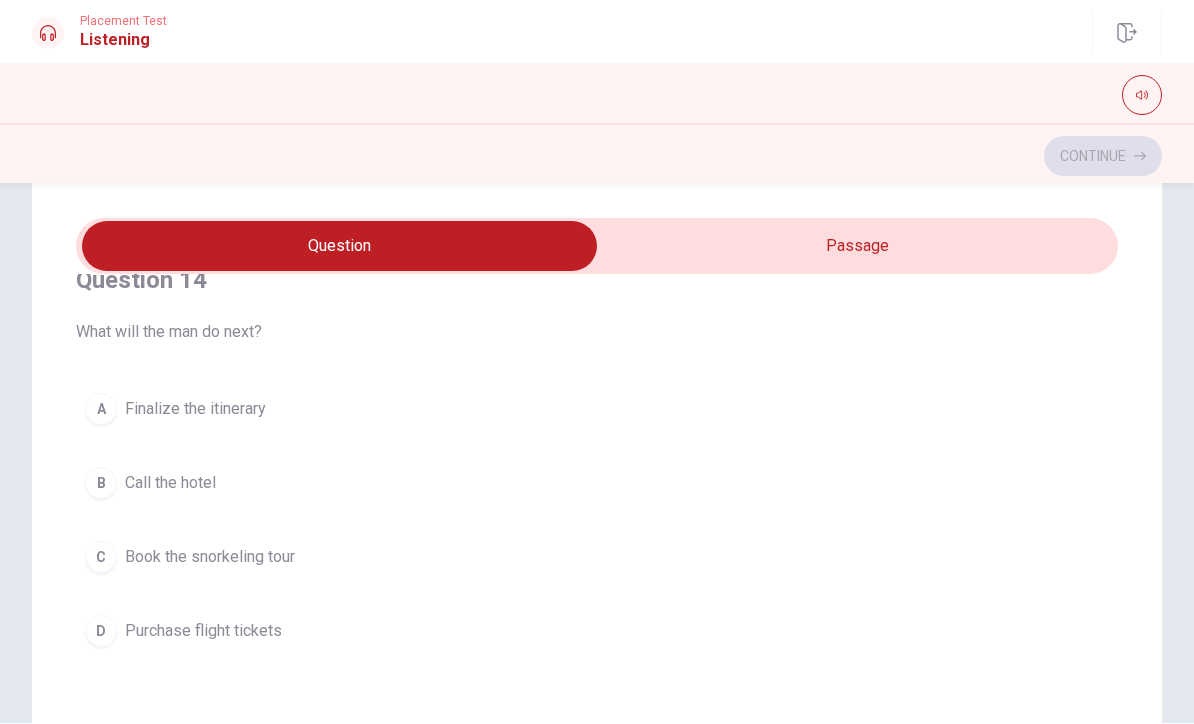 scroll, scrollTop: 1418, scrollLeft: 0, axis: vertical 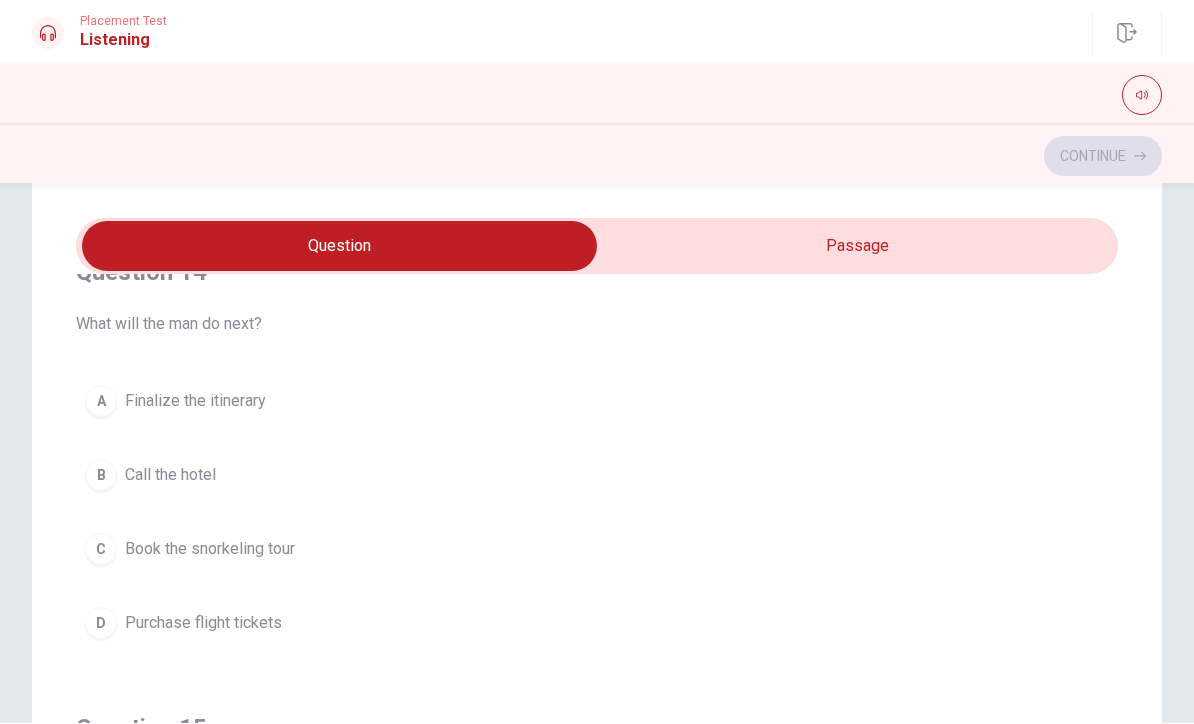 click on "B Call the hotel" at bounding box center [597, 476] 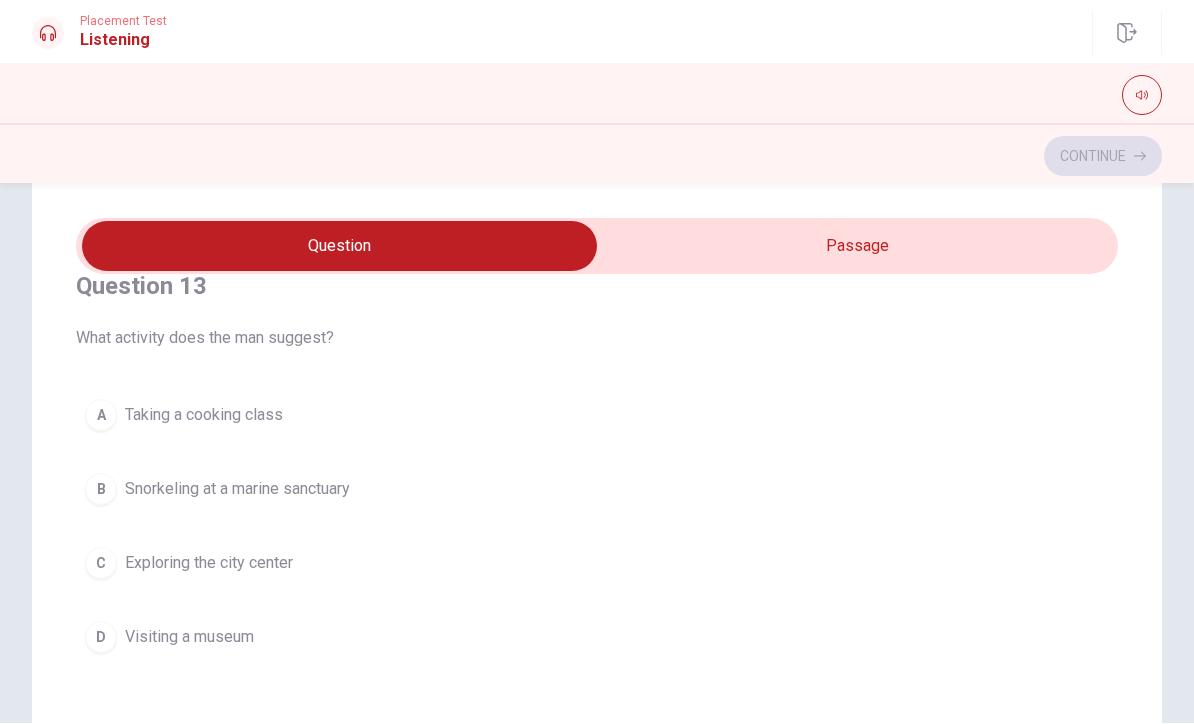 scroll, scrollTop: 954, scrollLeft: 0, axis: vertical 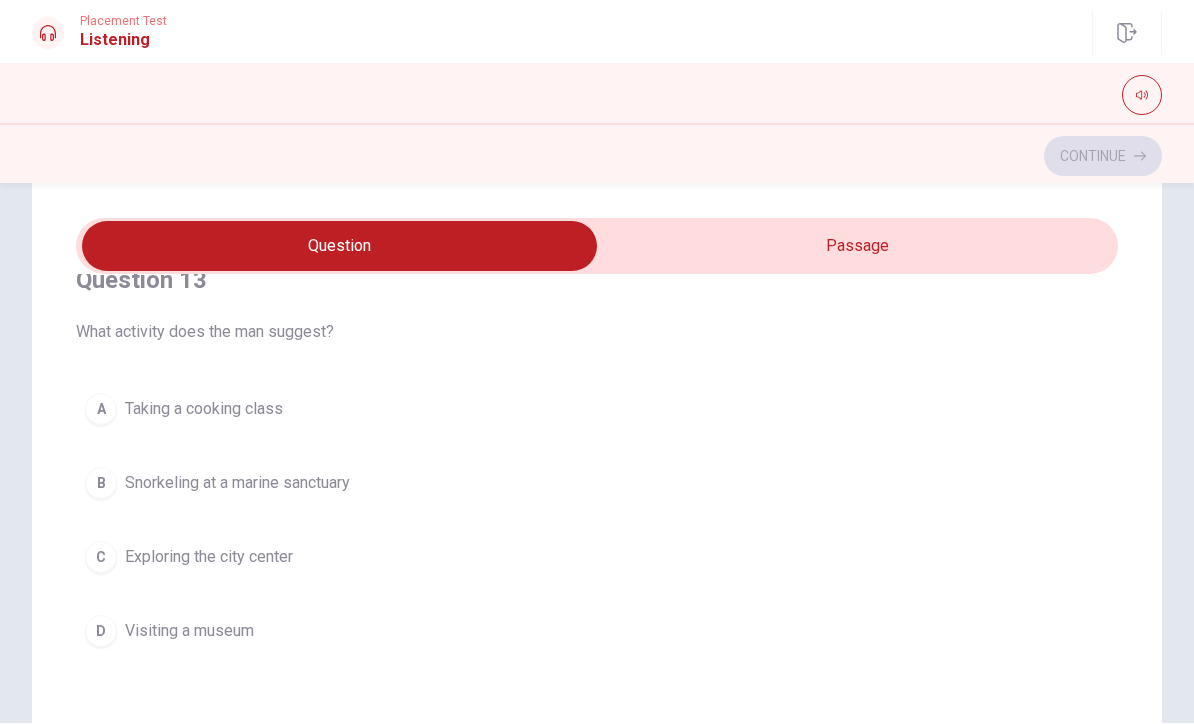 click on "B Snorkeling at a marine sanctuary" at bounding box center [597, 484] 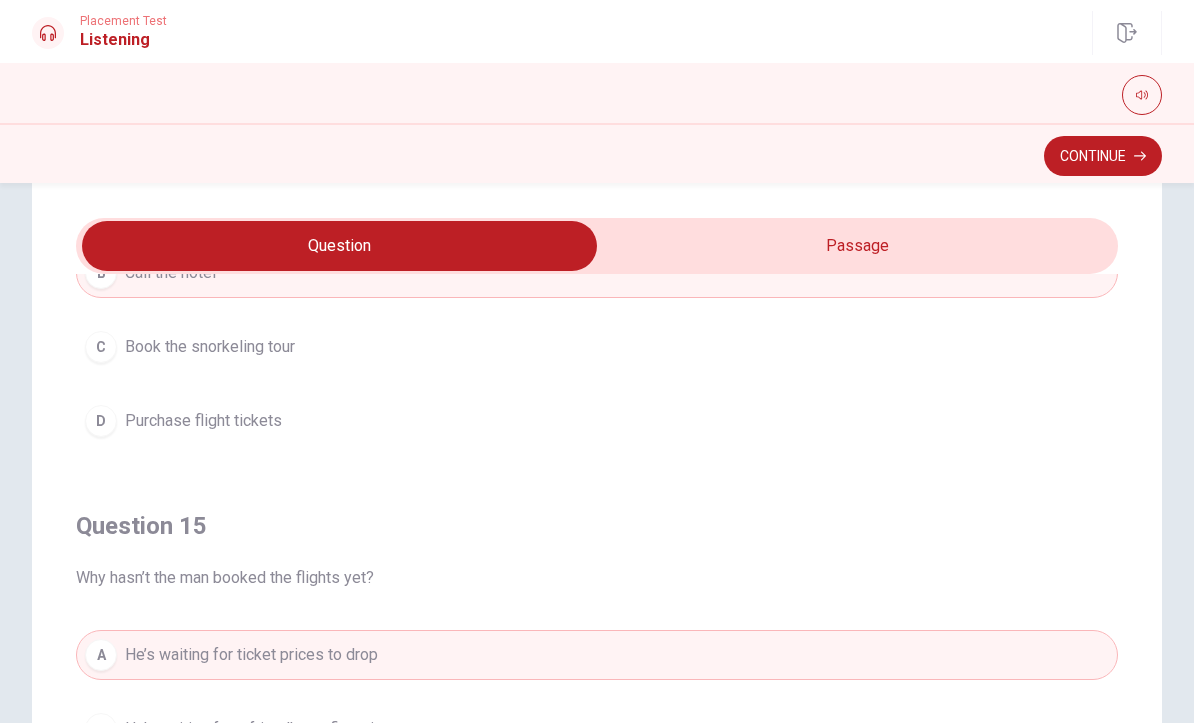 scroll, scrollTop: 1620, scrollLeft: 0, axis: vertical 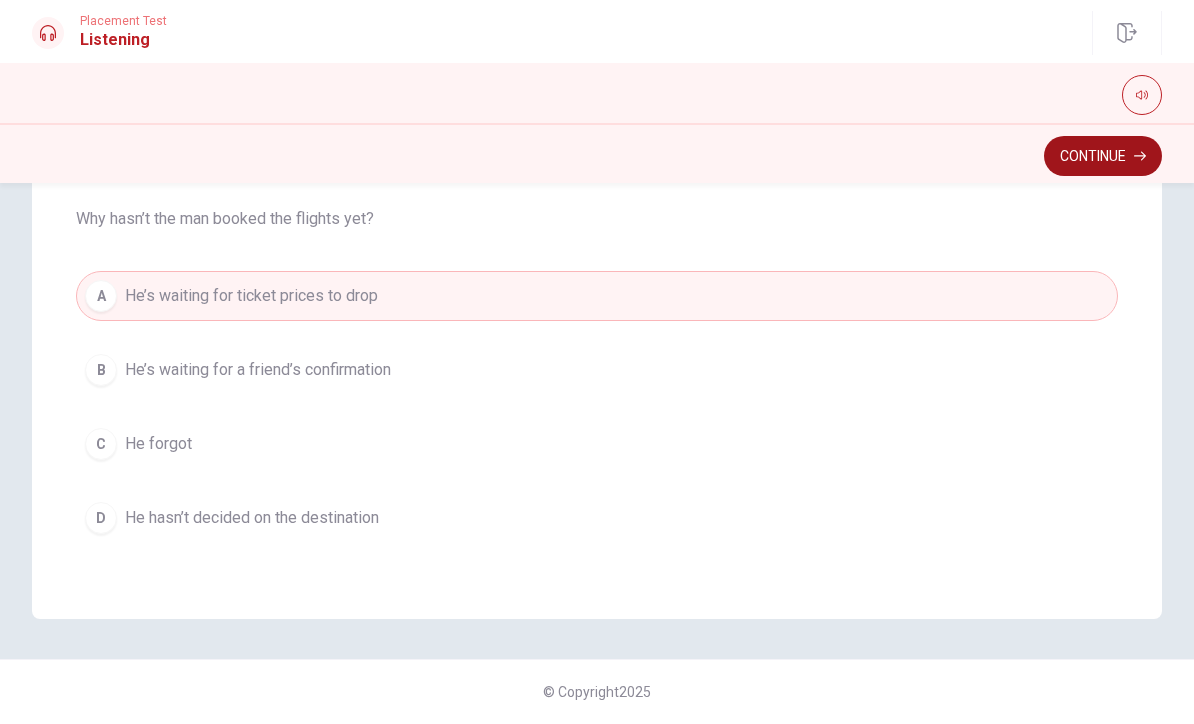 click on "Continue" at bounding box center (1103, 157) 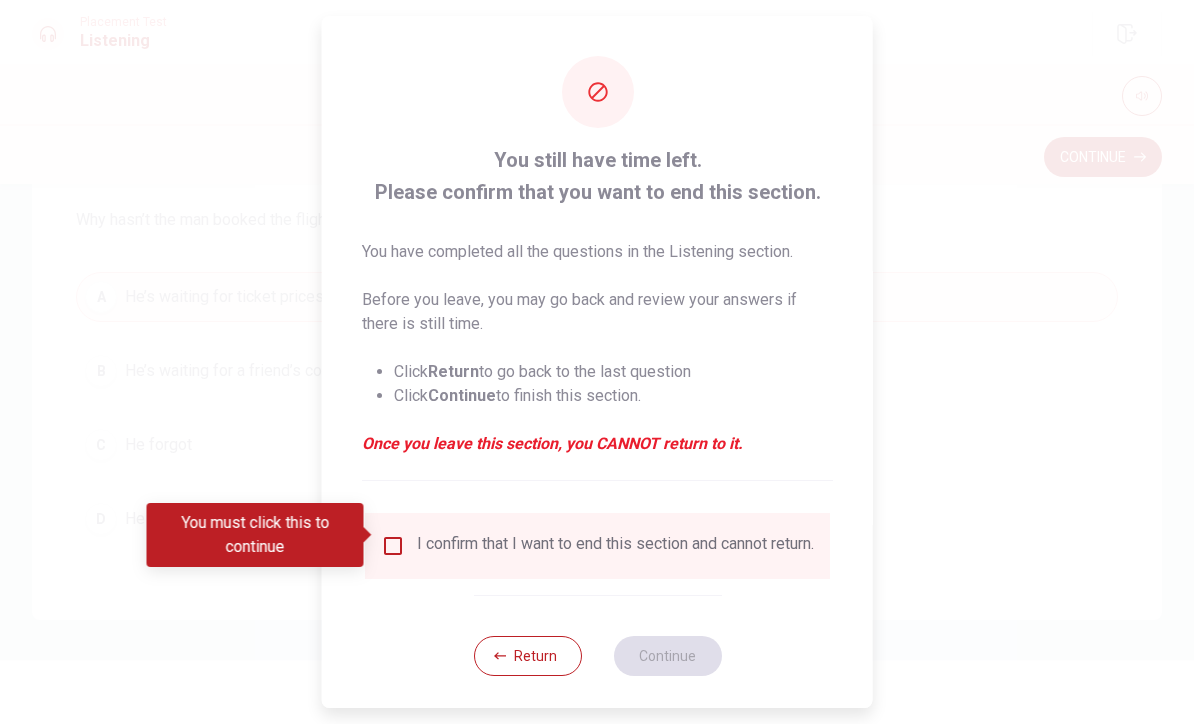 click at bounding box center (393, 546) 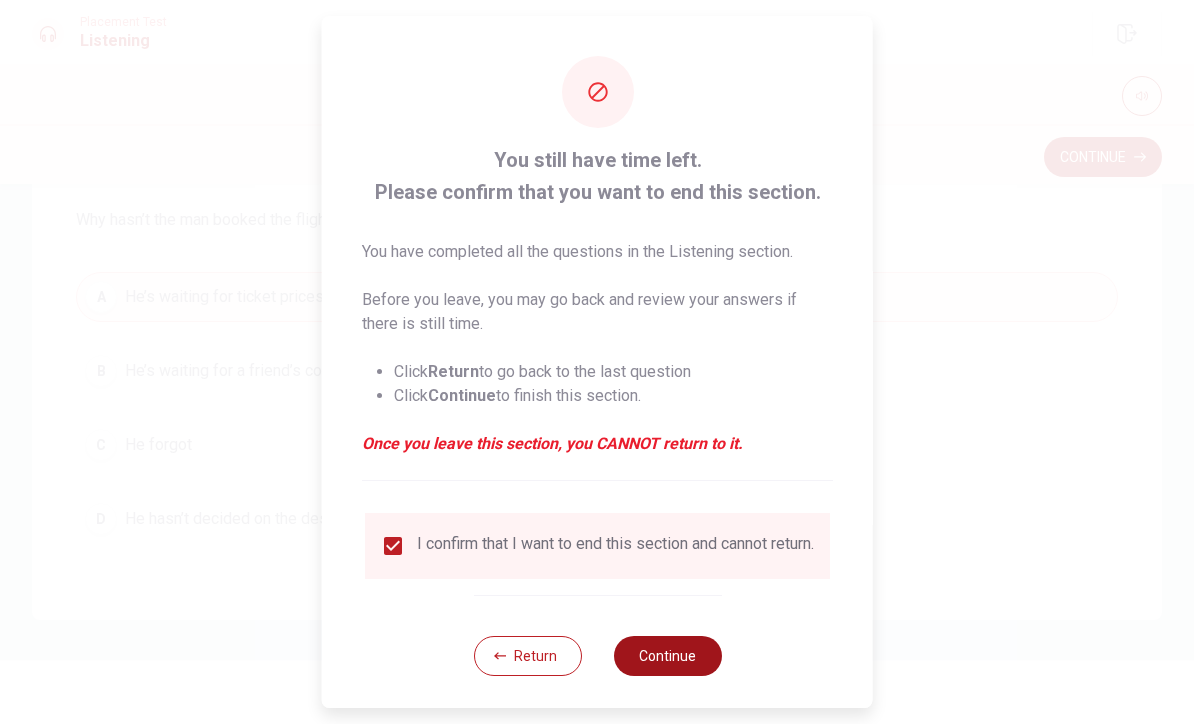 click on "Continue" at bounding box center [667, 656] 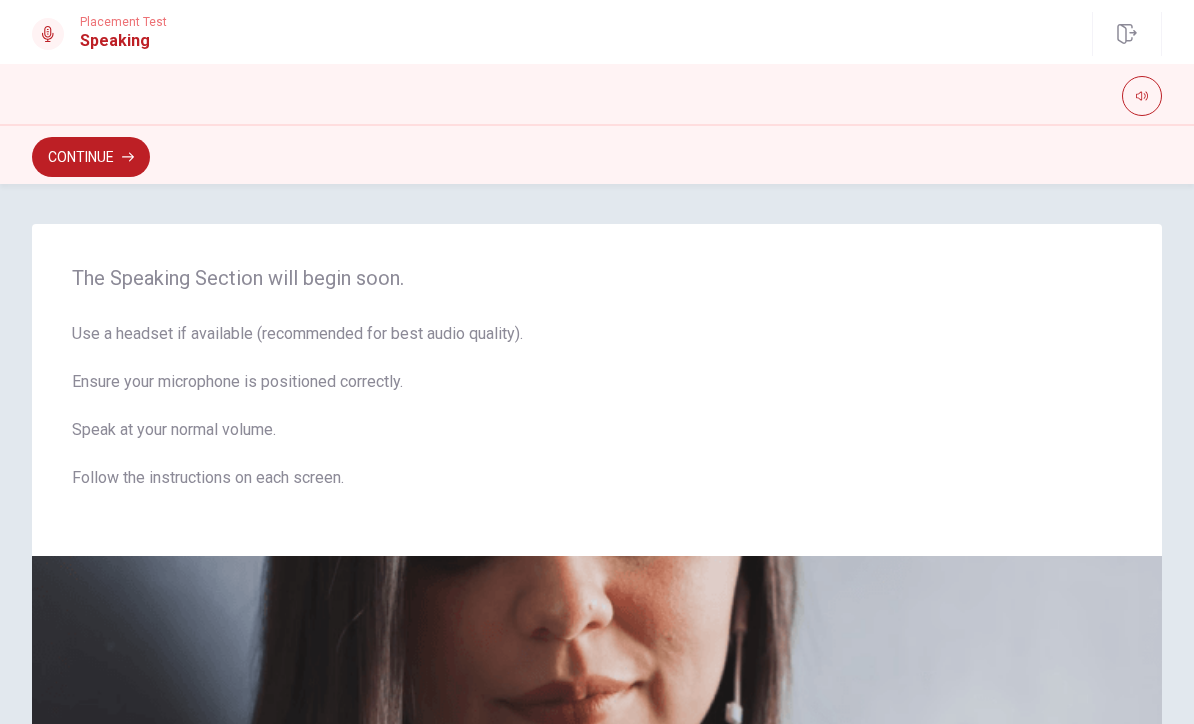 scroll, scrollTop: 0, scrollLeft: 0, axis: both 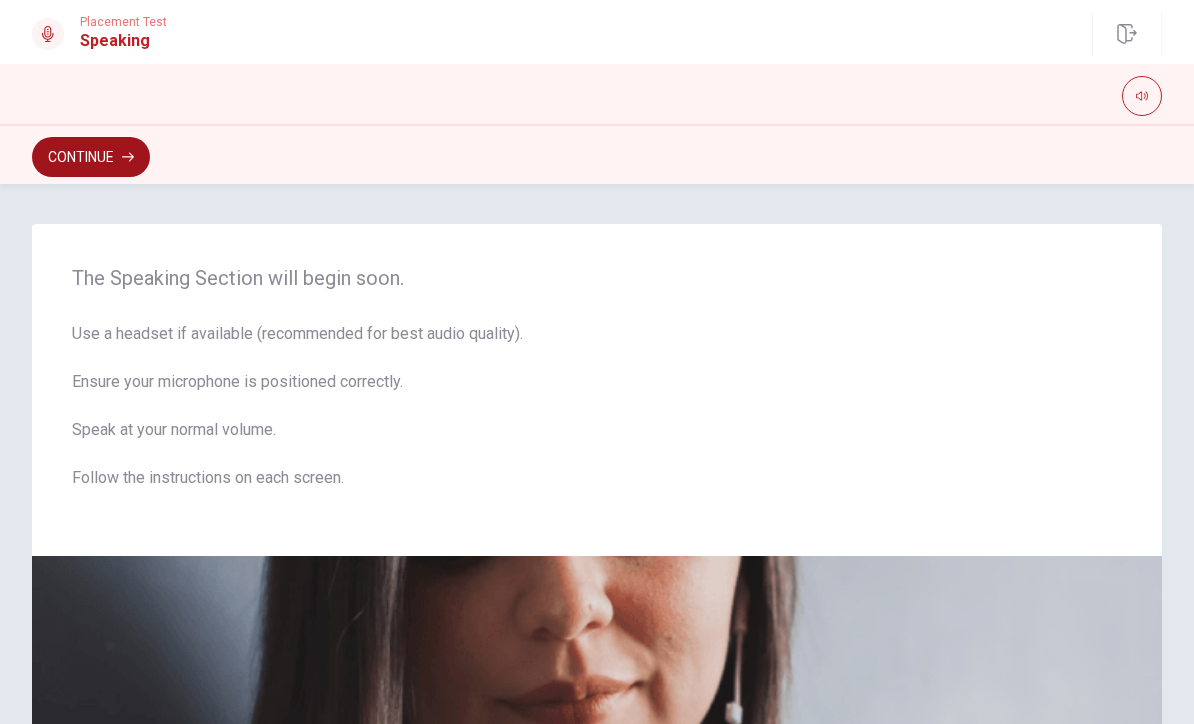 click on "Continue" at bounding box center (91, 157) 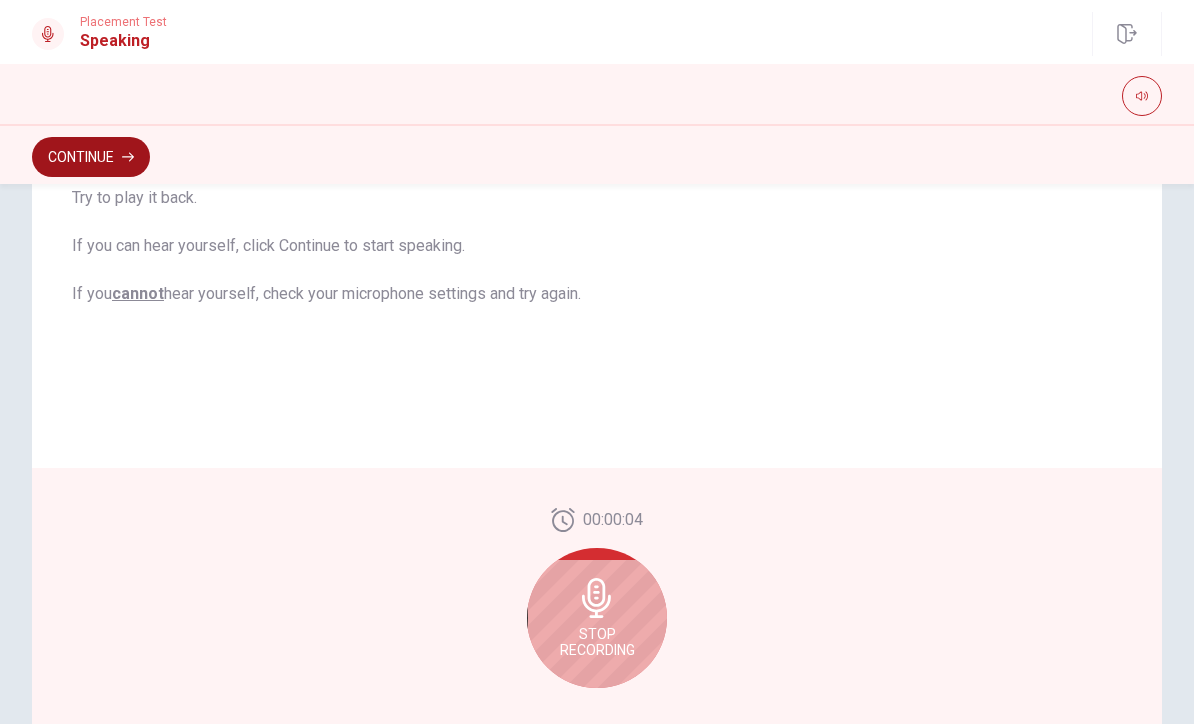 scroll, scrollTop: 352, scrollLeft: 0, axis: vertical 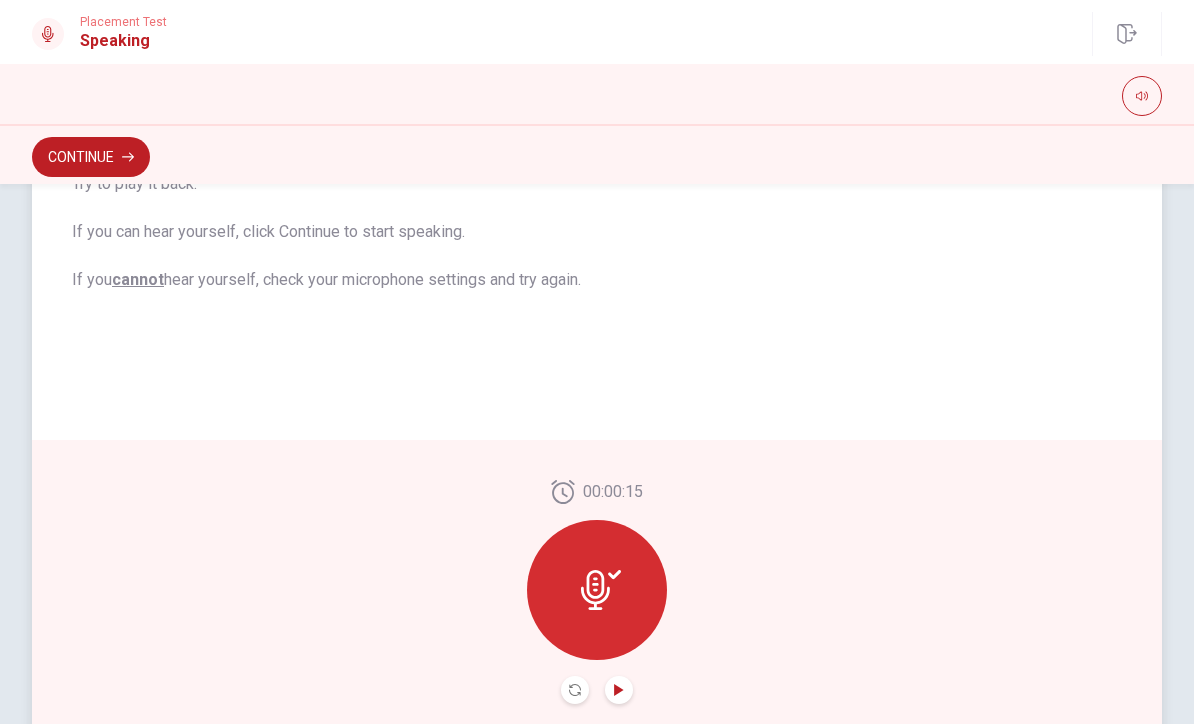 click 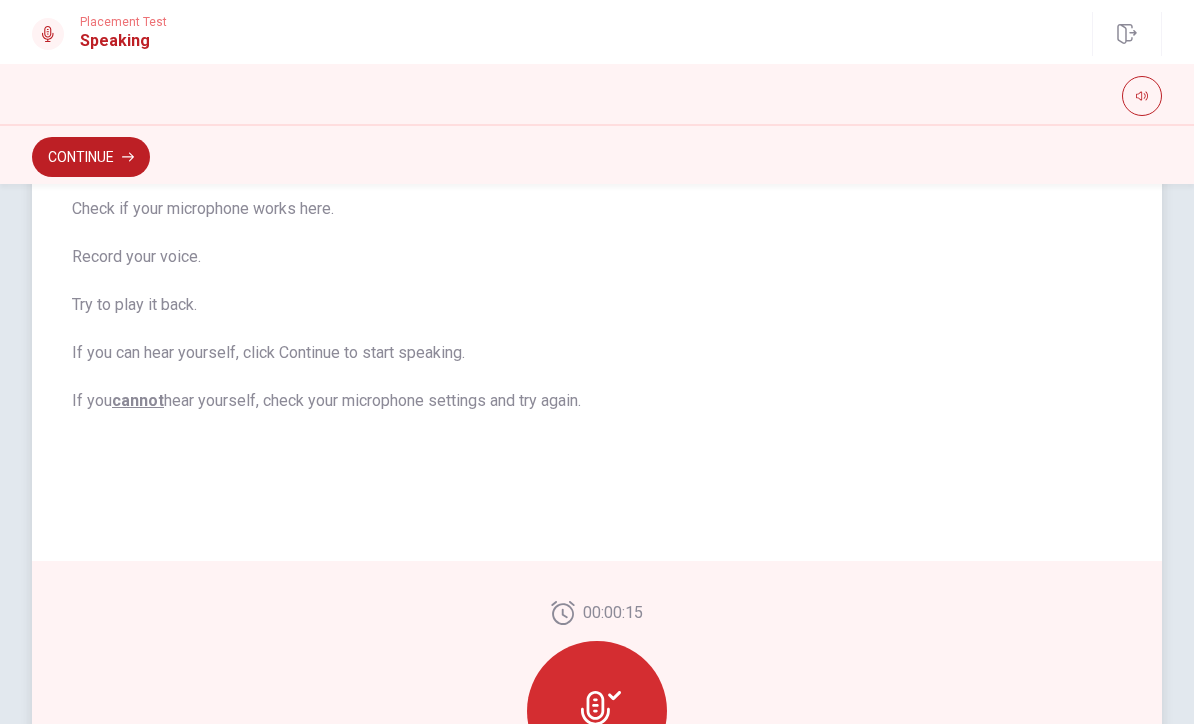 scroll, scrollTop: 232, scrollLeft: 0, axis: vertical 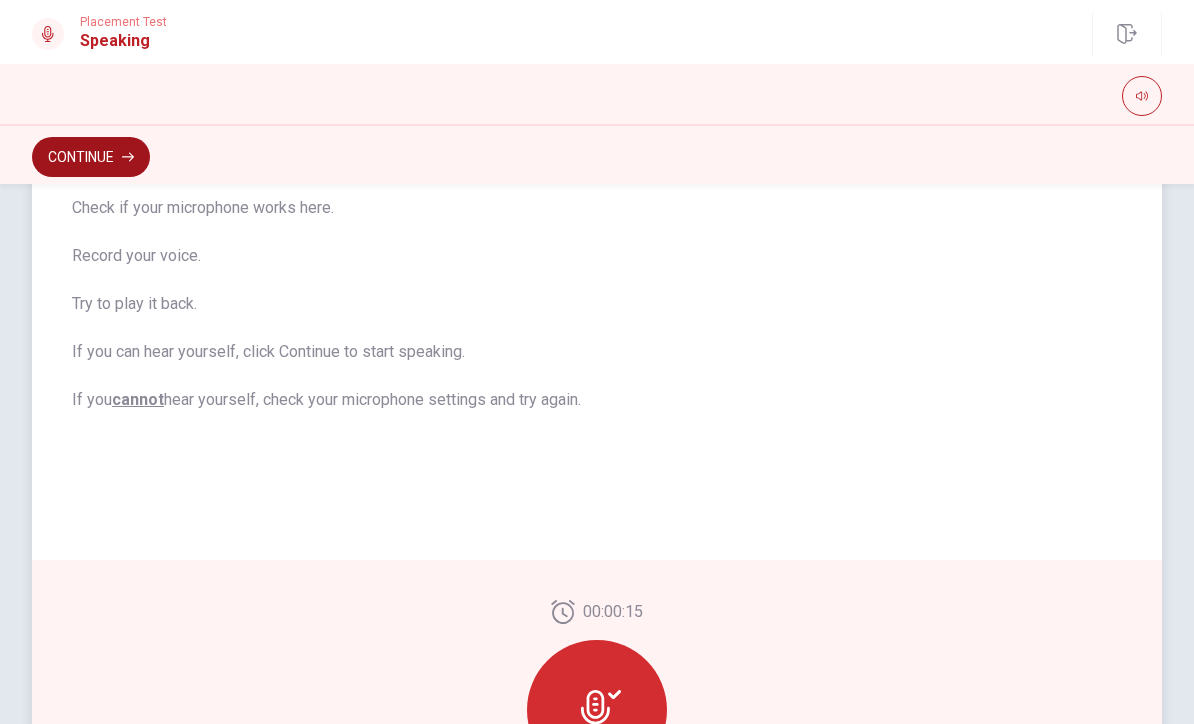 click on "Continue" at bounding box center (91, 157) 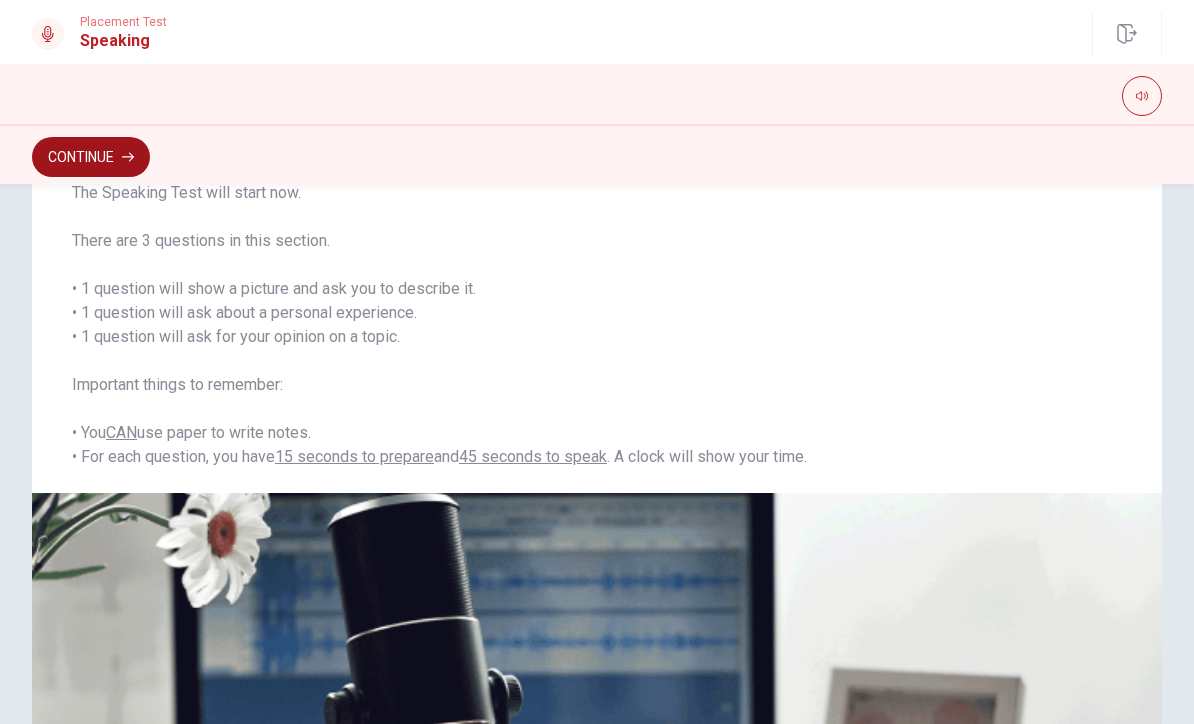 scroll, scrollTop: 123, scrollLeft: 0, axis: vertical 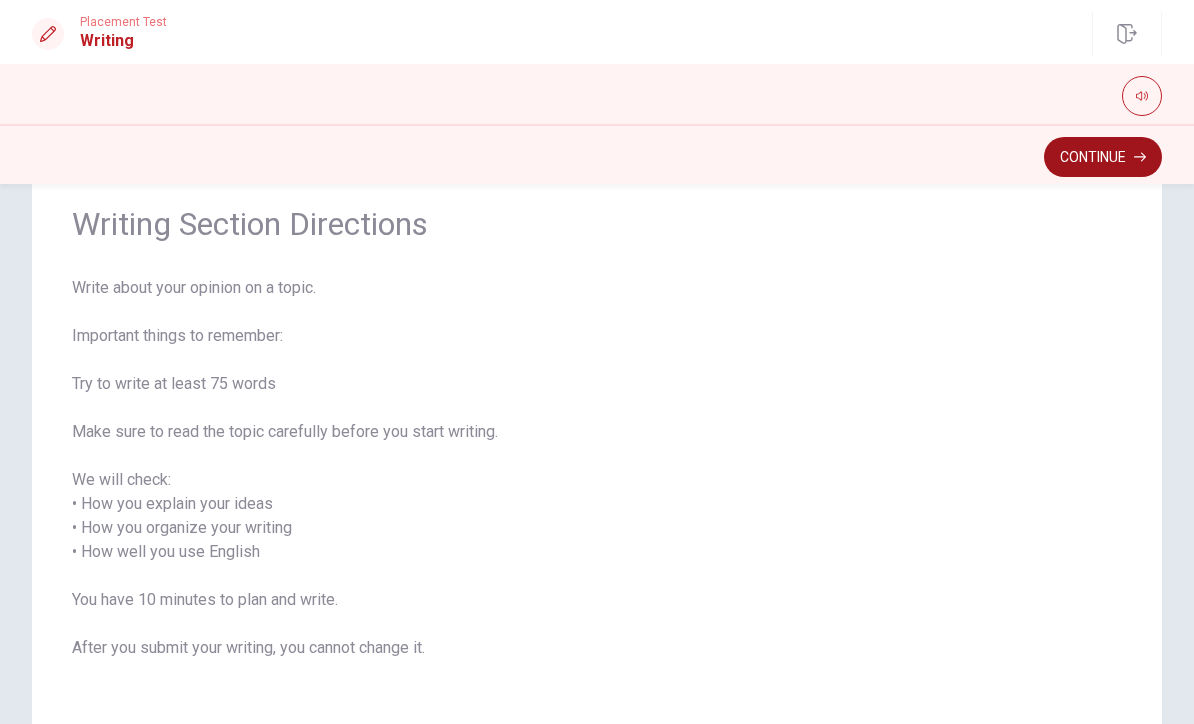 click on "Continue" at bounding box center [1103, 157] 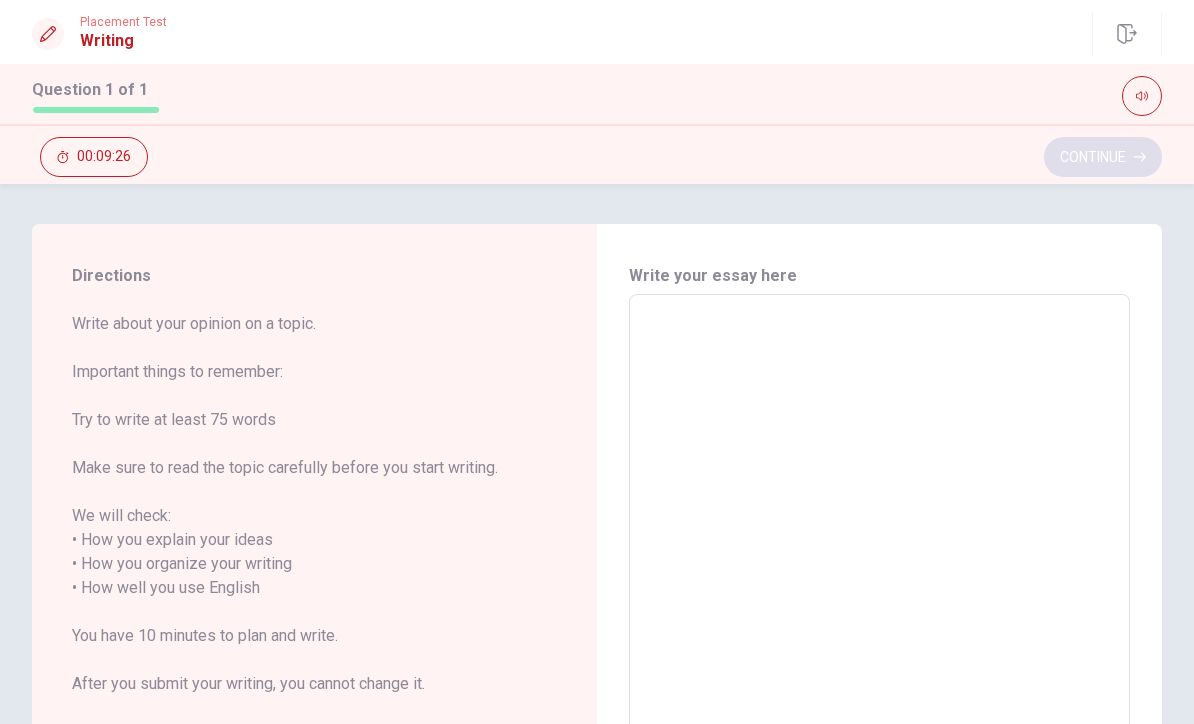 scroll, scrollTop: 0, scrollLeft: 0, axis: both 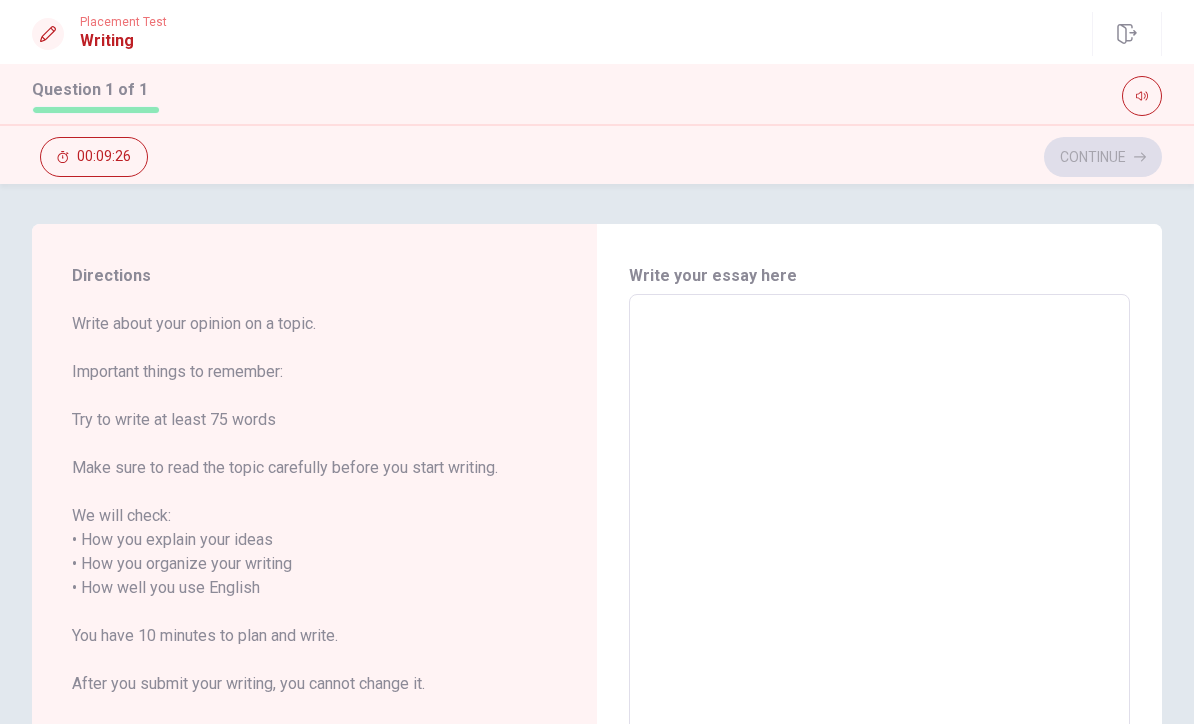 click at bounding box center [879, 588] 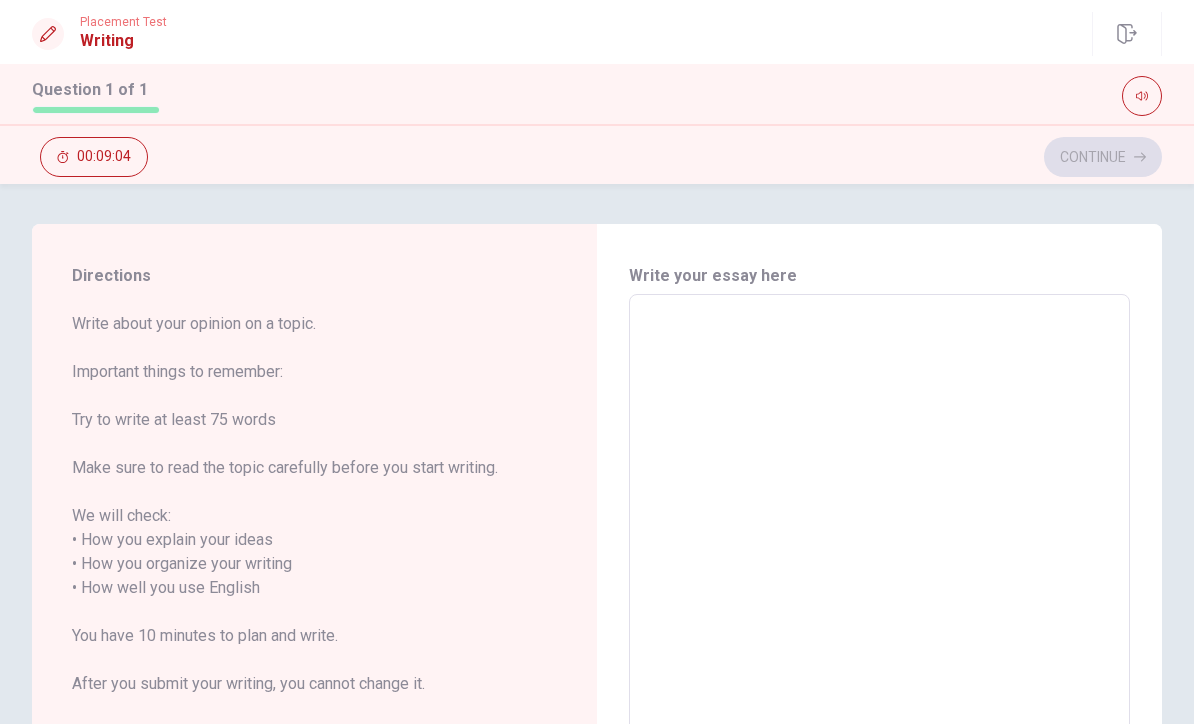 scroll, scrollTop: 0, scrollLeft: 0, axis: both 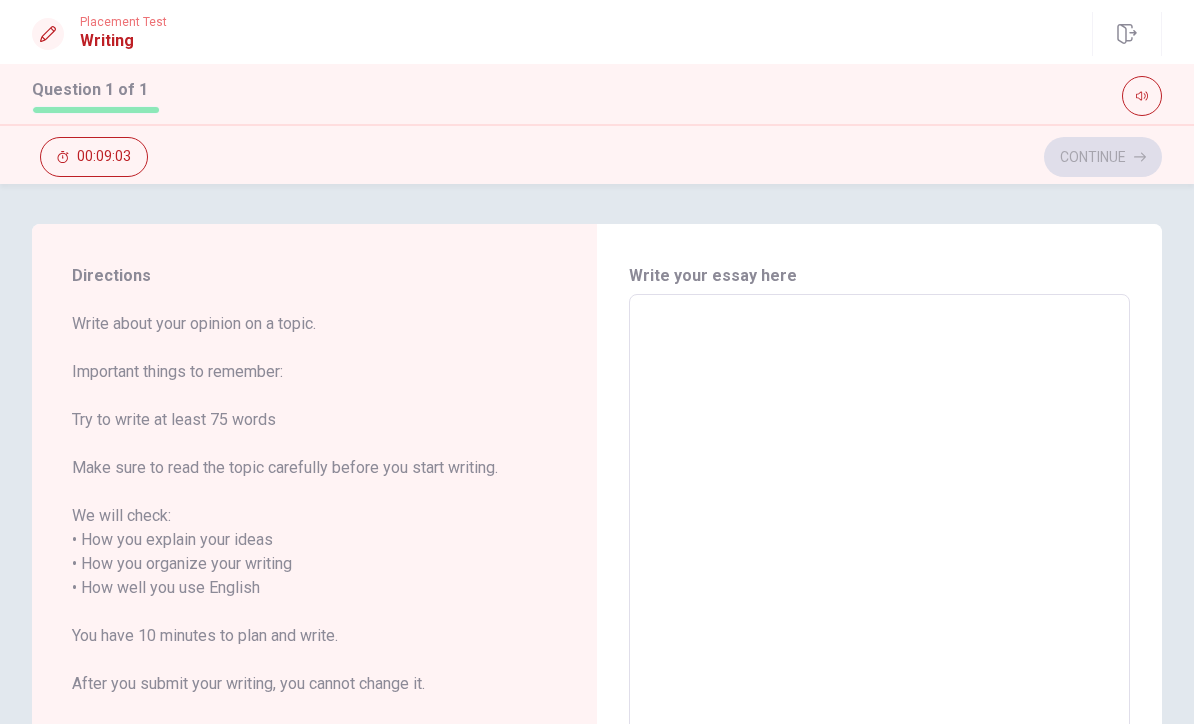 click at bounding box center [879, 588] 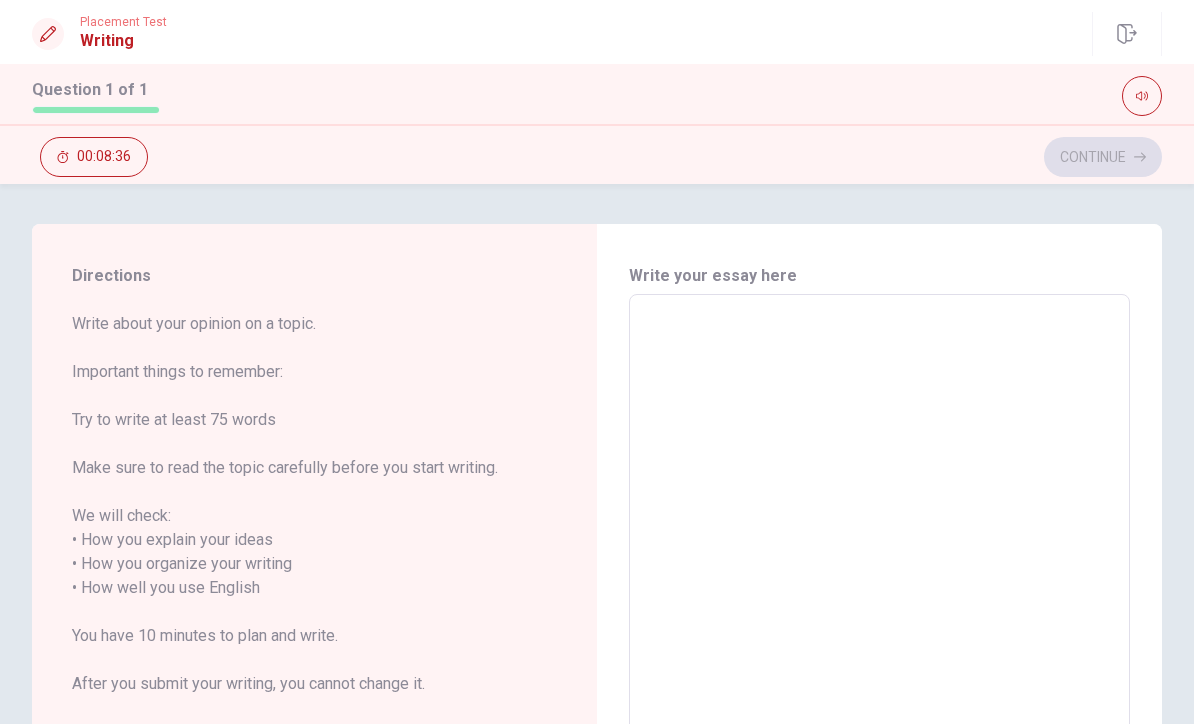 scroll, scrollTop: 0, scrollLeft: 0, axis: both 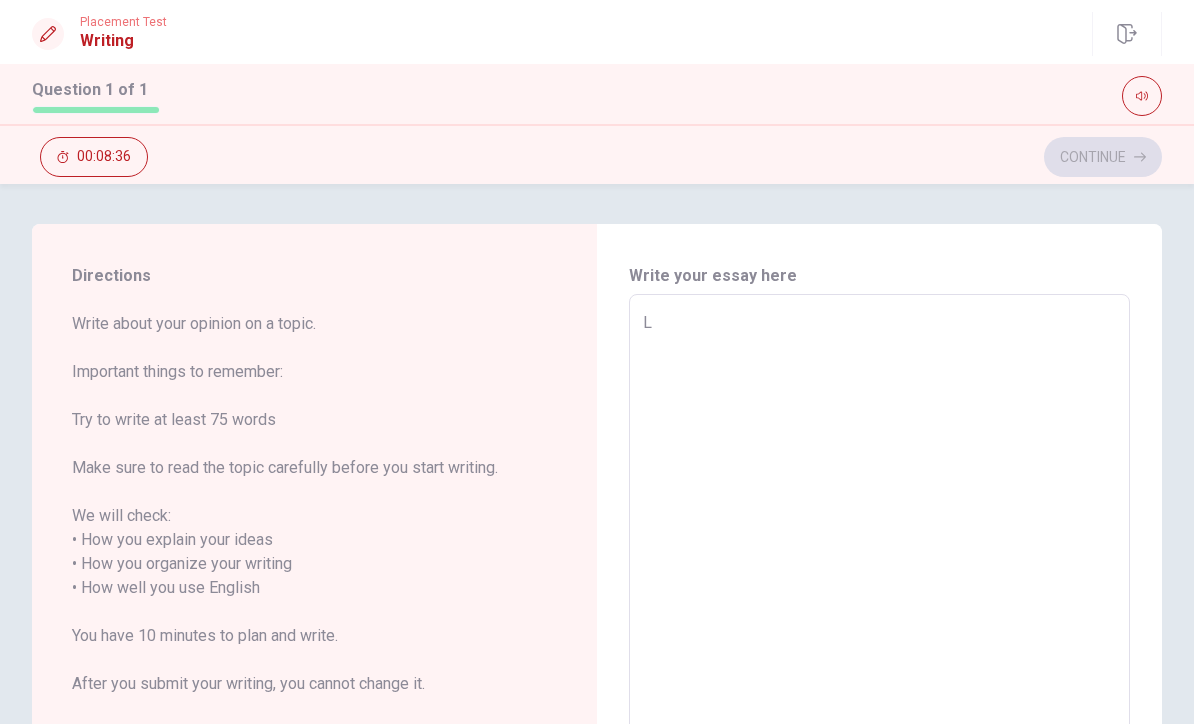 type on "x" 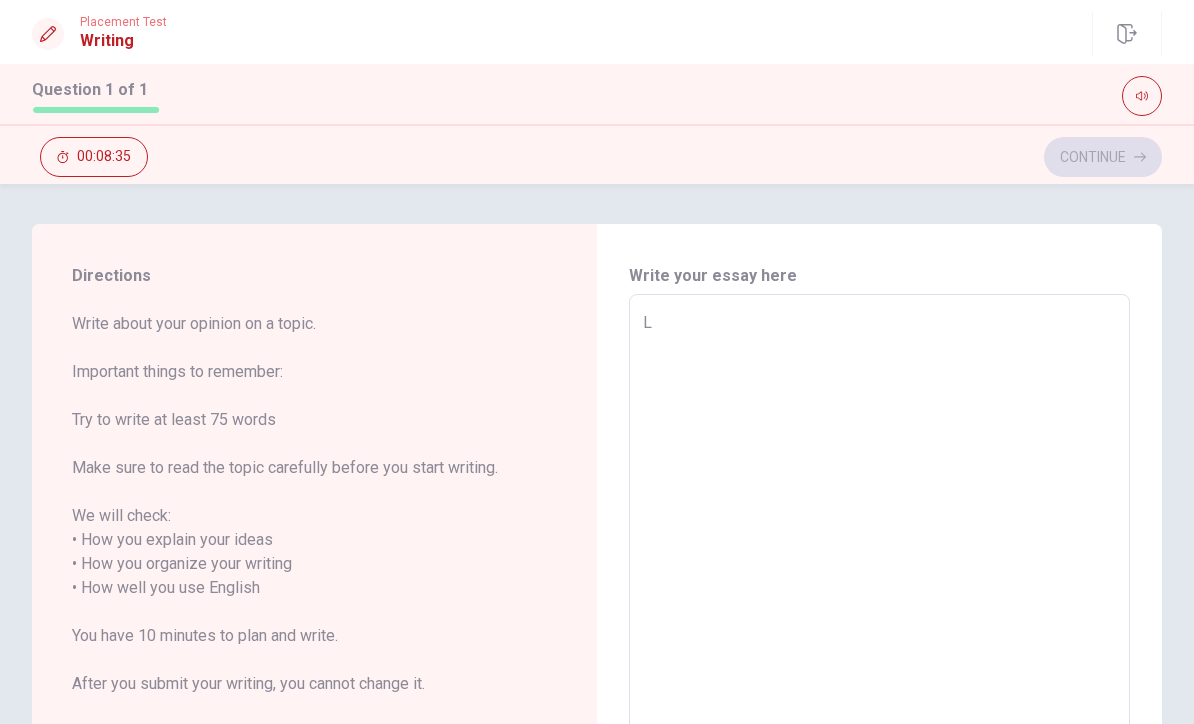 type on "Li" 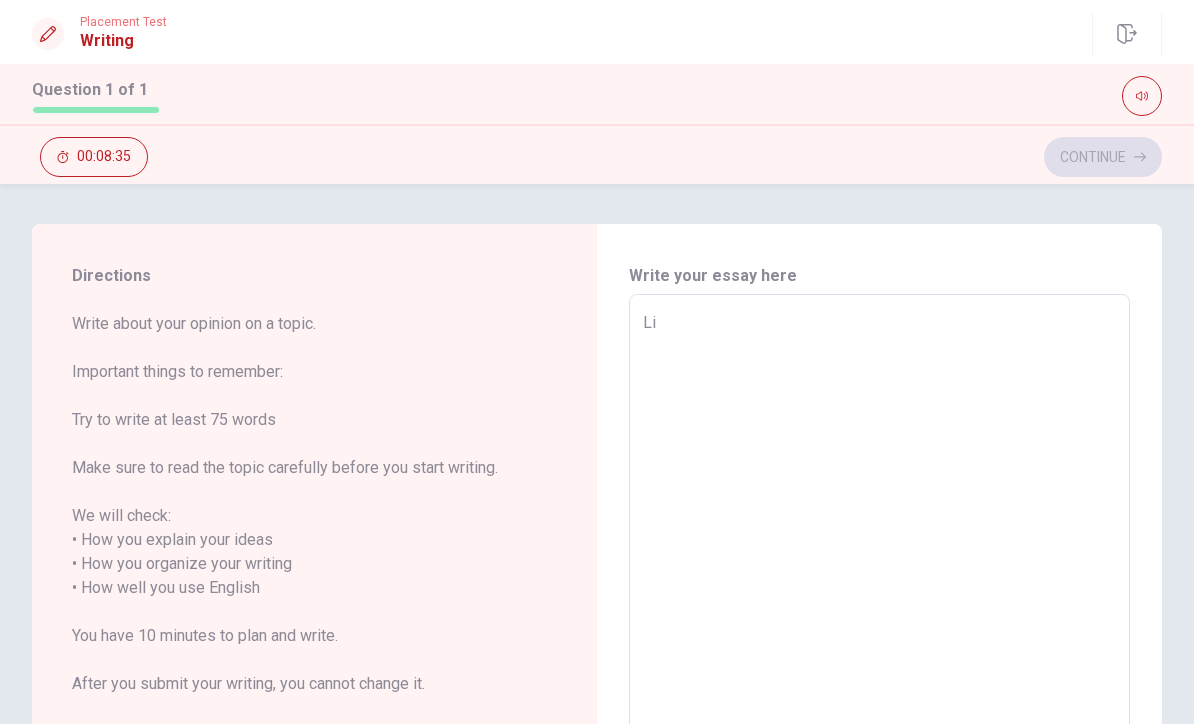 type on "x" 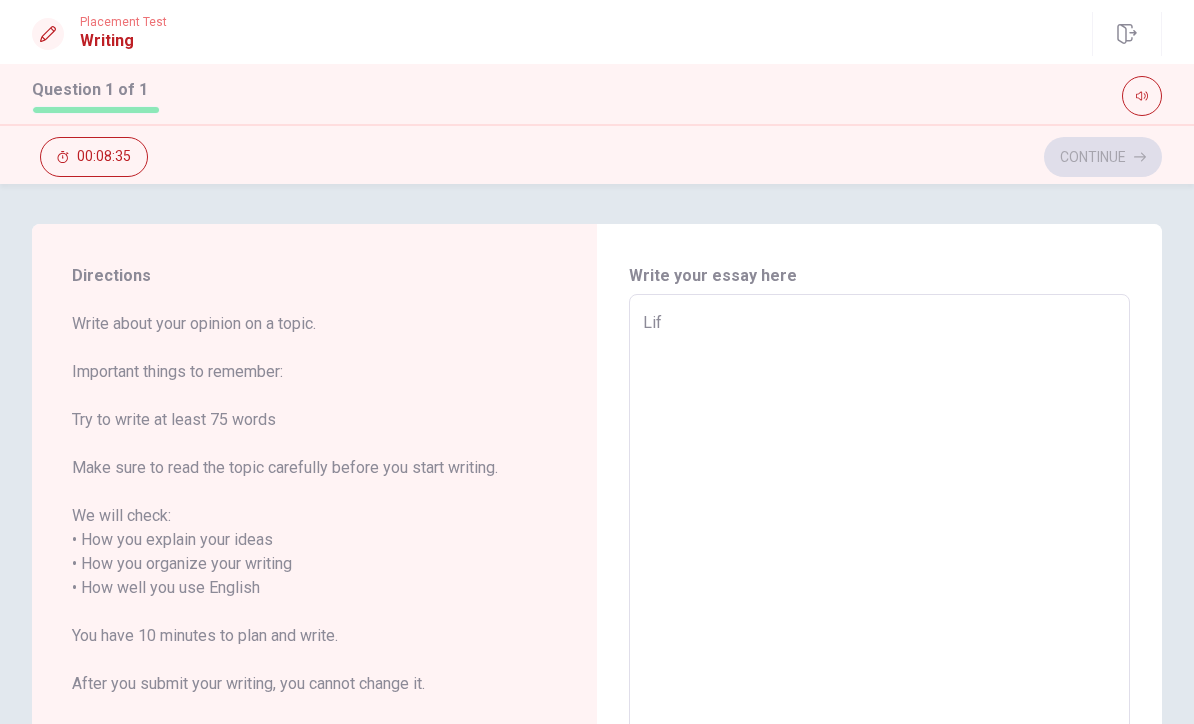 type on "x" 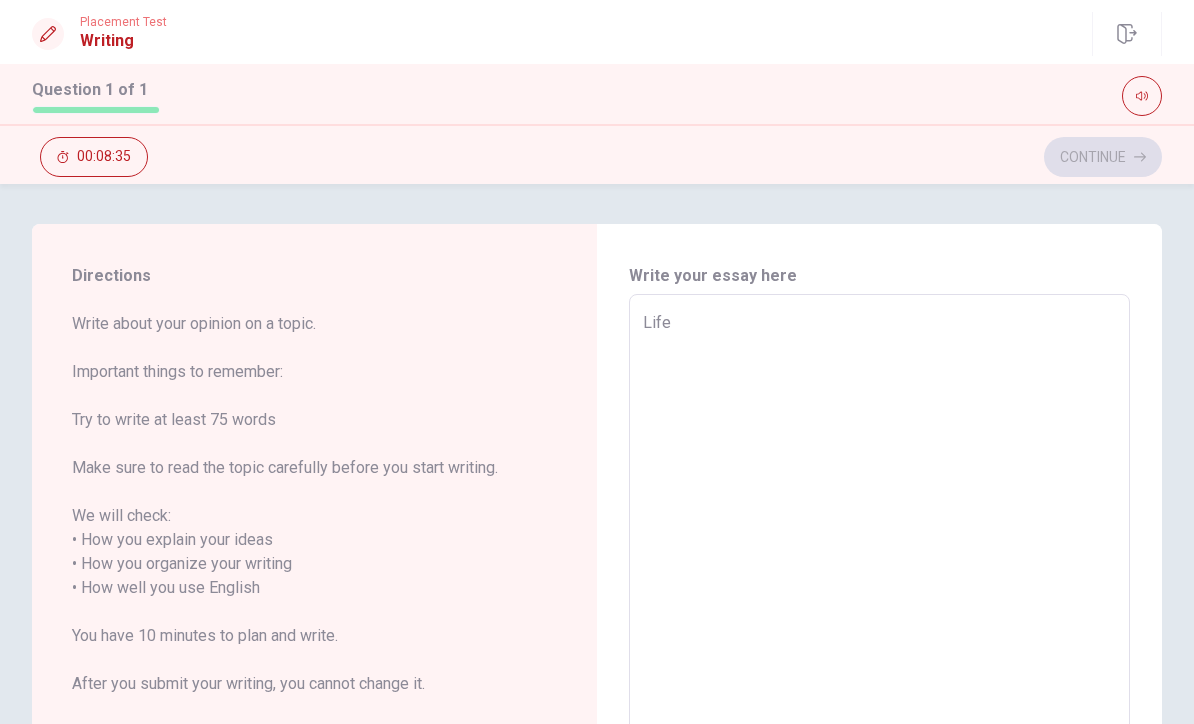 type on "x" 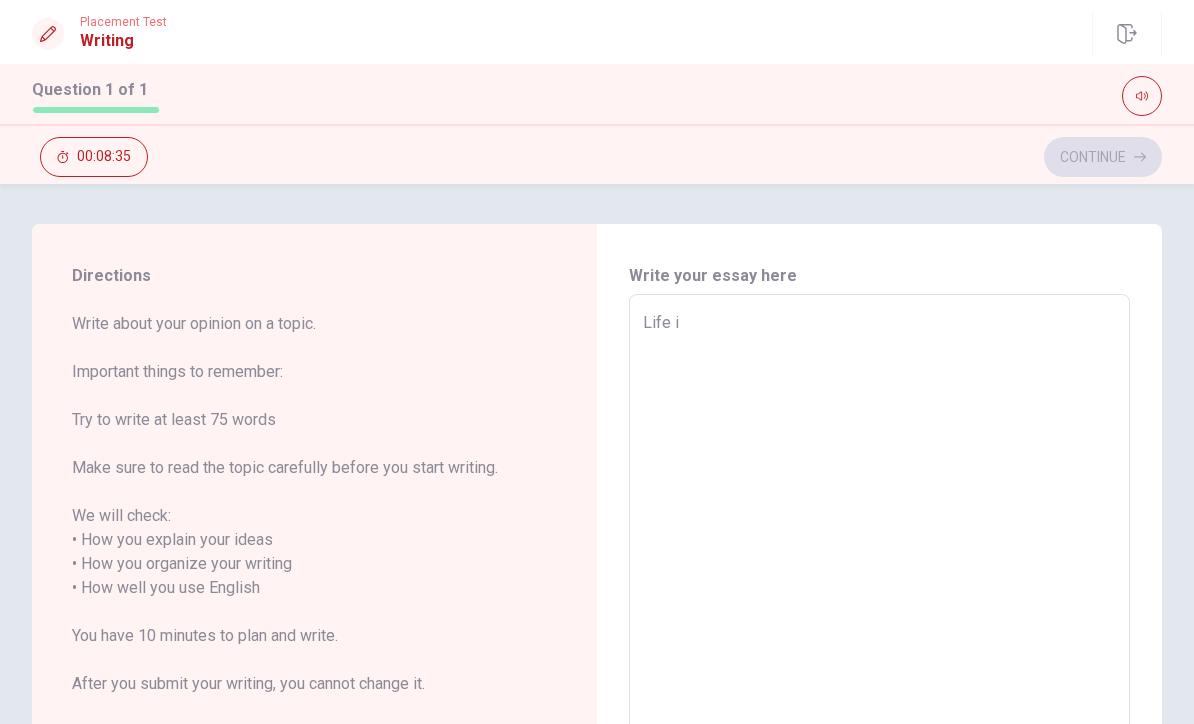 type on "x" 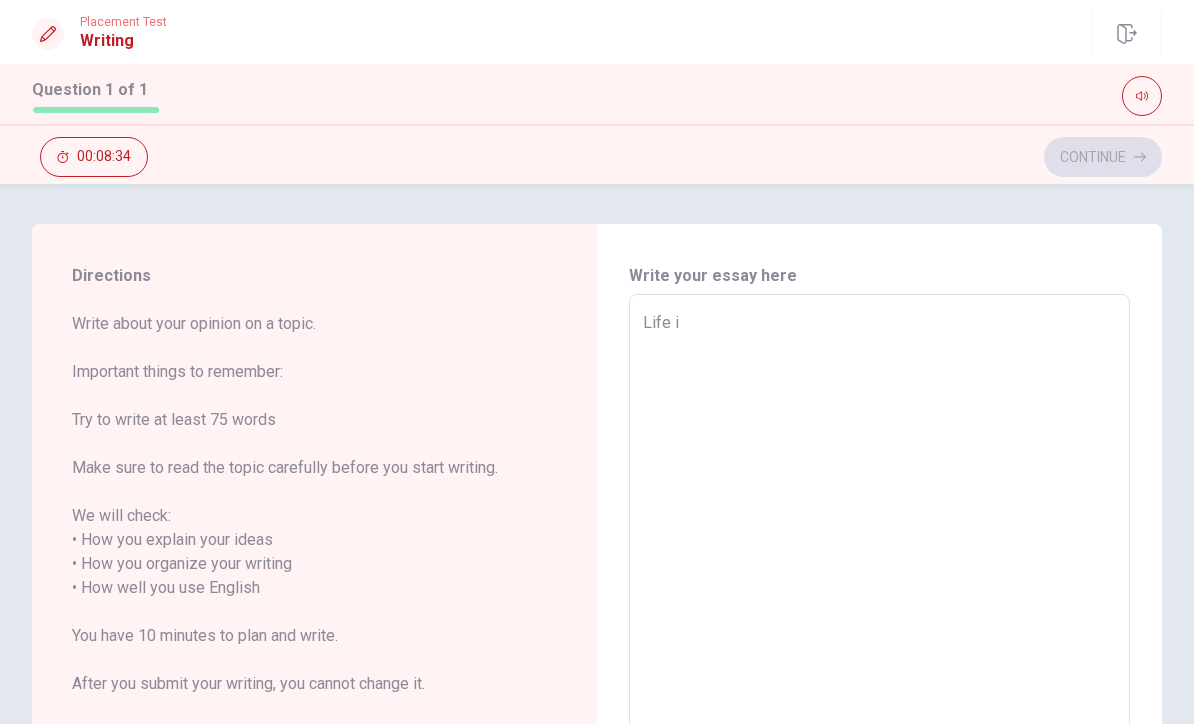 type on "Life is" 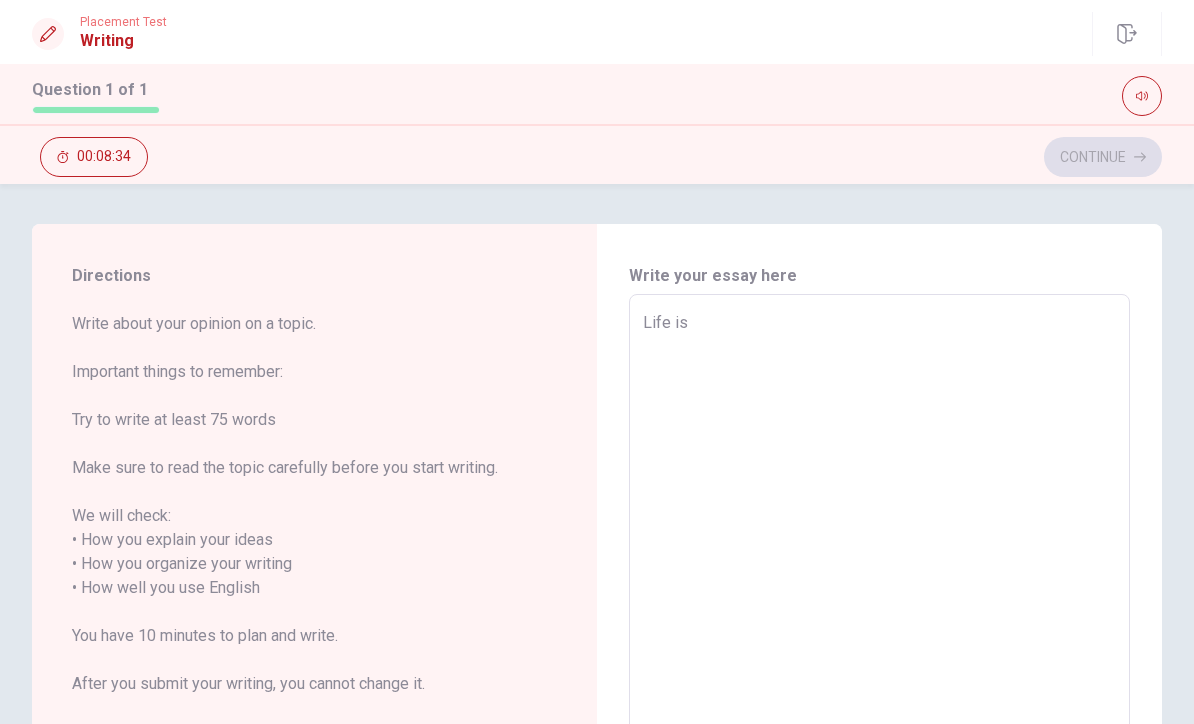 type on "x" 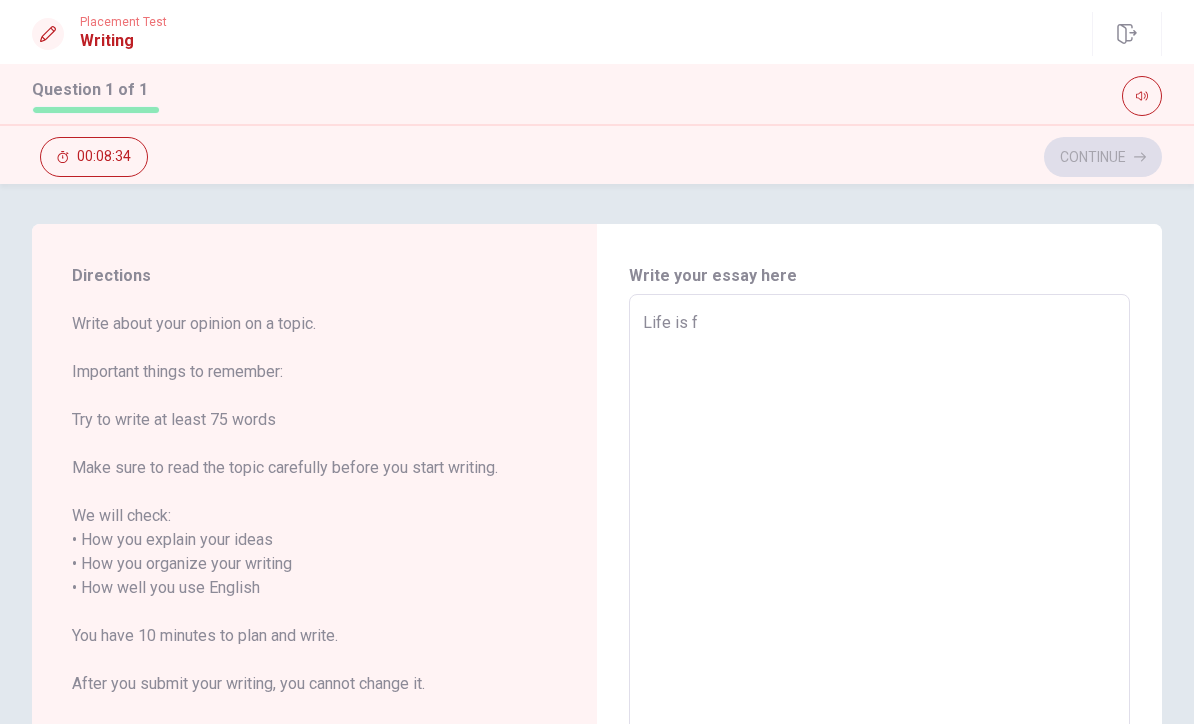 type on "x" 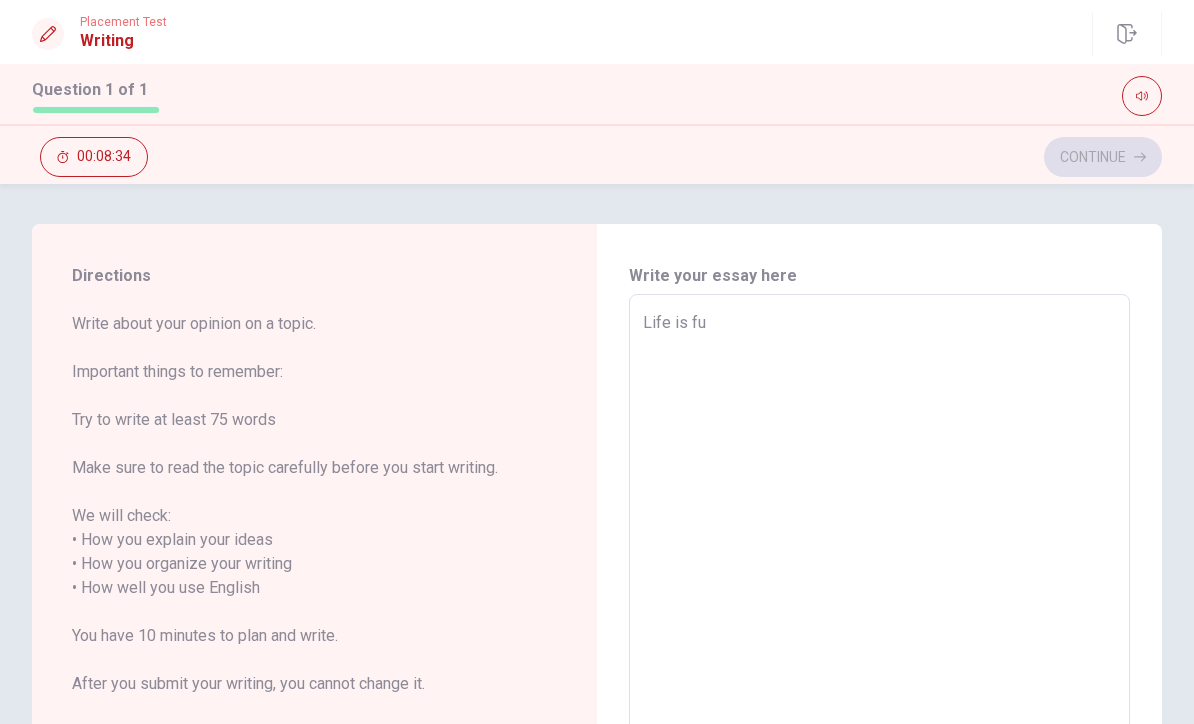 type on "x" 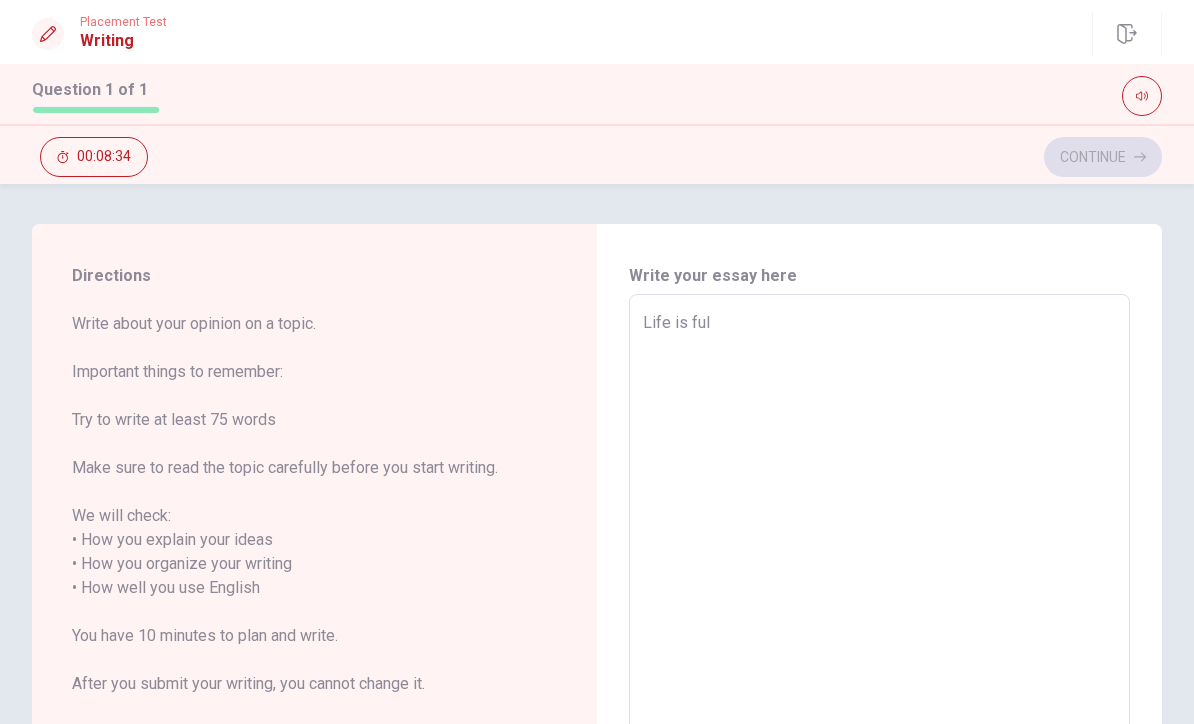 type on "x" 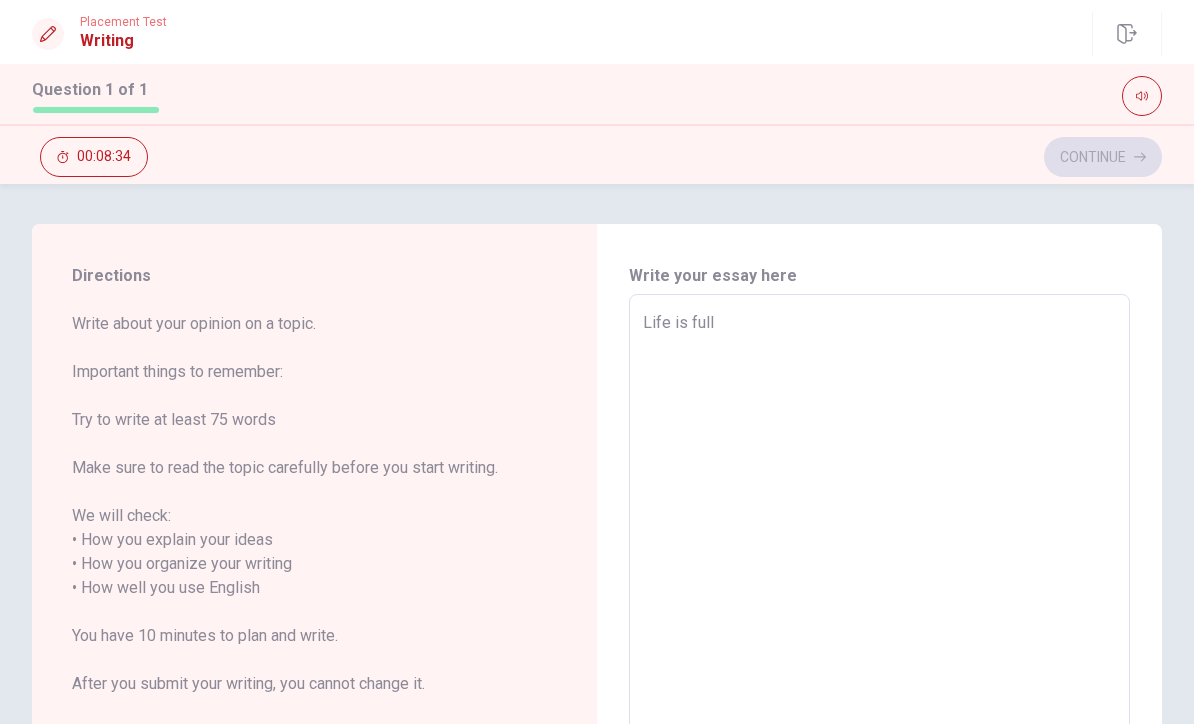 type on "x" 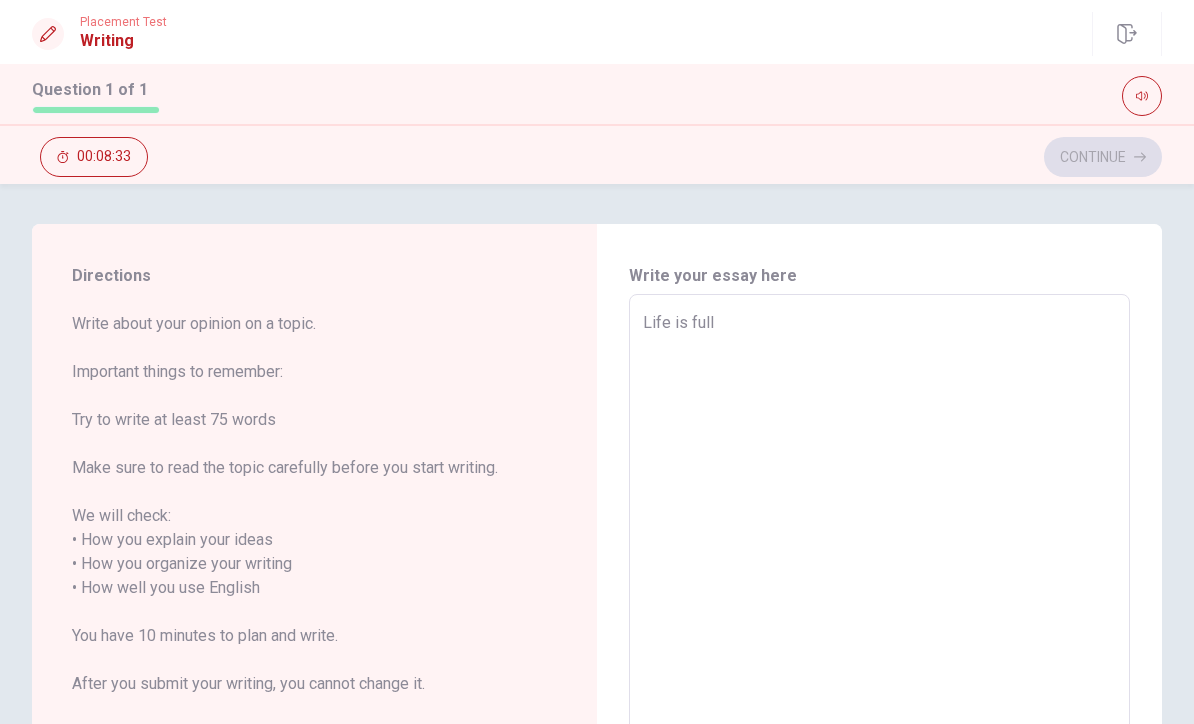 type on "Life is full" 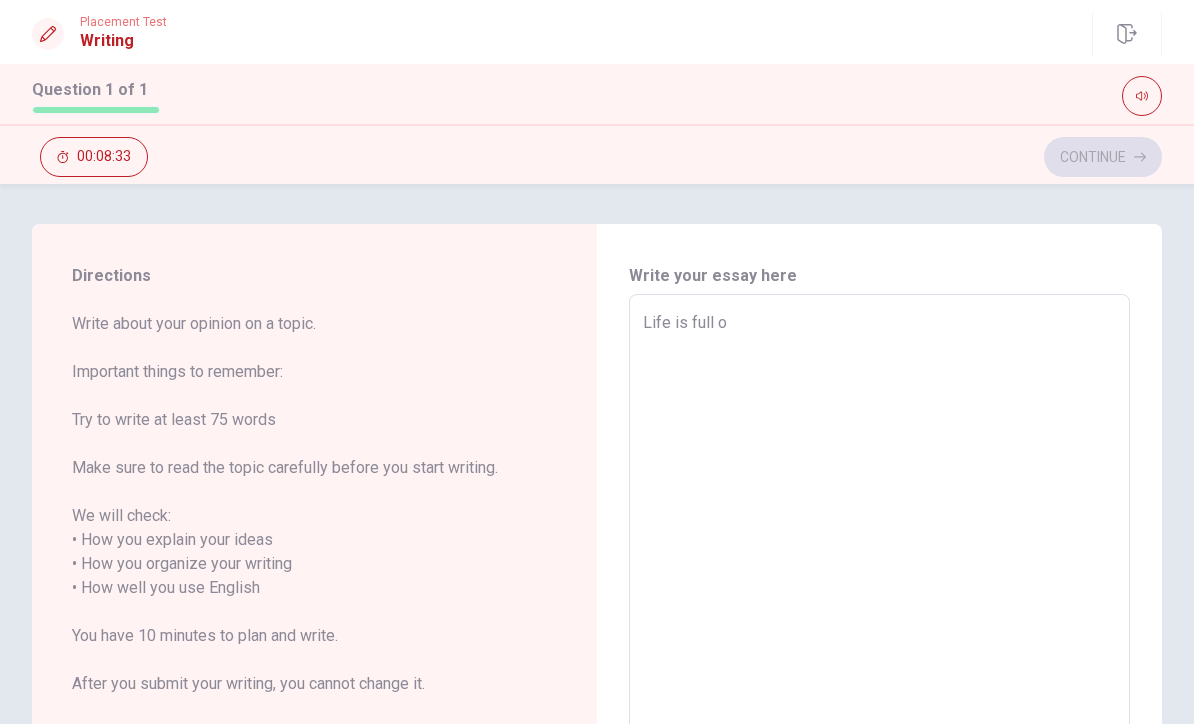 type on "x" 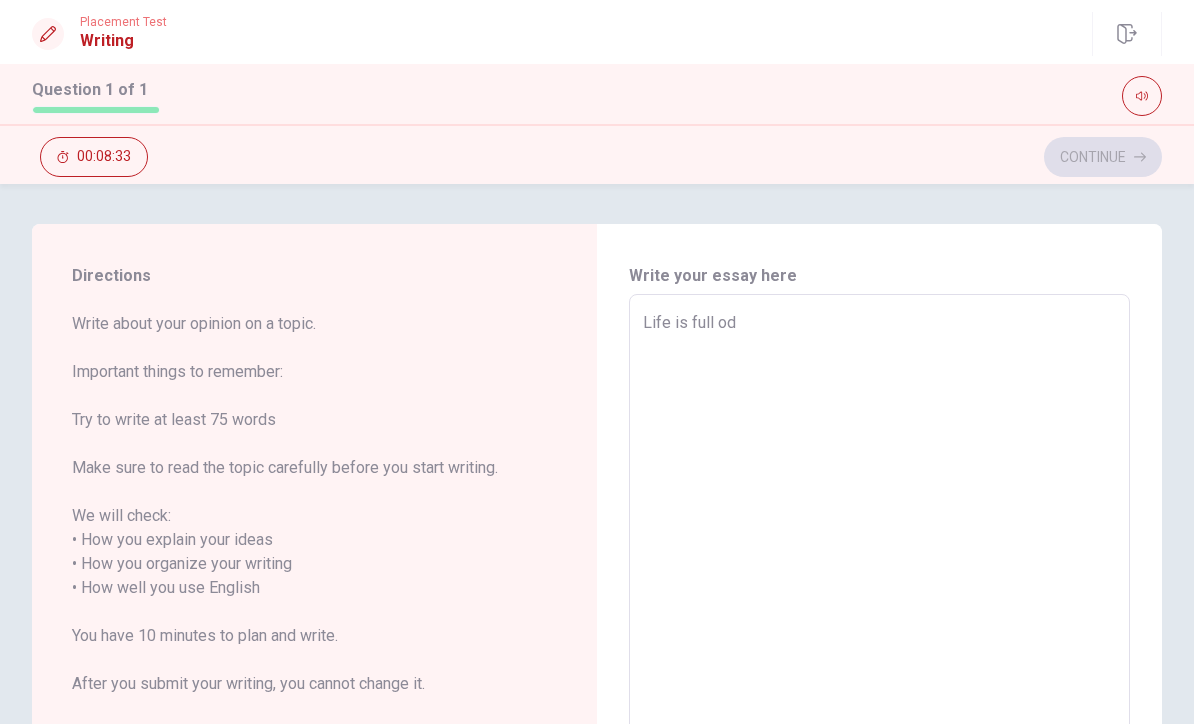 type on "x" 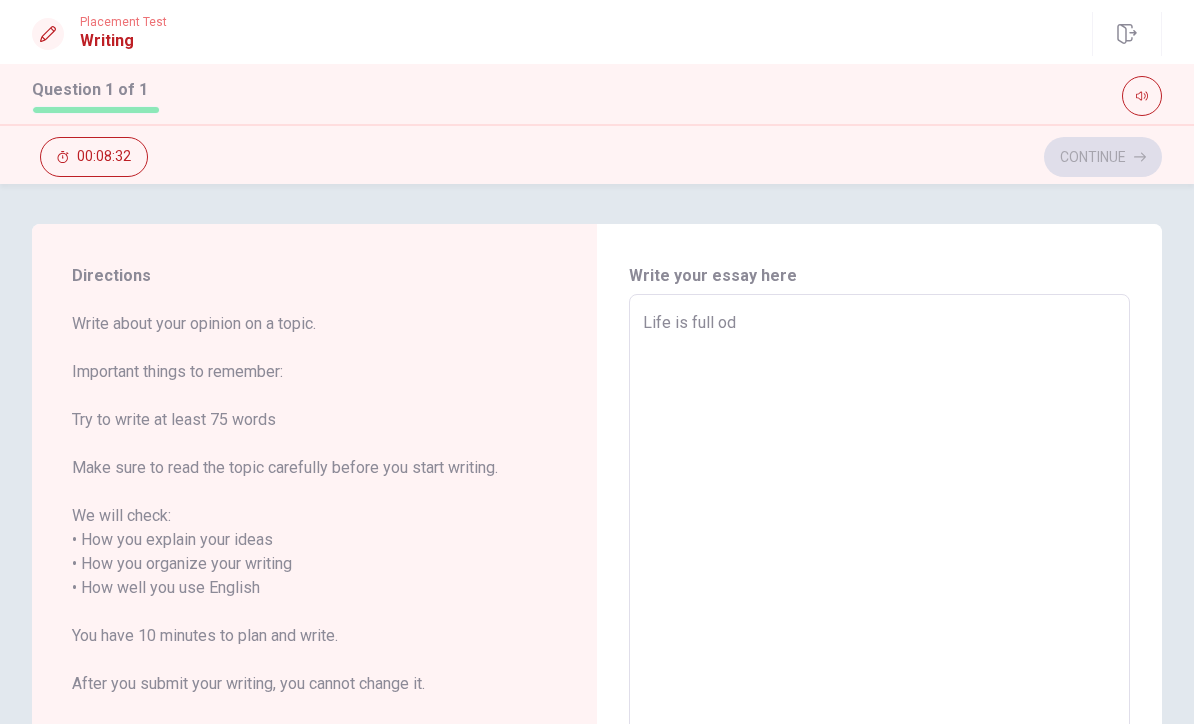 type on "Life is full o" 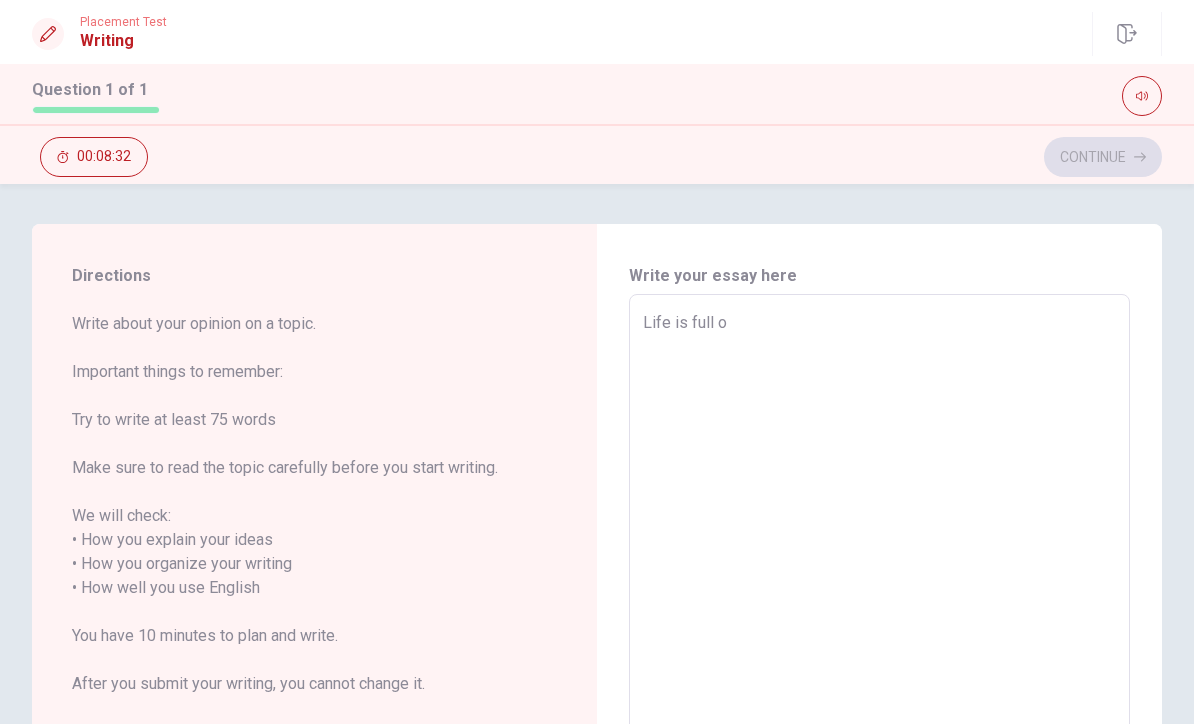 type on "x" 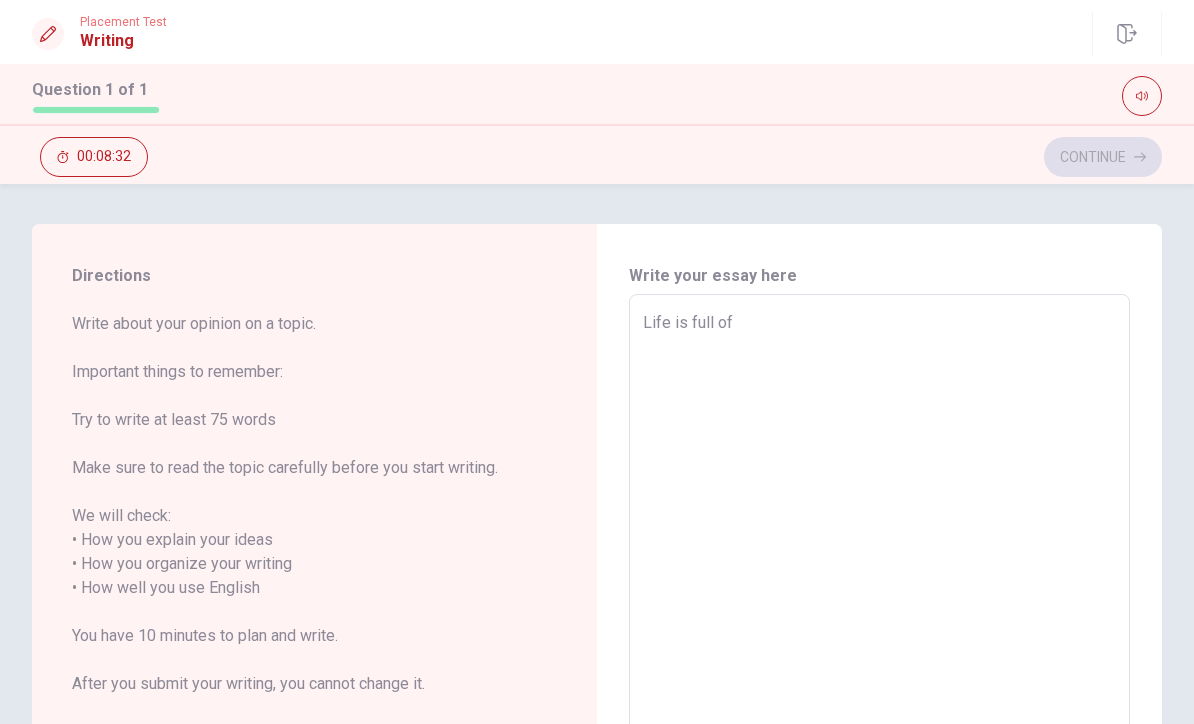 type on "x" 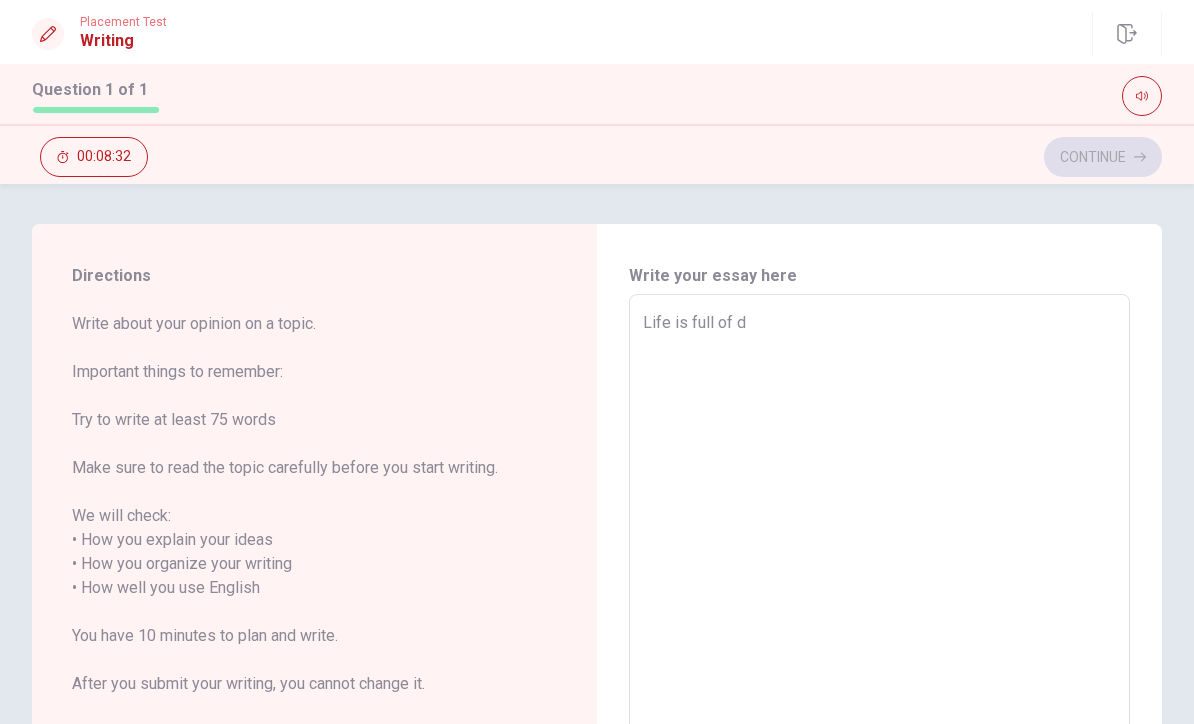type on "x" 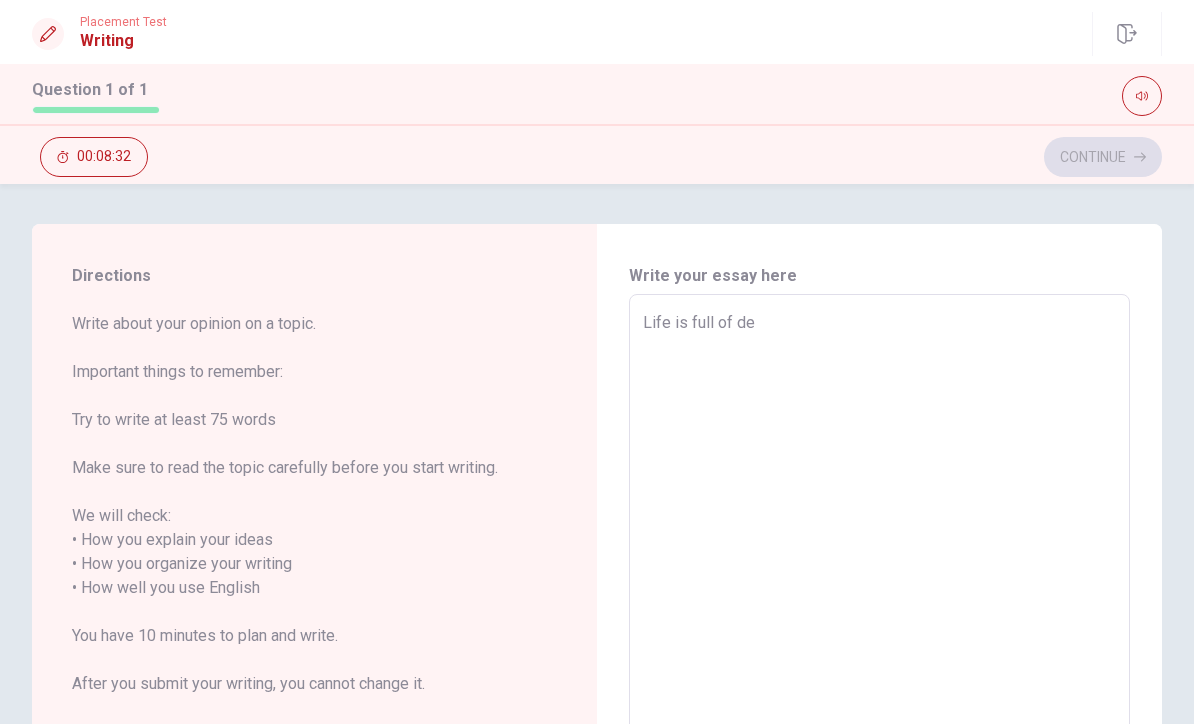 type on "x" 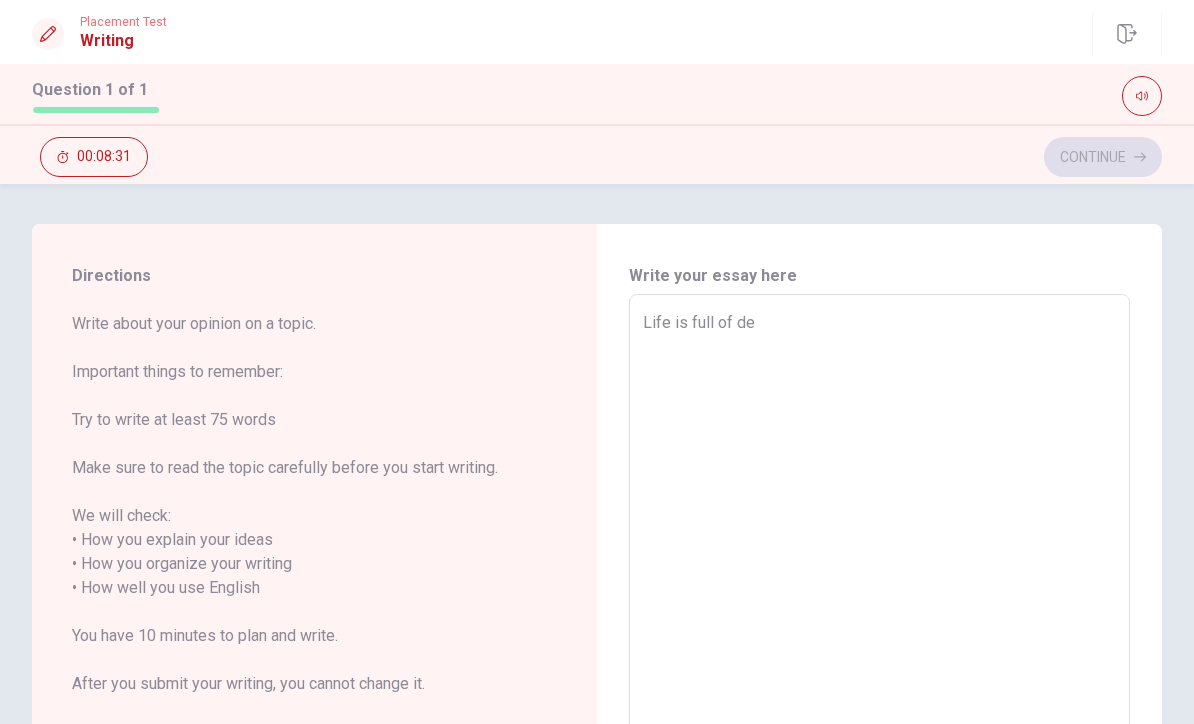 type on "Life is full of dec" 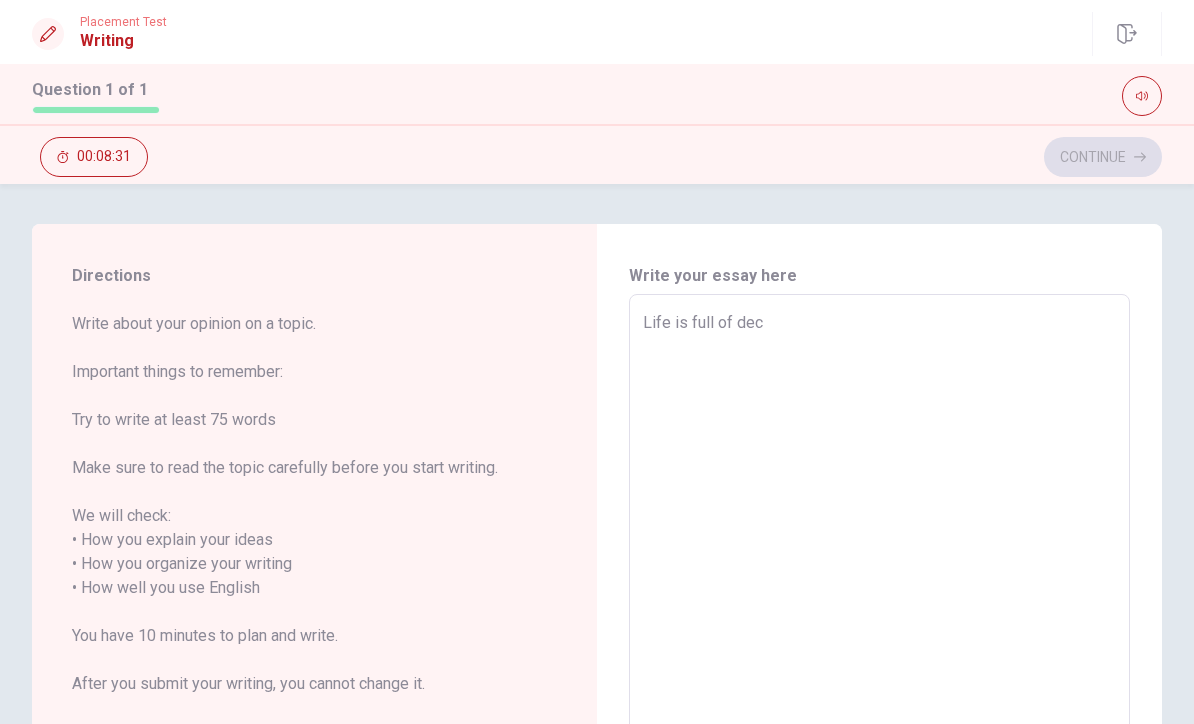 type on "x" 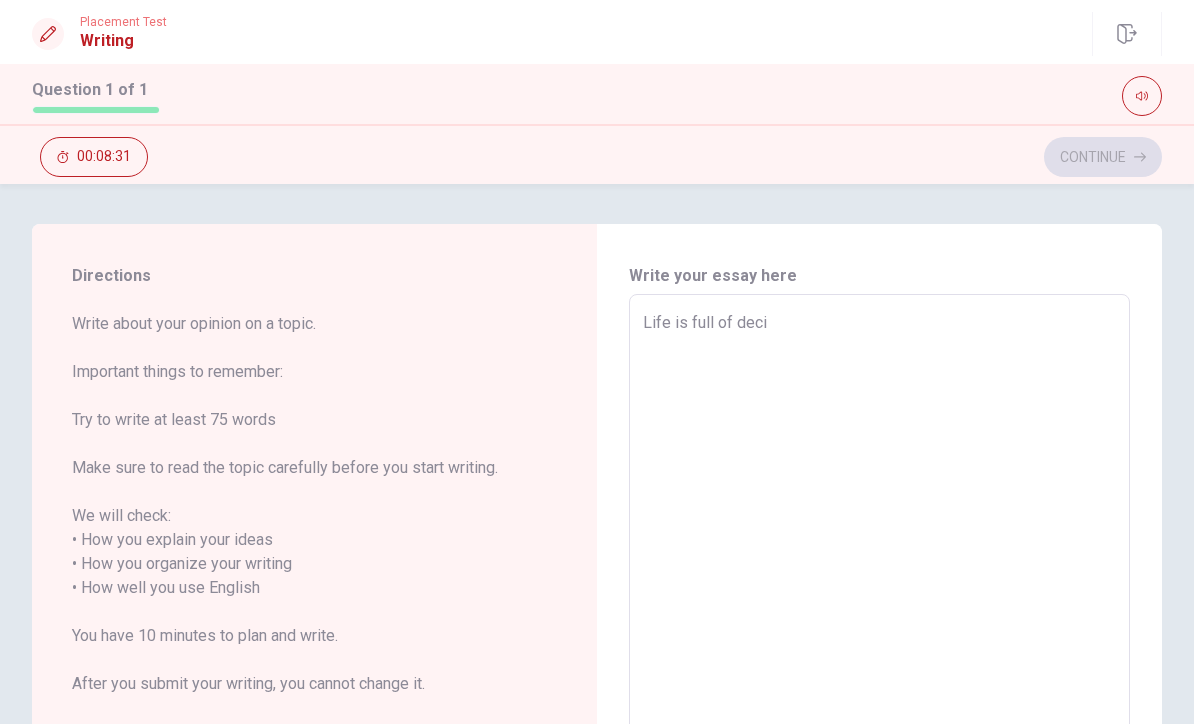 type on "x" 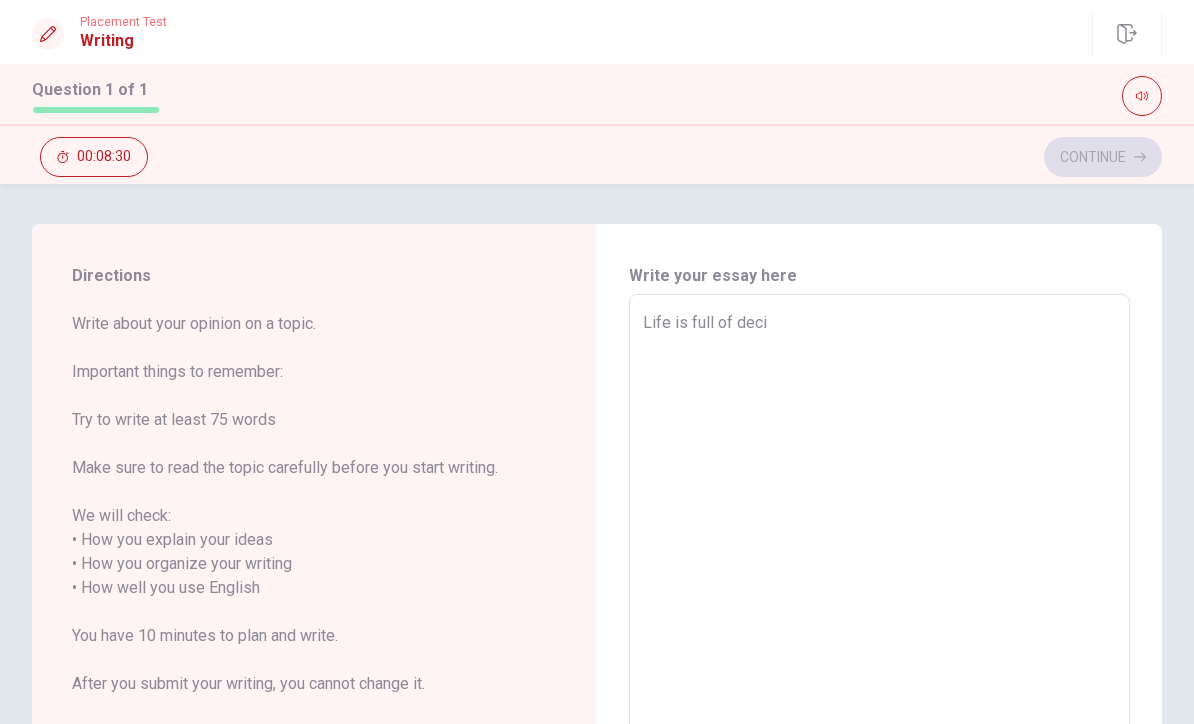 type on "Life is full of decis" 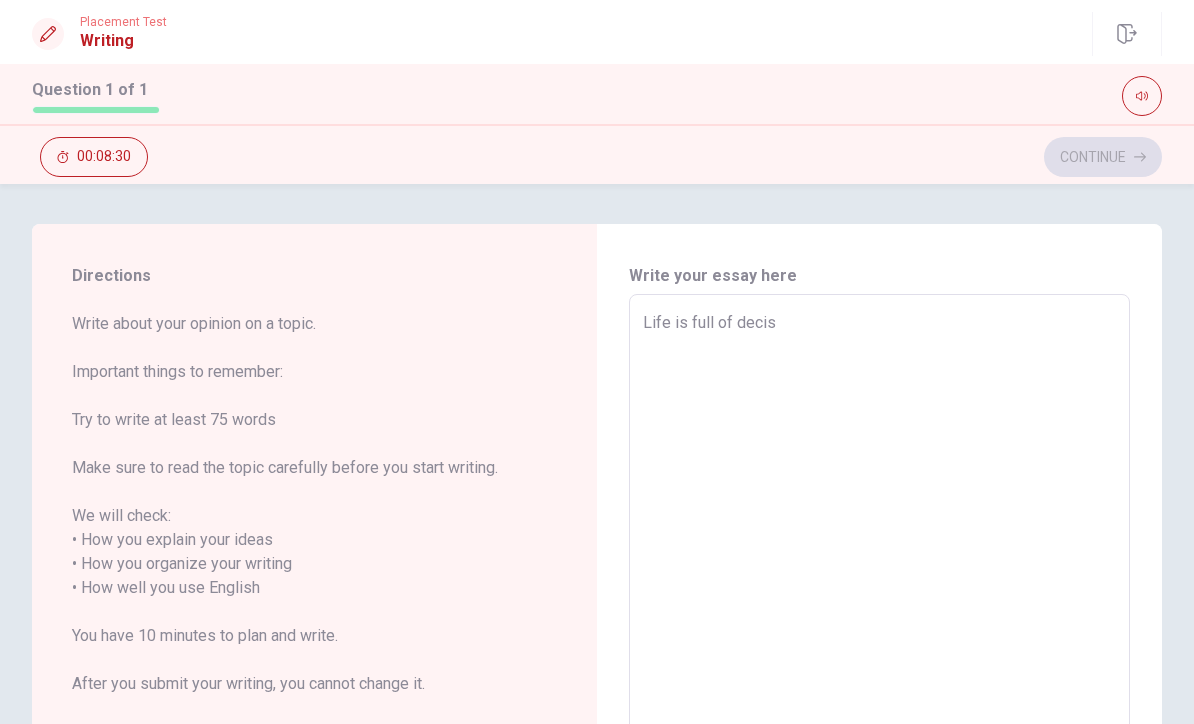 type on "x" 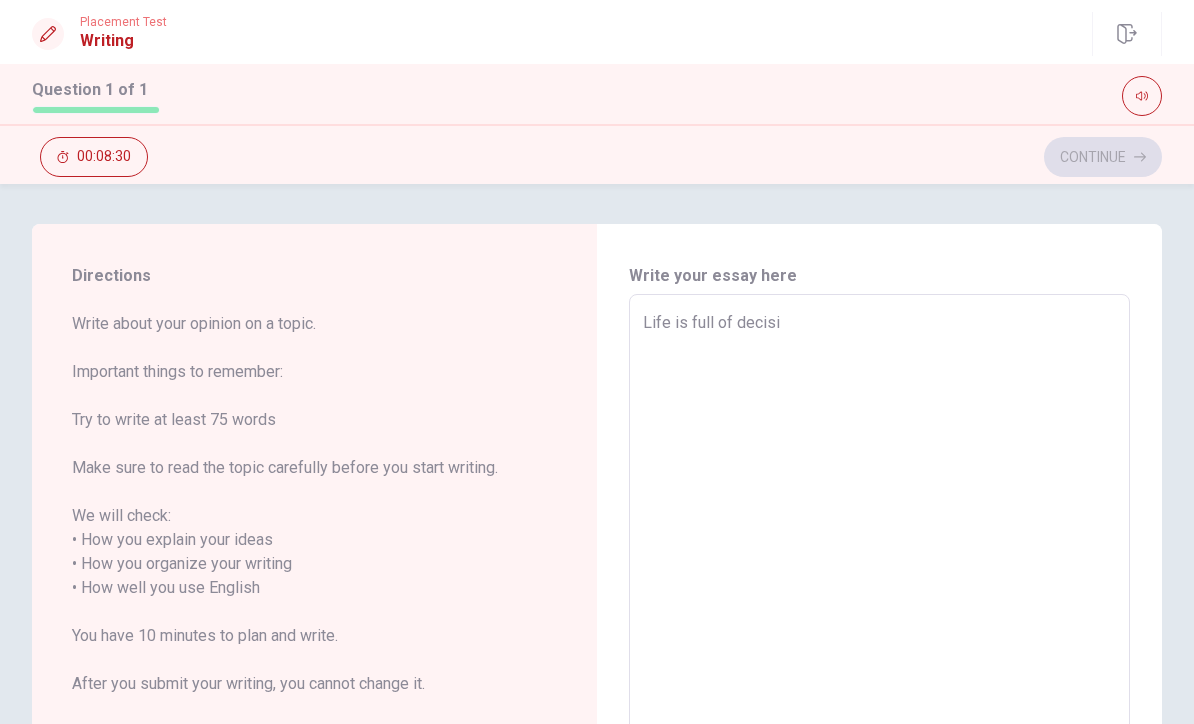 type on "x" 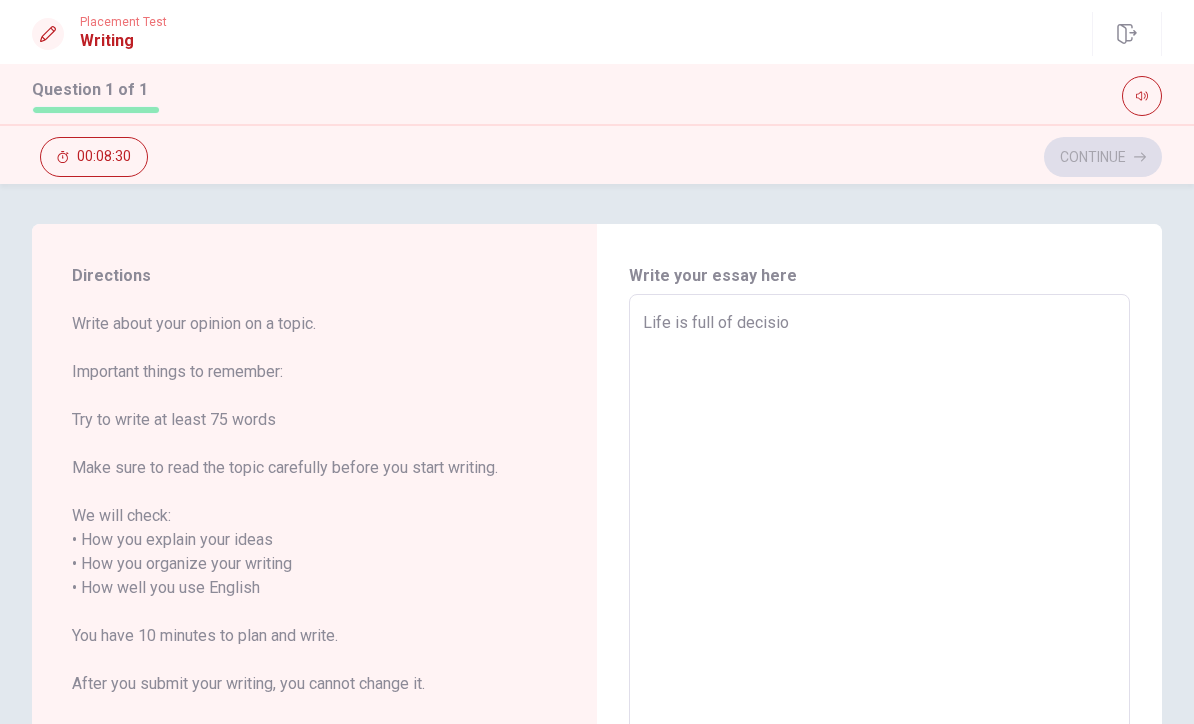type on "x" 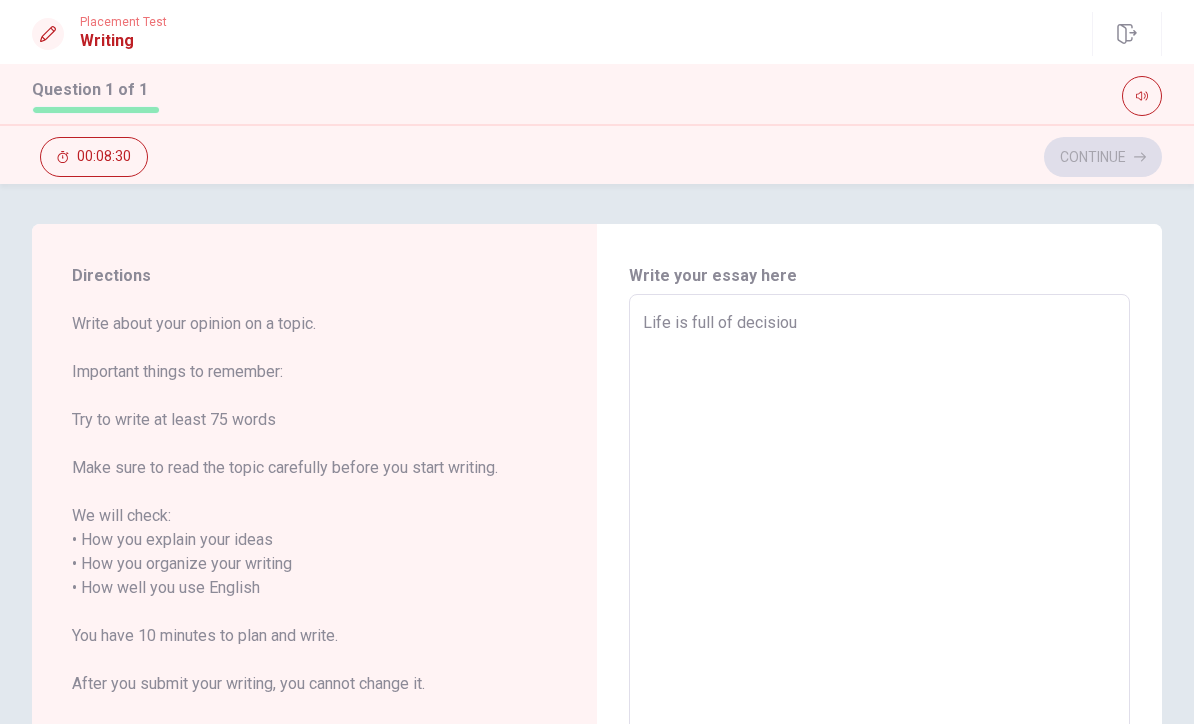 type on "x" 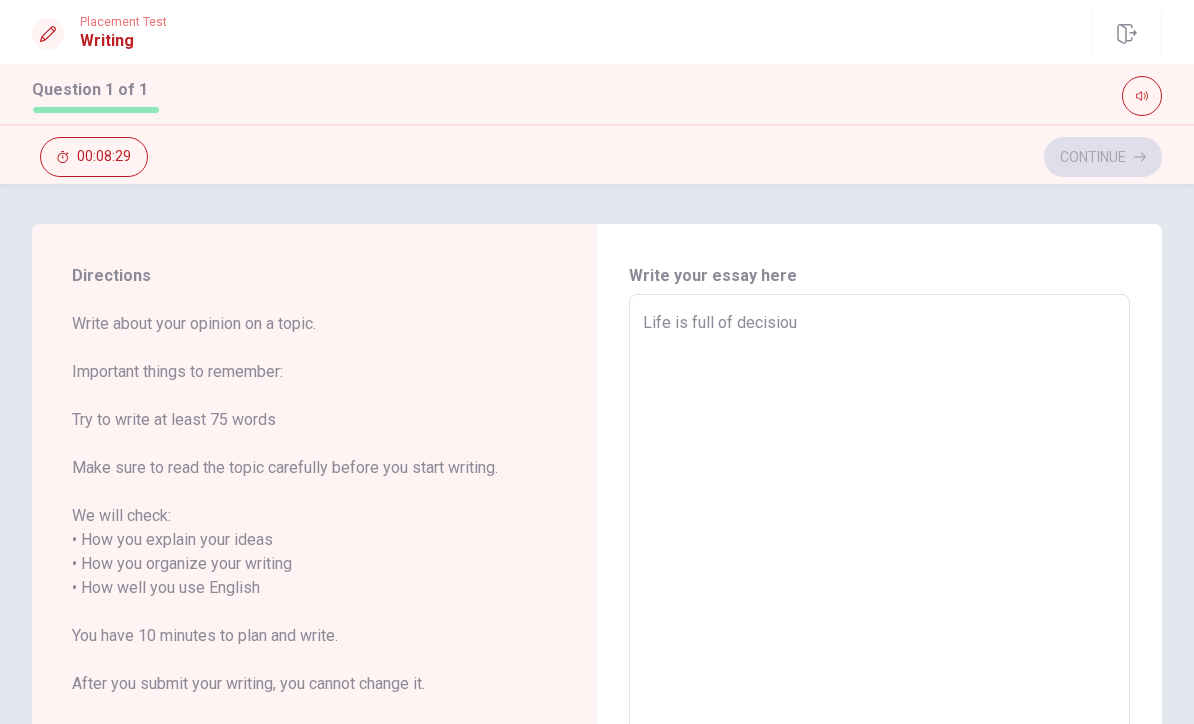 type on "Life is full of decisioun" 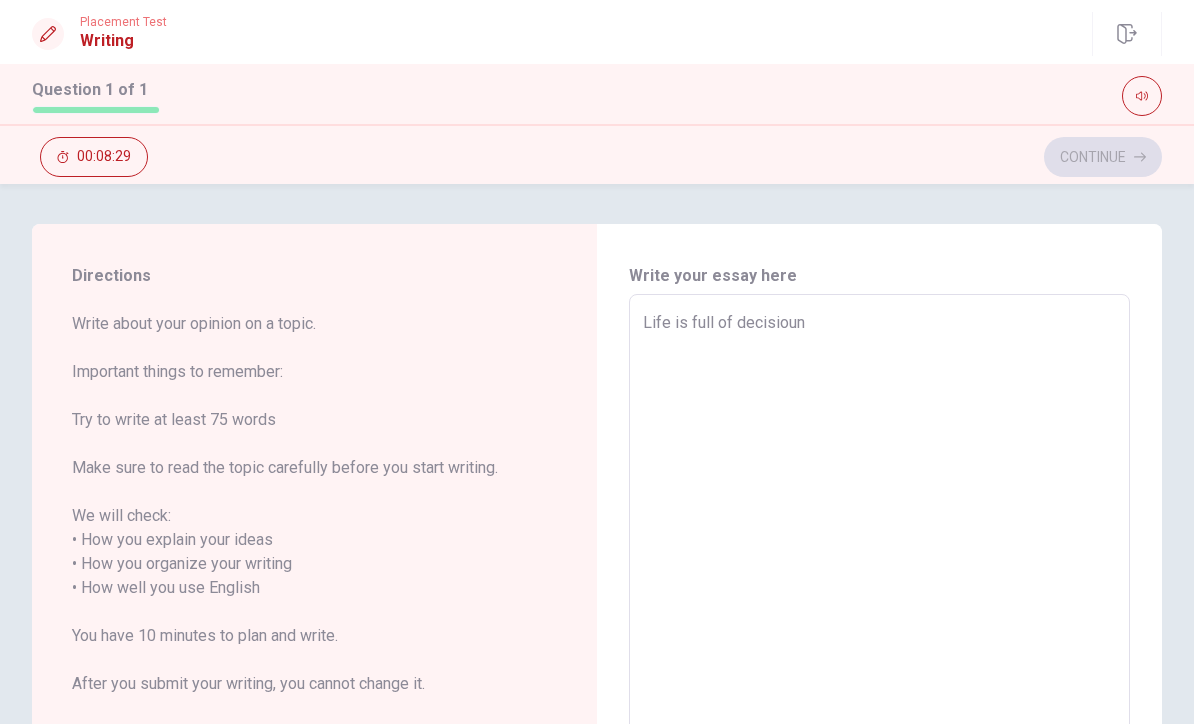 type on "x" 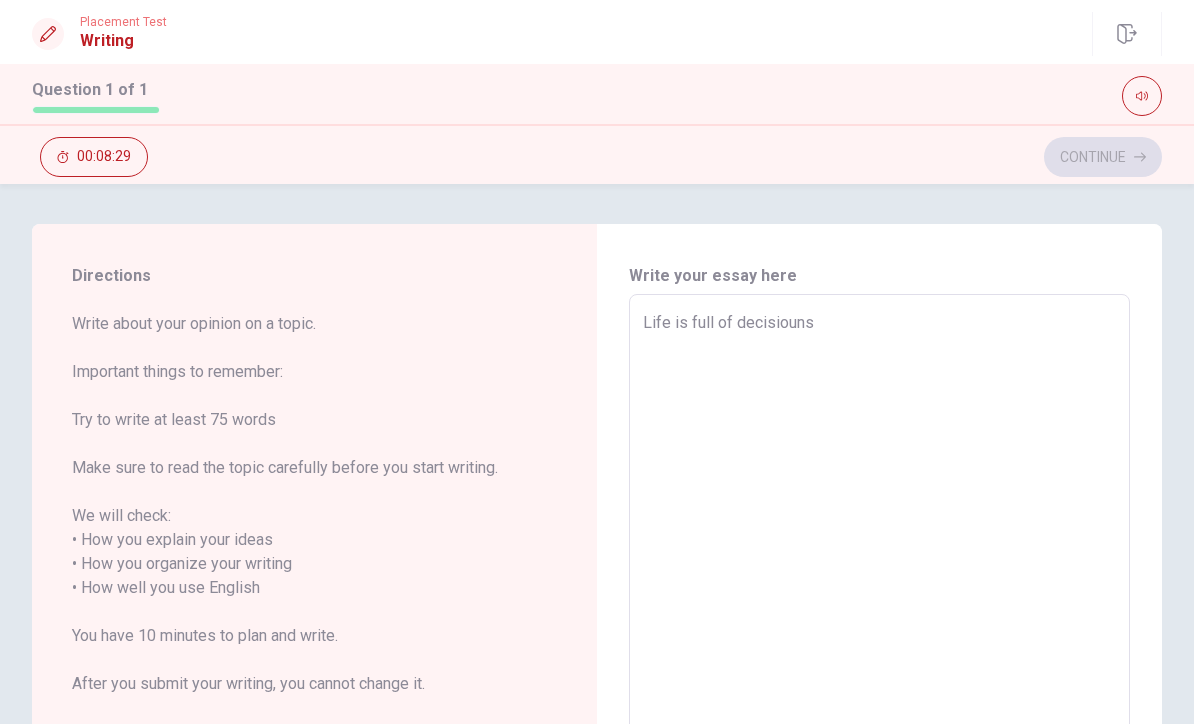 type on "x" 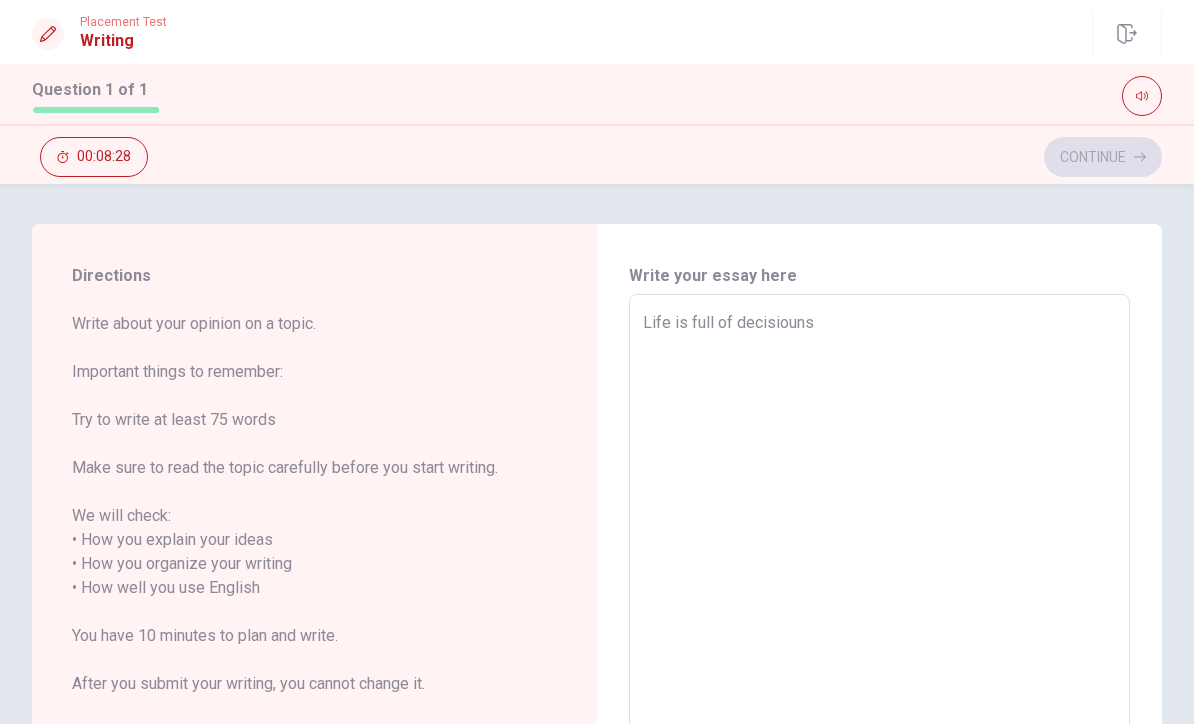 type on "Life is full of decisioun" 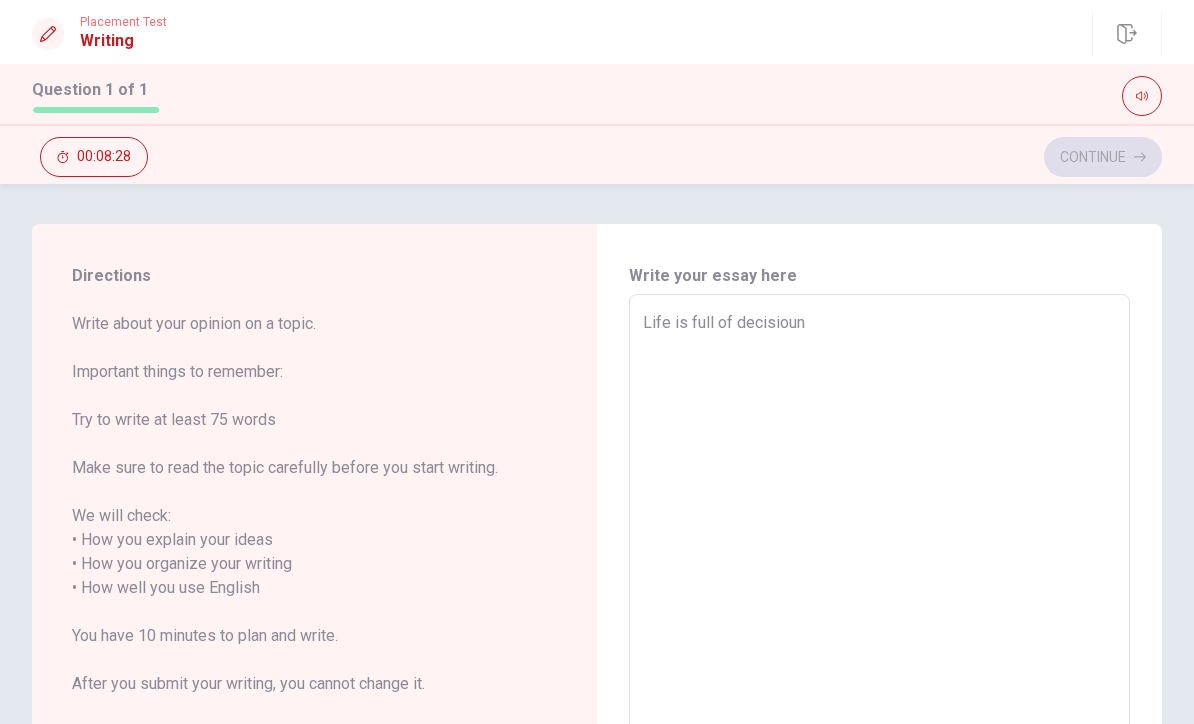 type on "x" 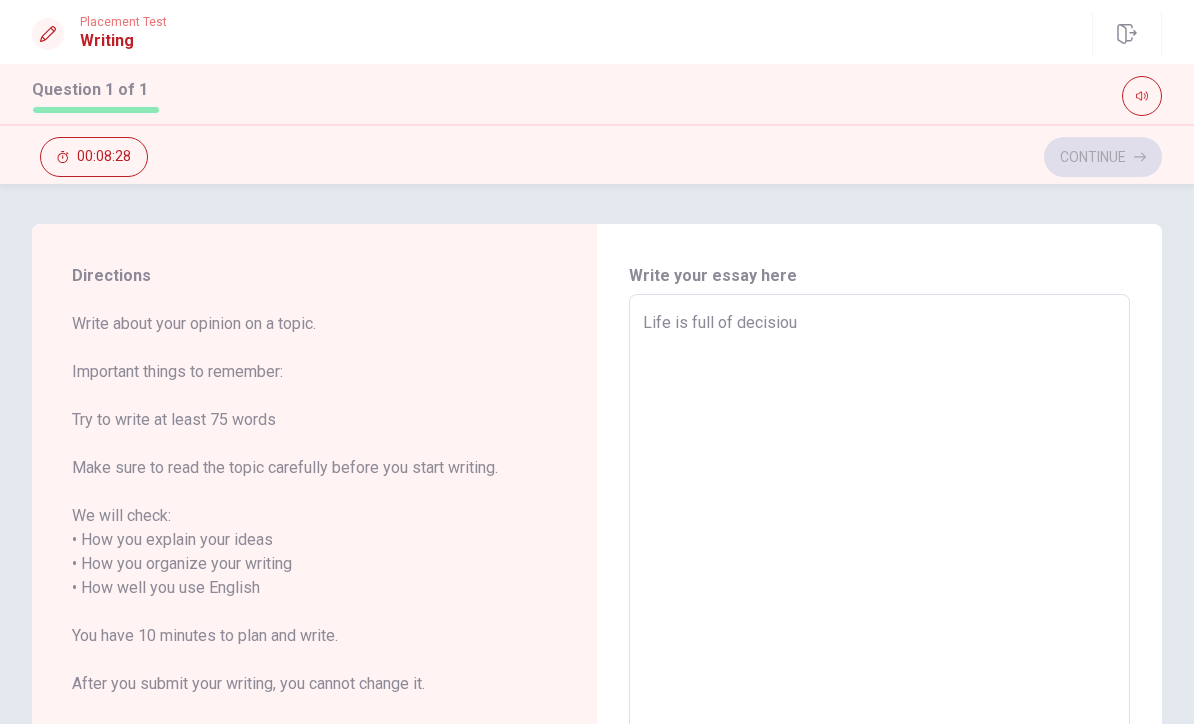 type on "x" 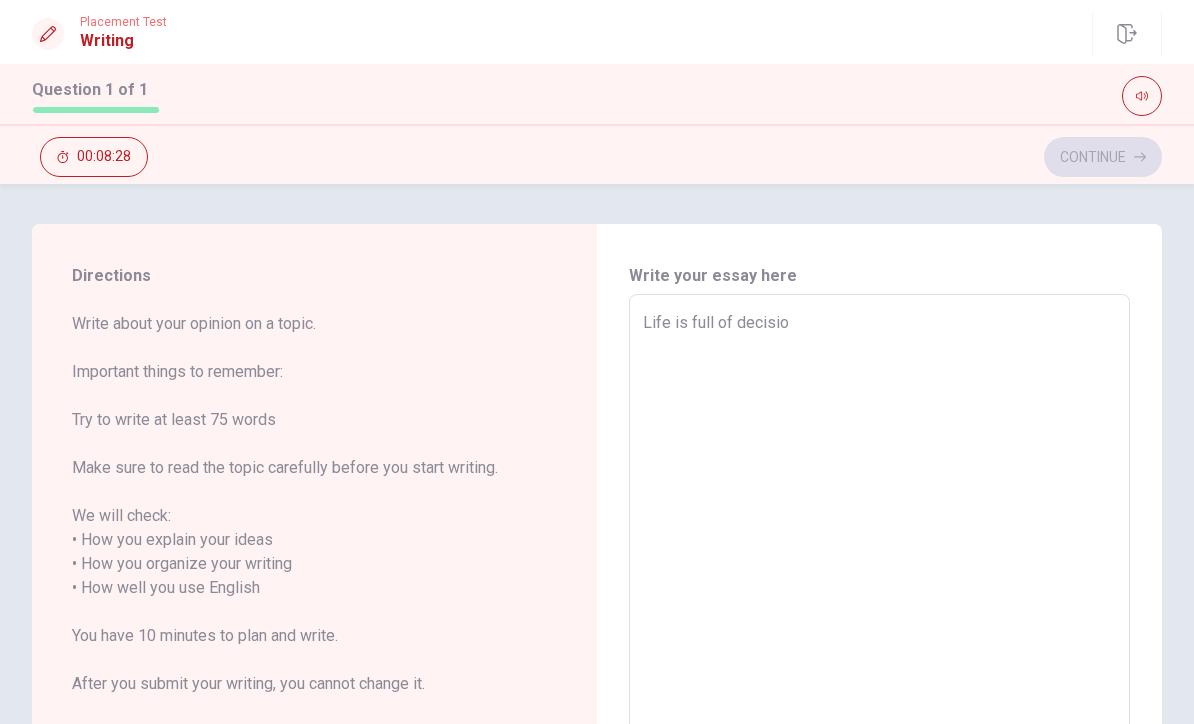 type on "x" 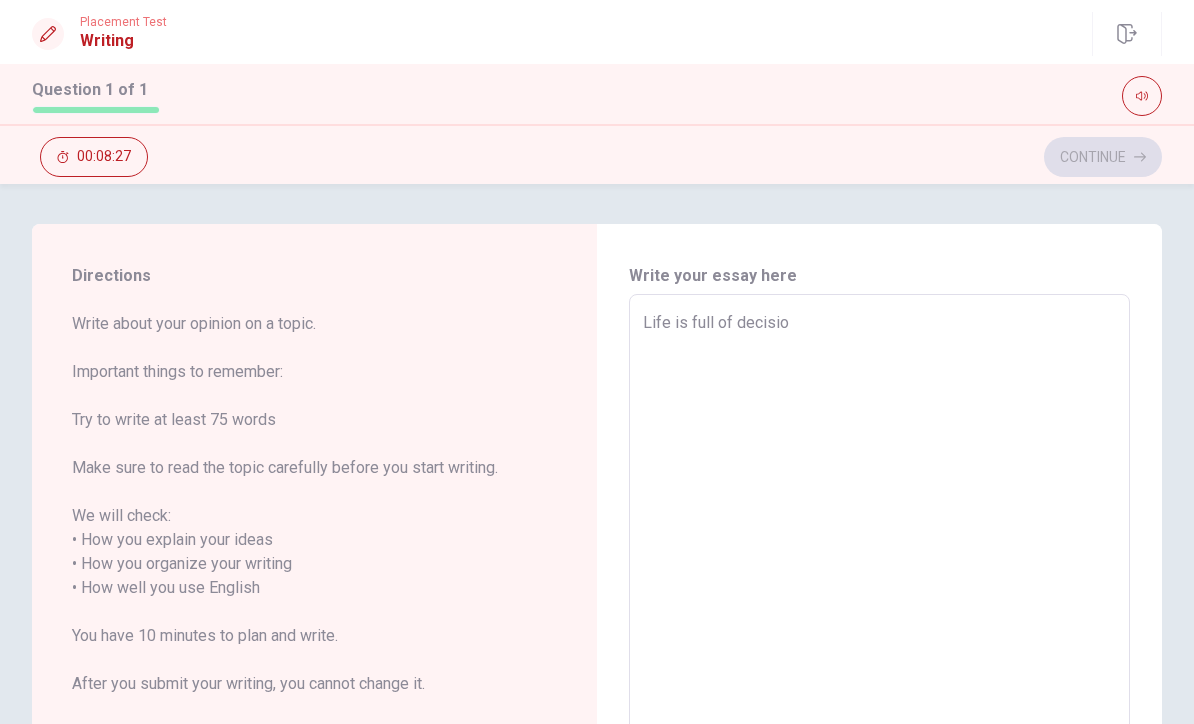 type on "Life is full of decision" 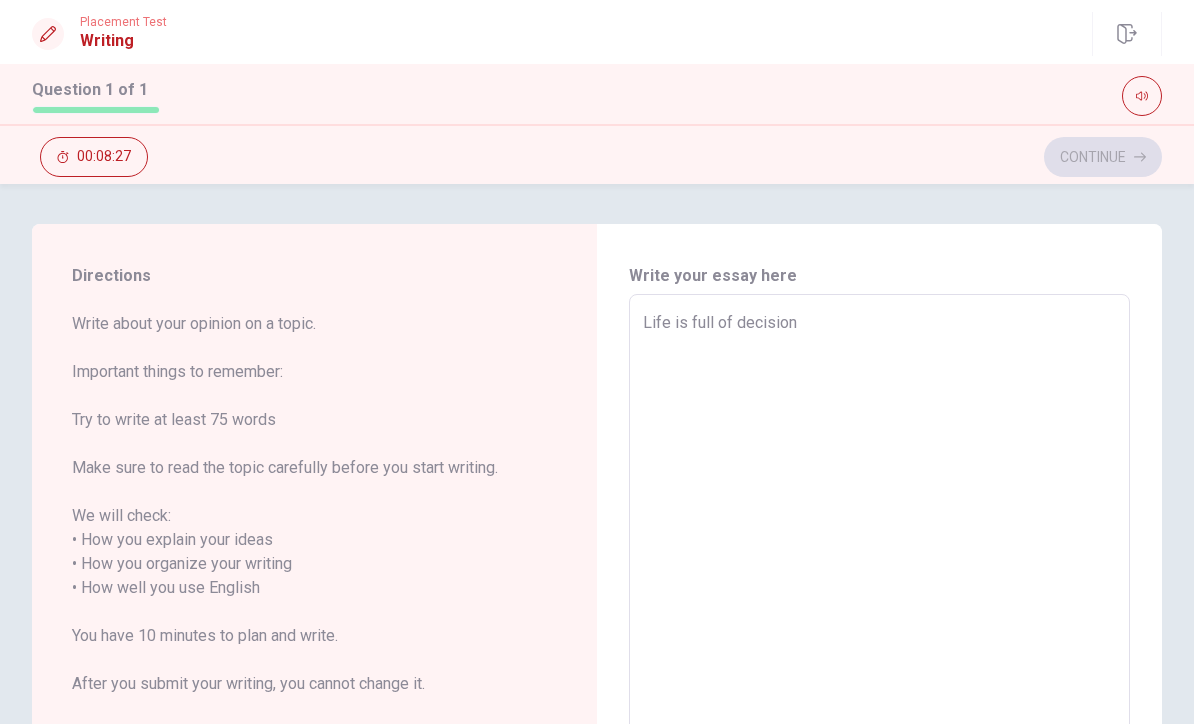 type on "x" 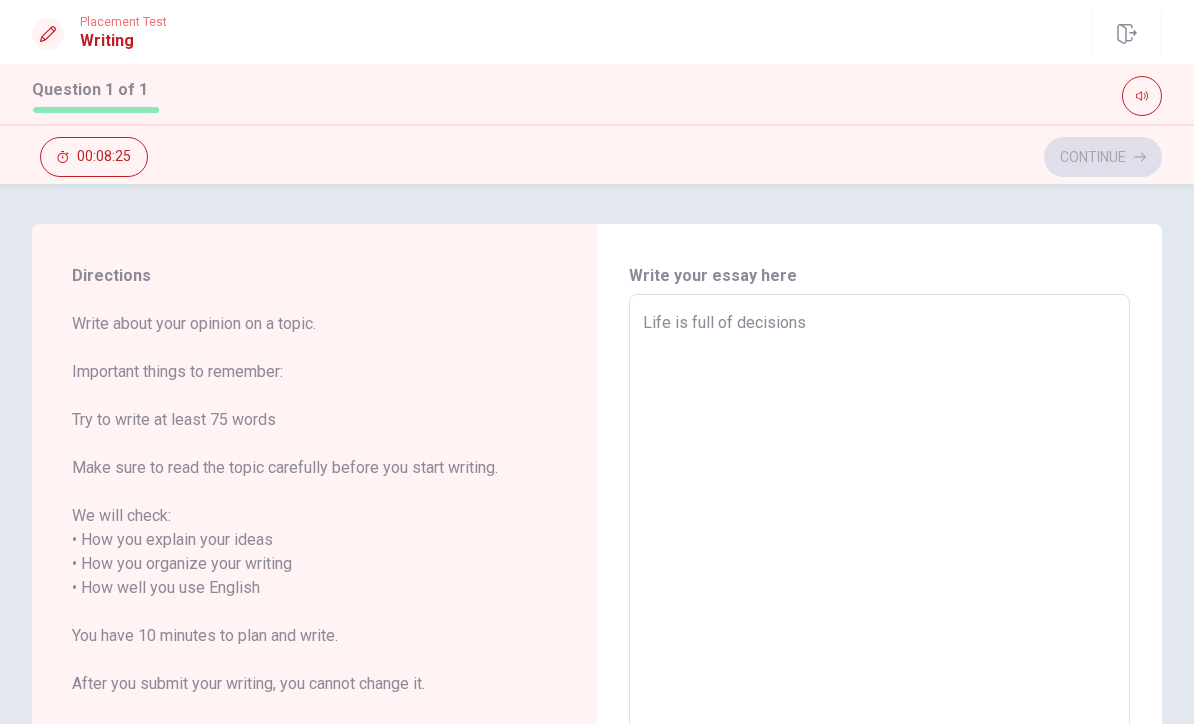 type on "x" 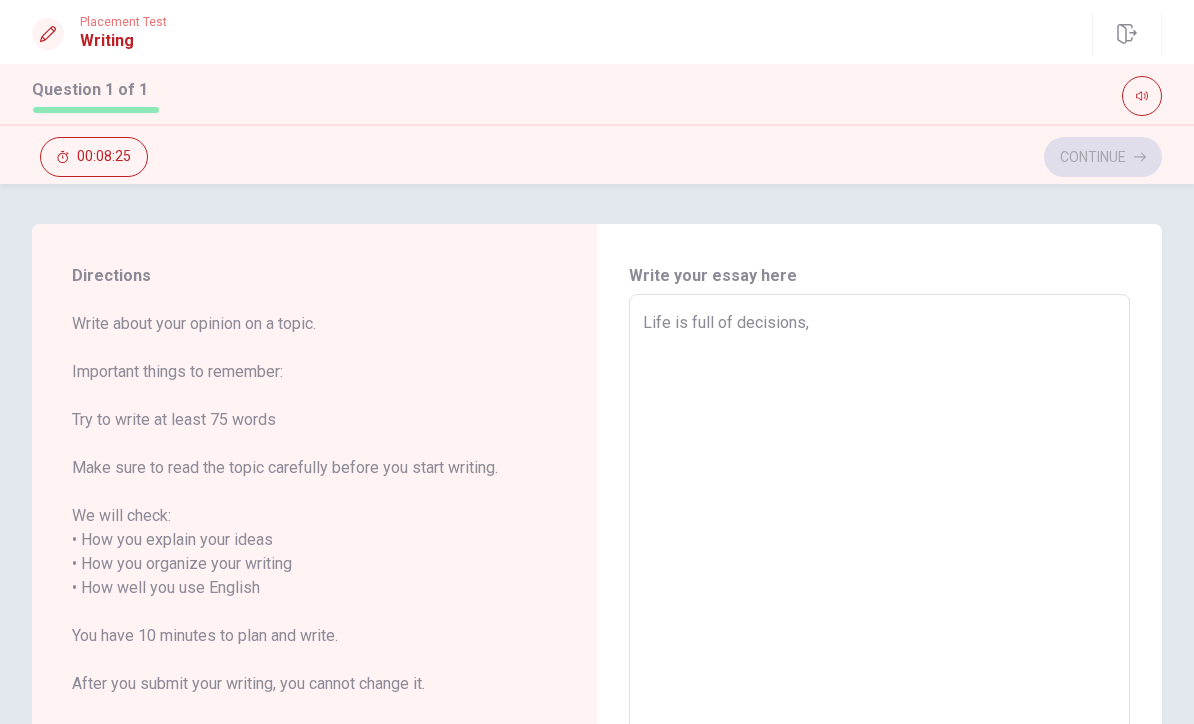 type on "x" 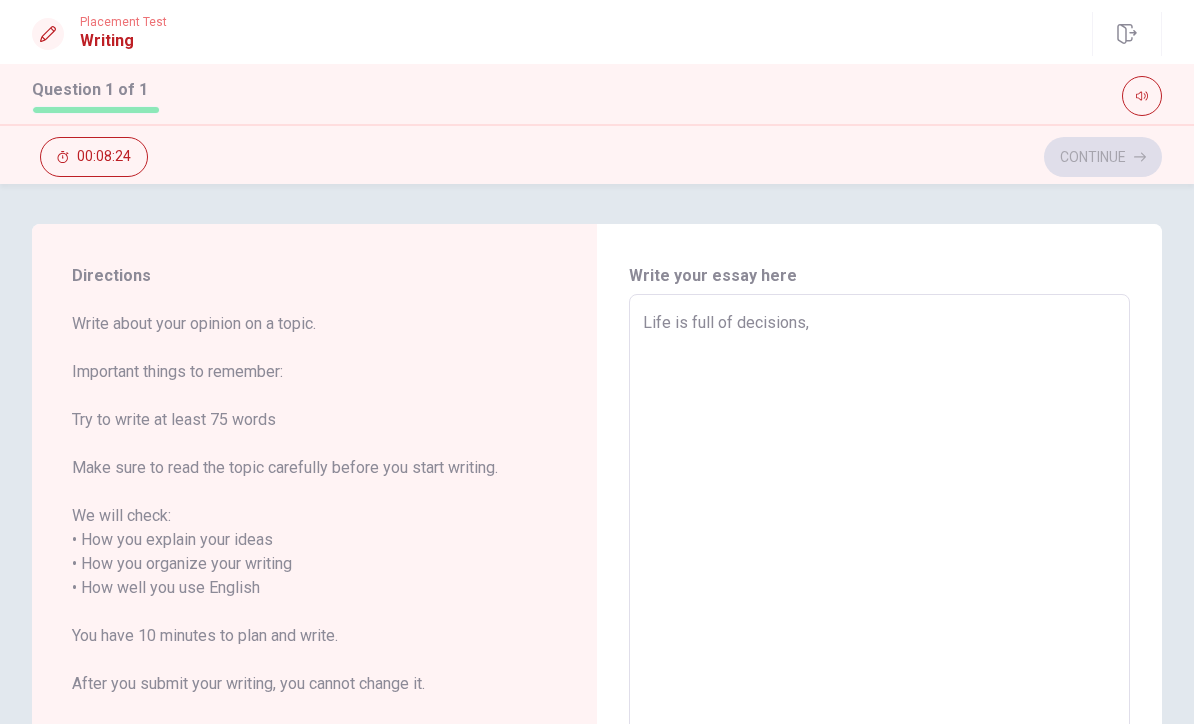 type on "Life is full of decisions," 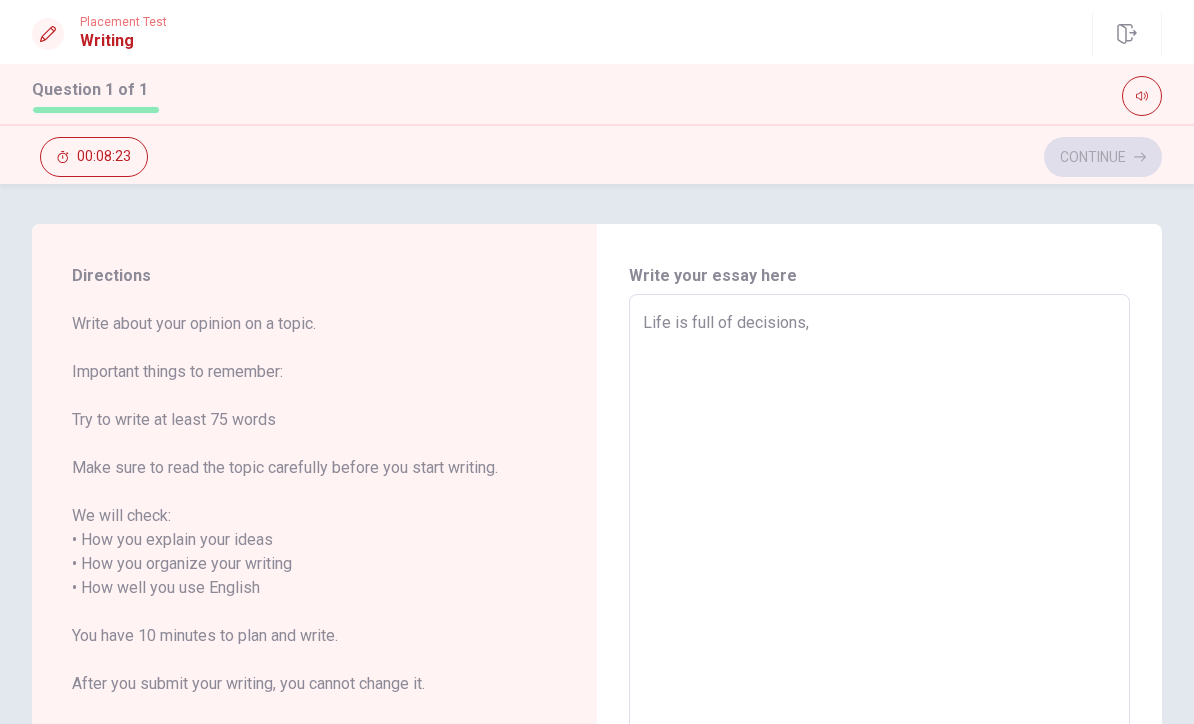 type on "Life is full of decisions, s" 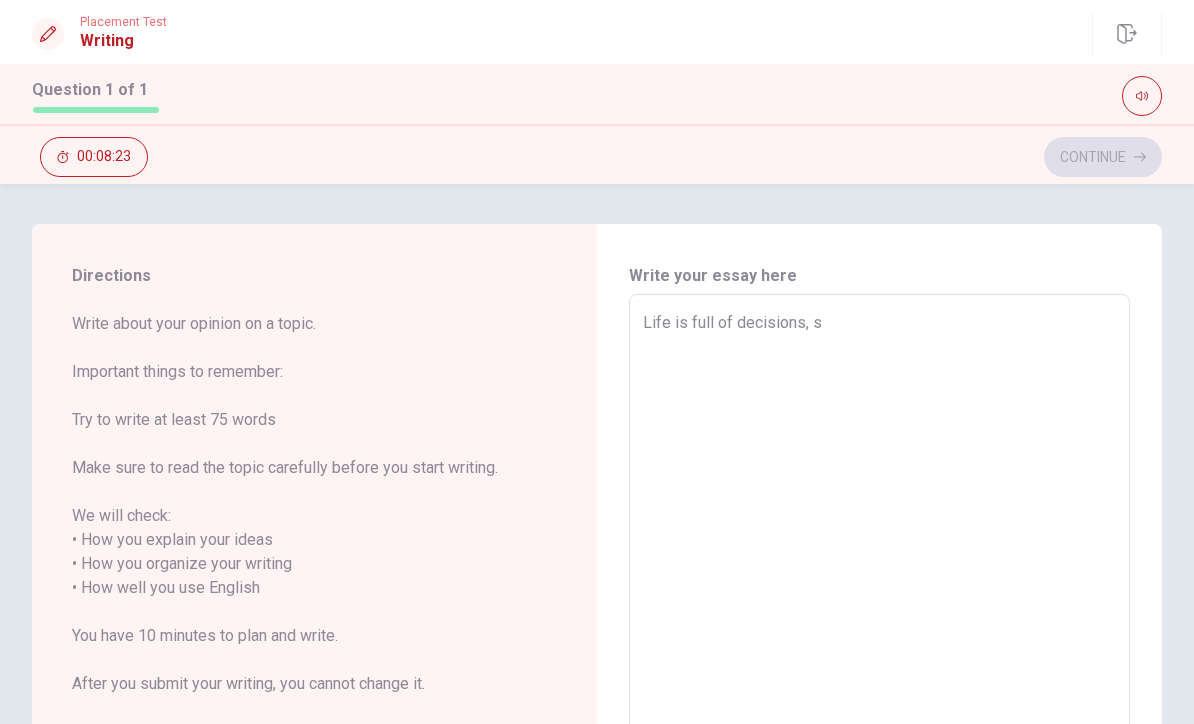type on "x" 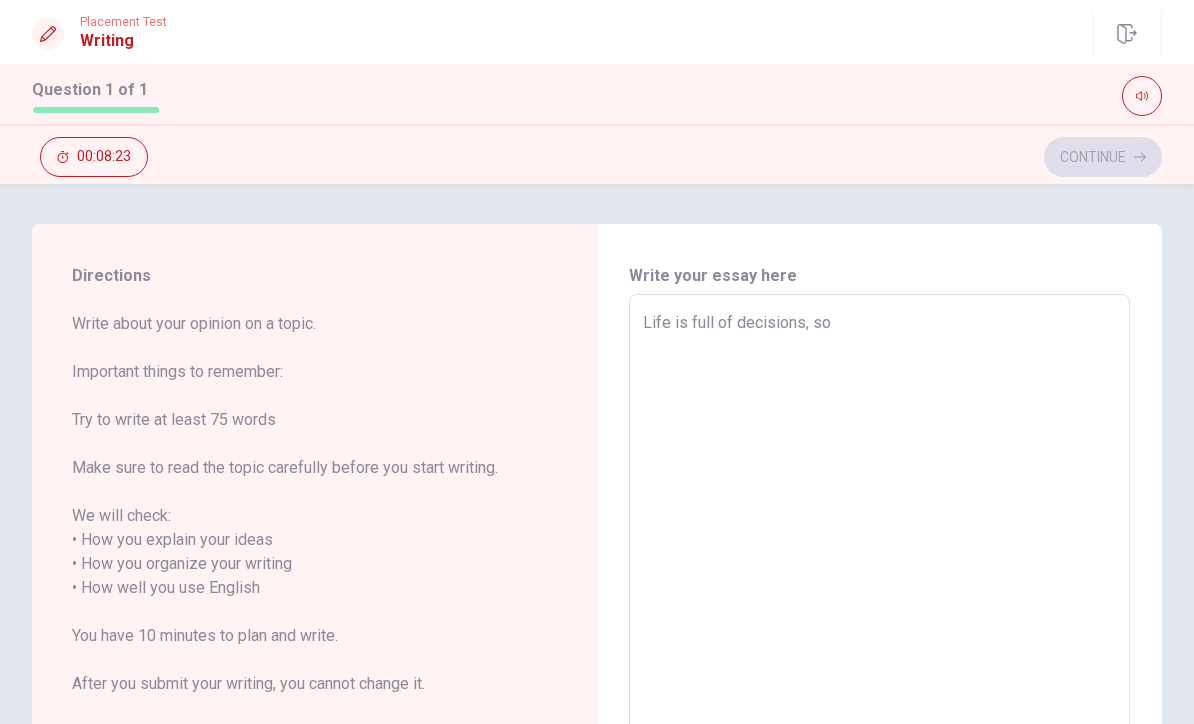 type on "x" 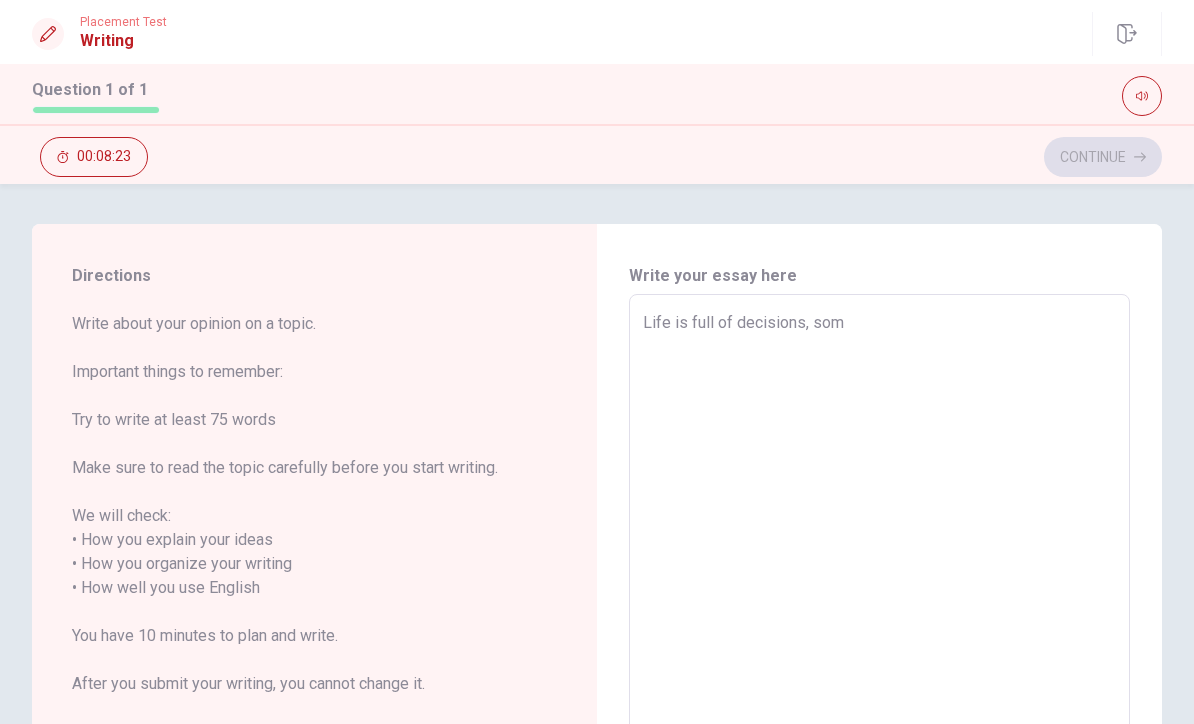 type on "x" 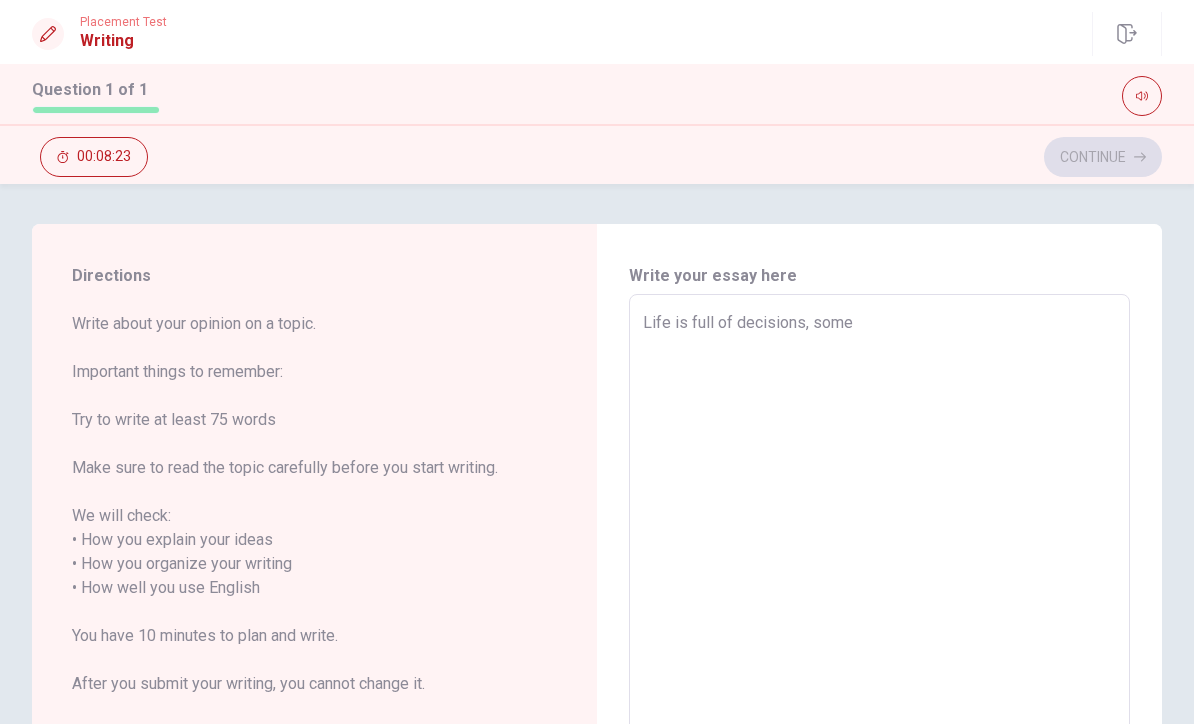 type on "x" 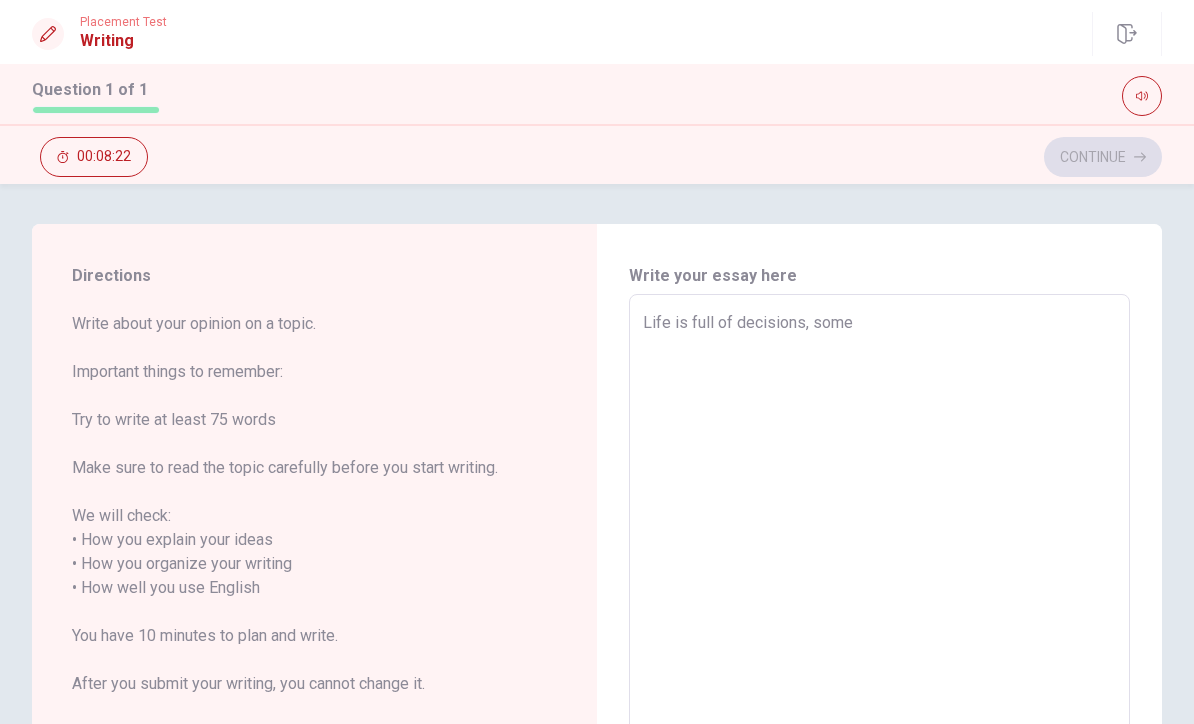 type on "Life is full of decisions, some a" 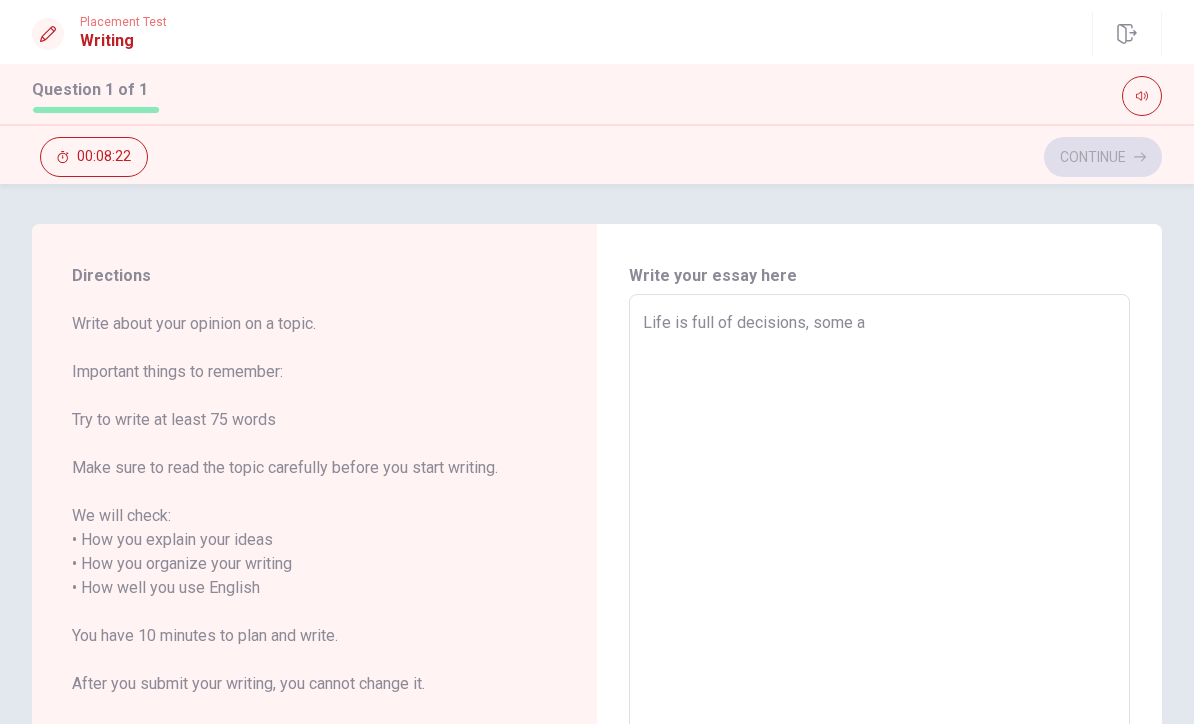 type on "x" 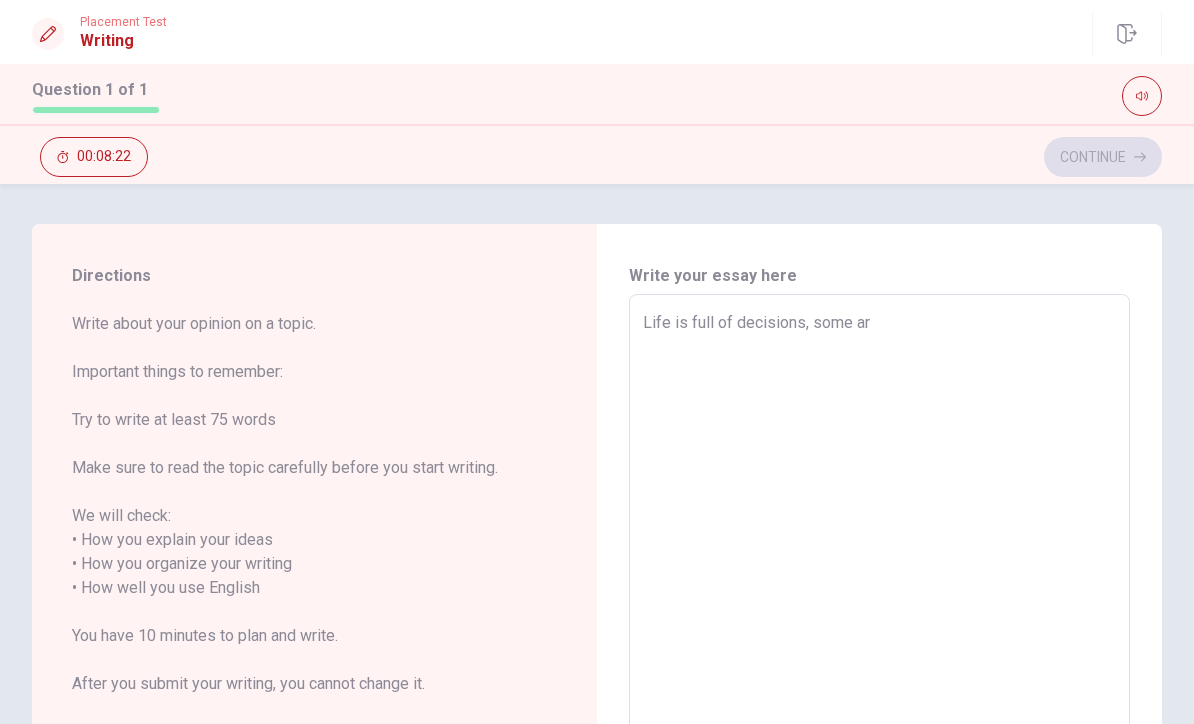 type on "x" 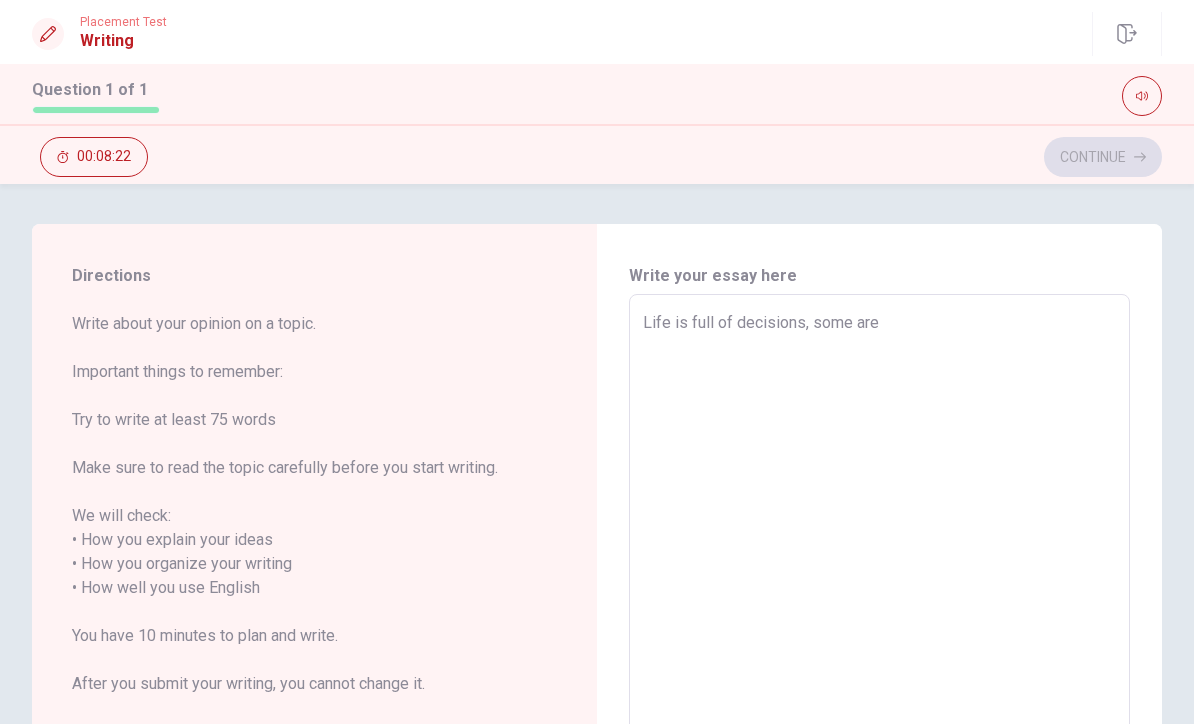 type on "x" 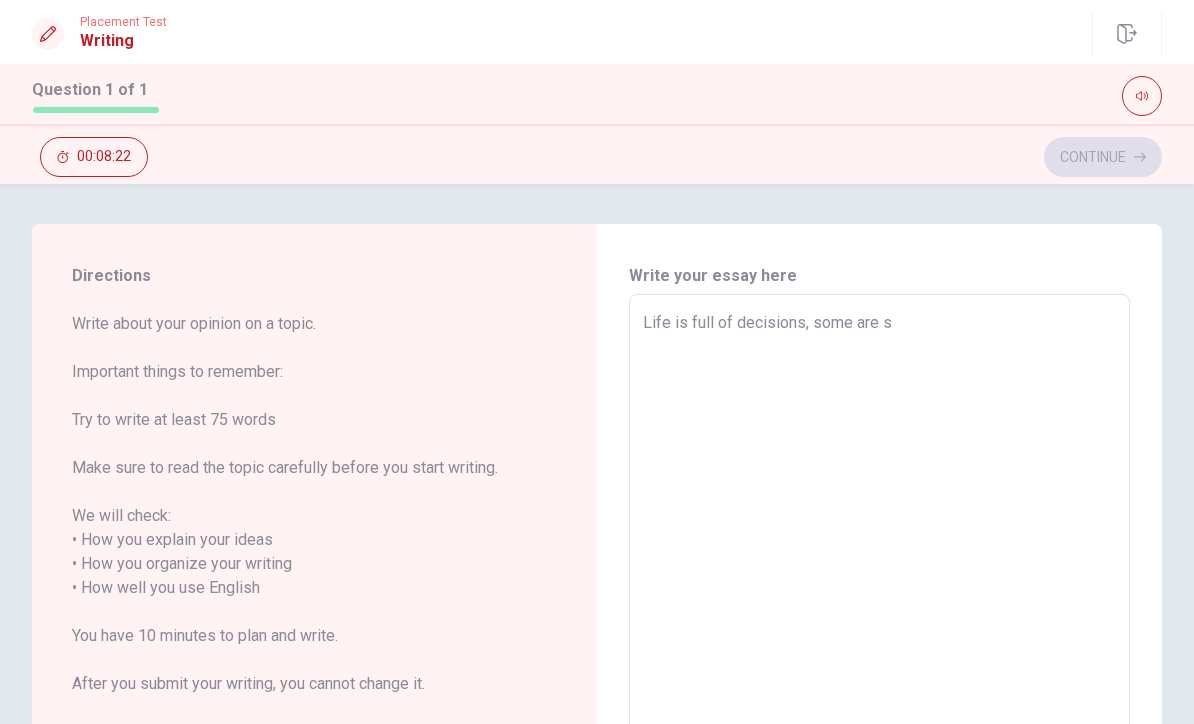 type on "x" 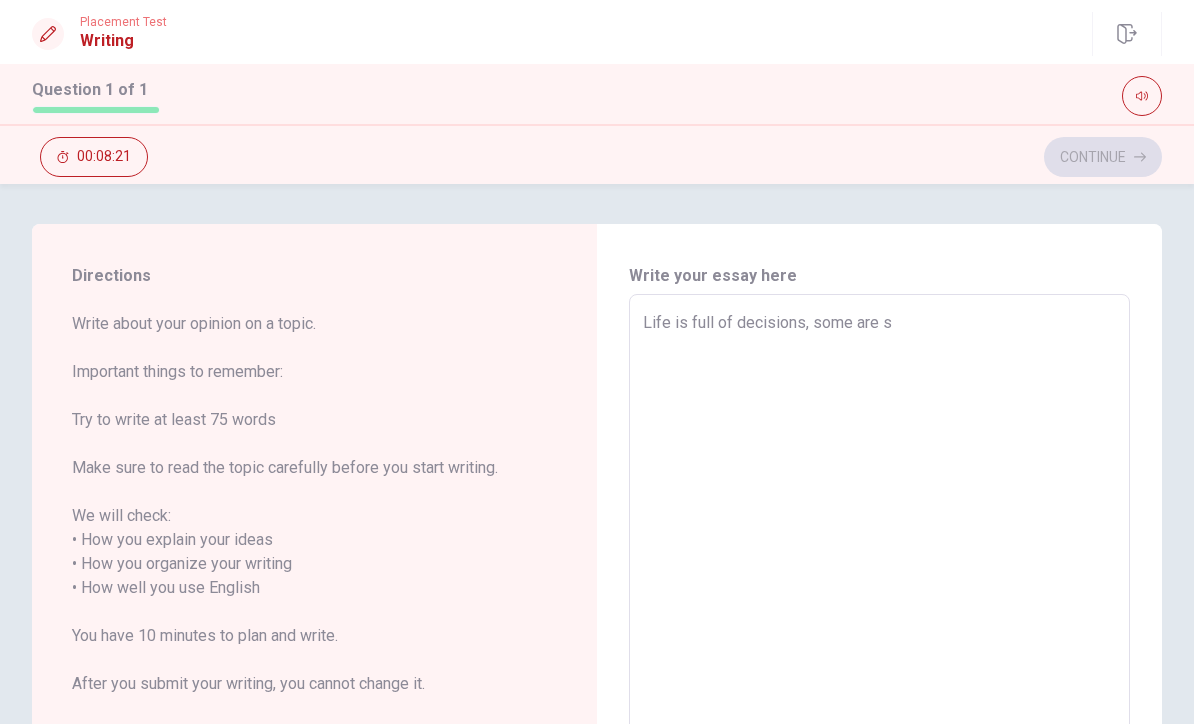 type on "Life is full of decisions, some are sm" 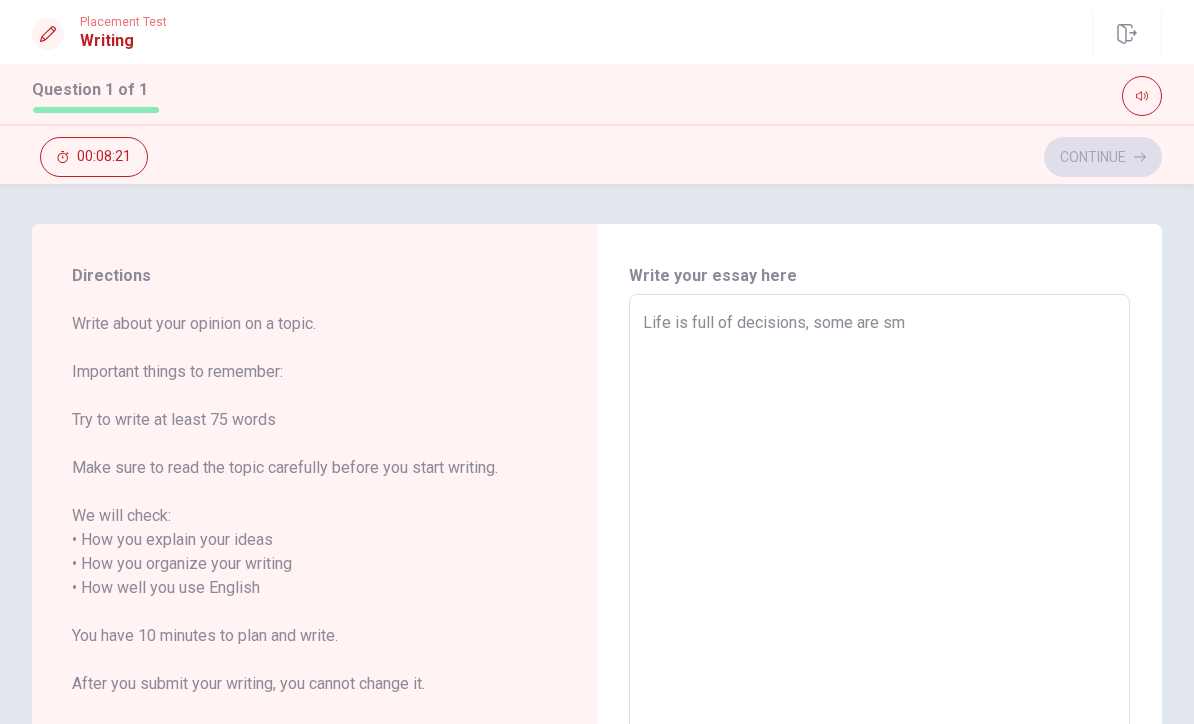 type on "x" 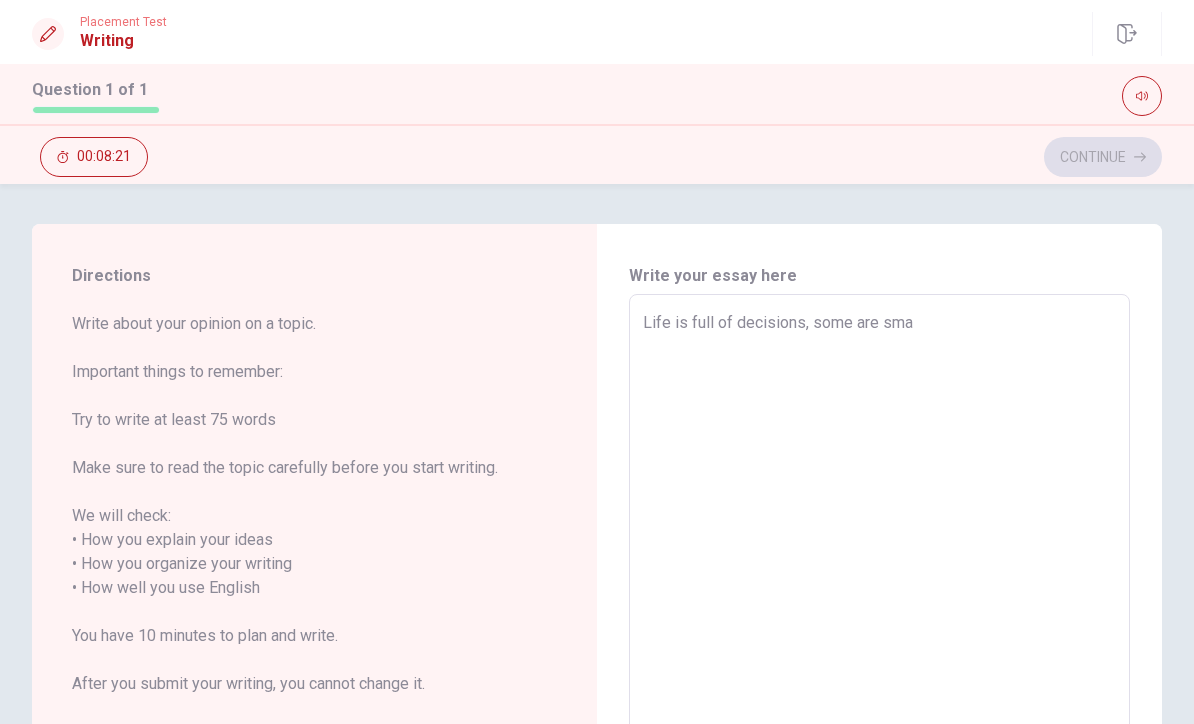 type on "x" 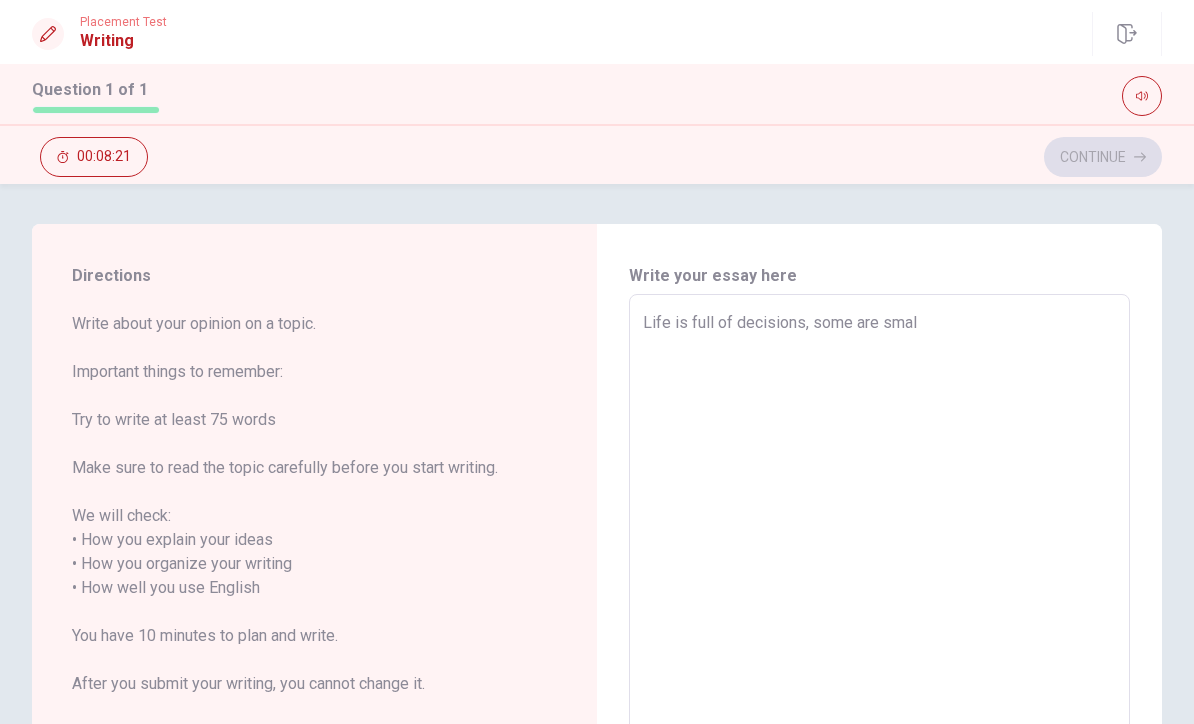 type on "x" 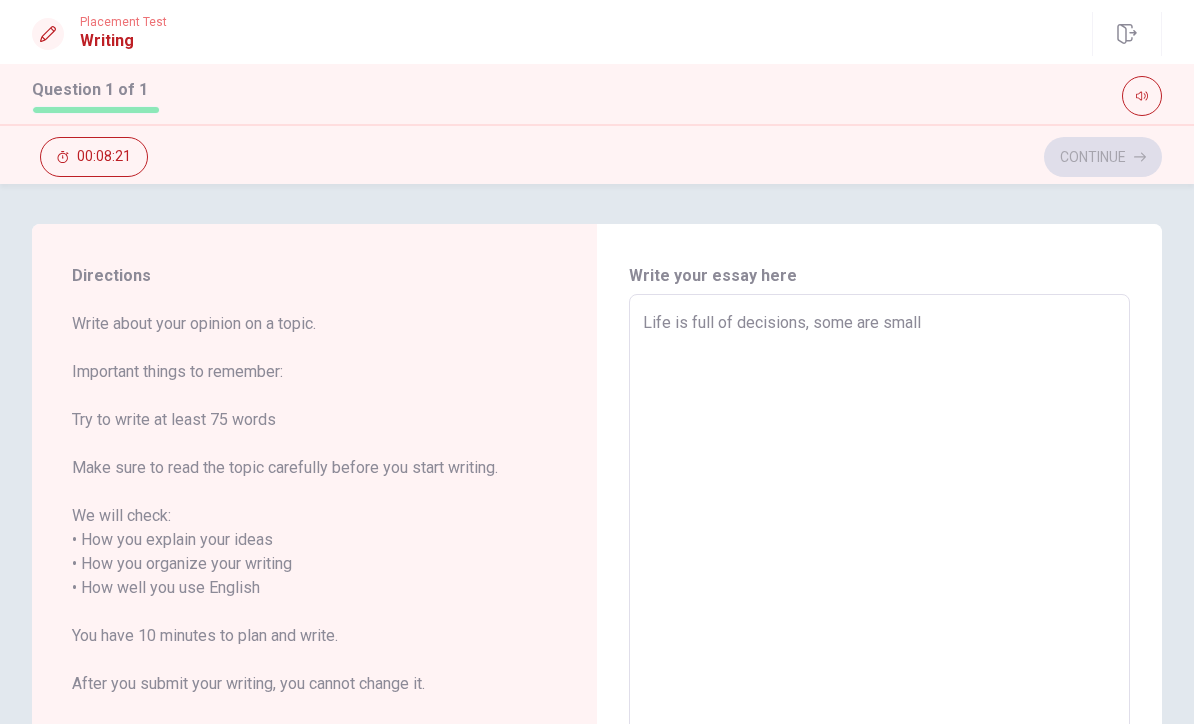type on "x" 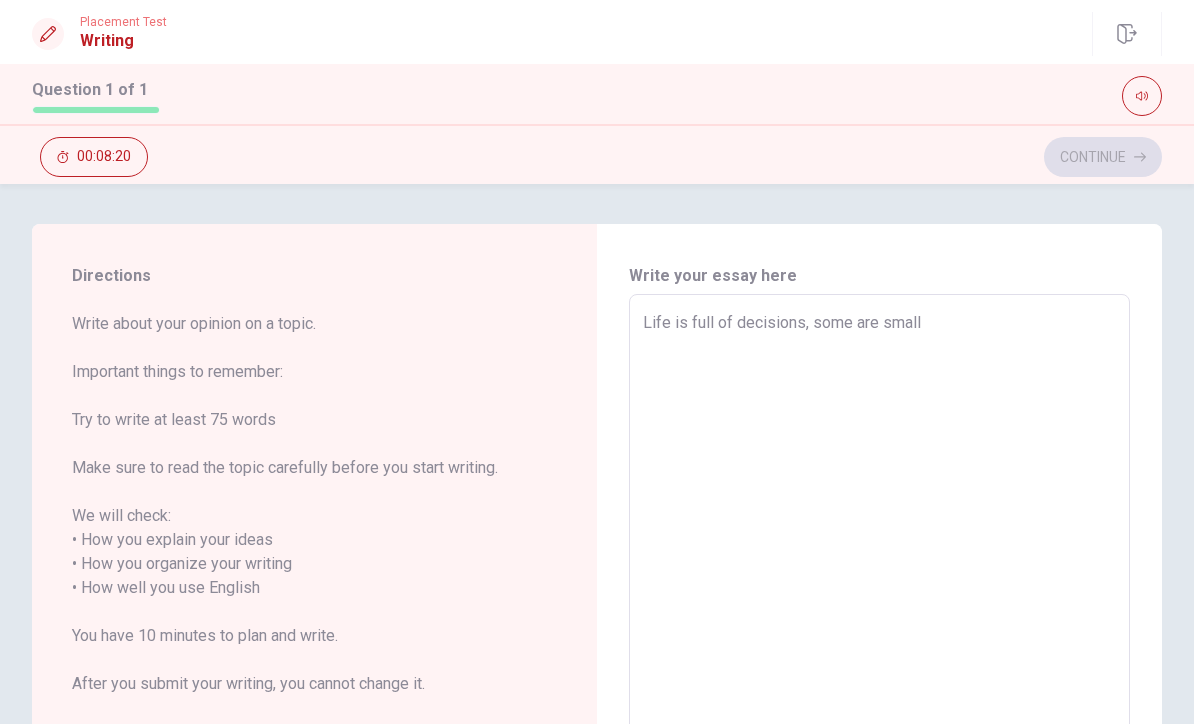 type on "Life is full of decisions, some are small," 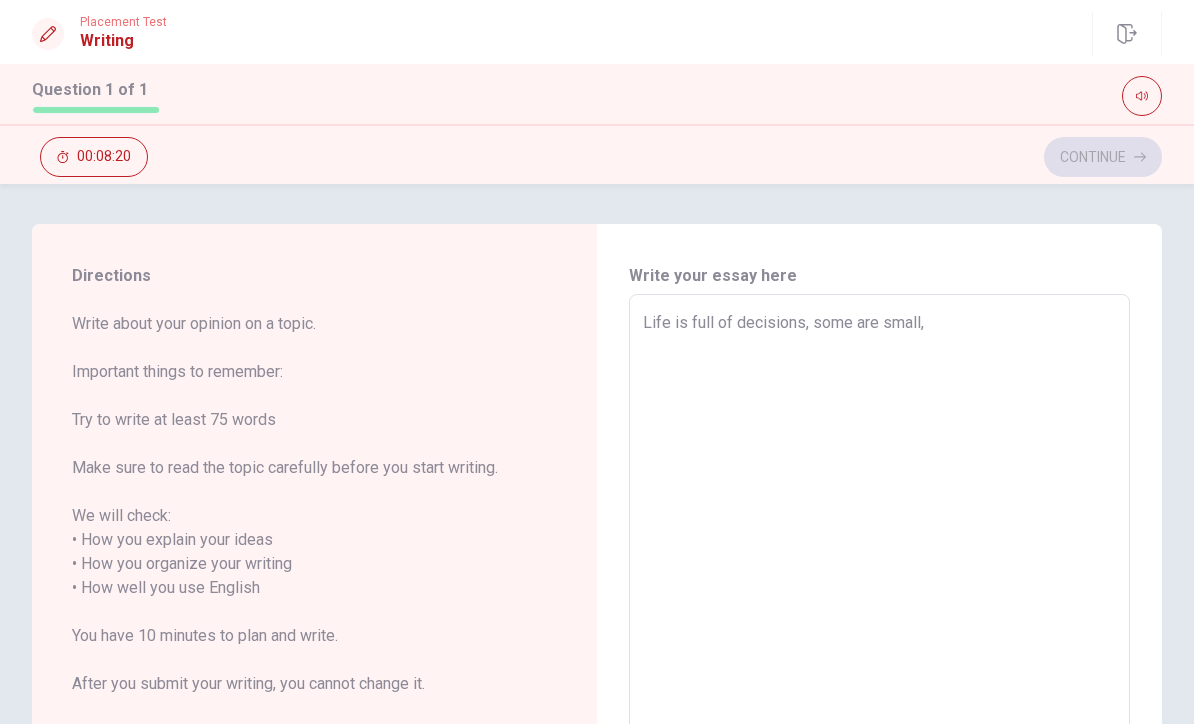 type on "x" 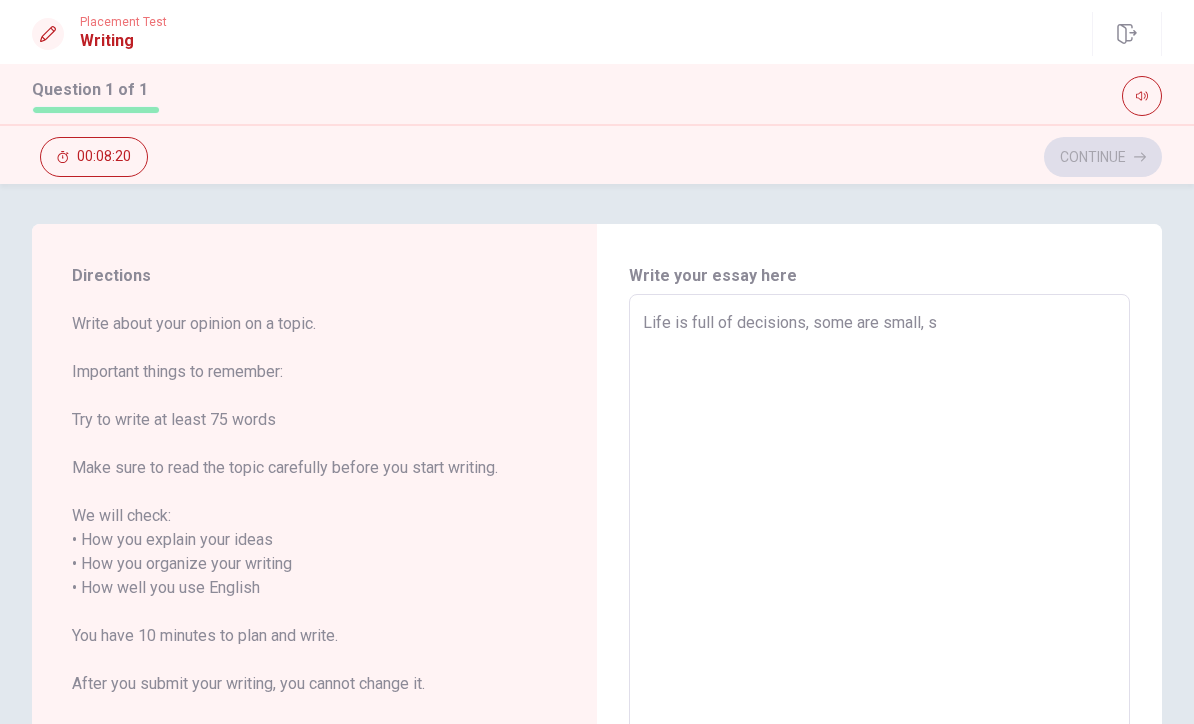 type on "x" 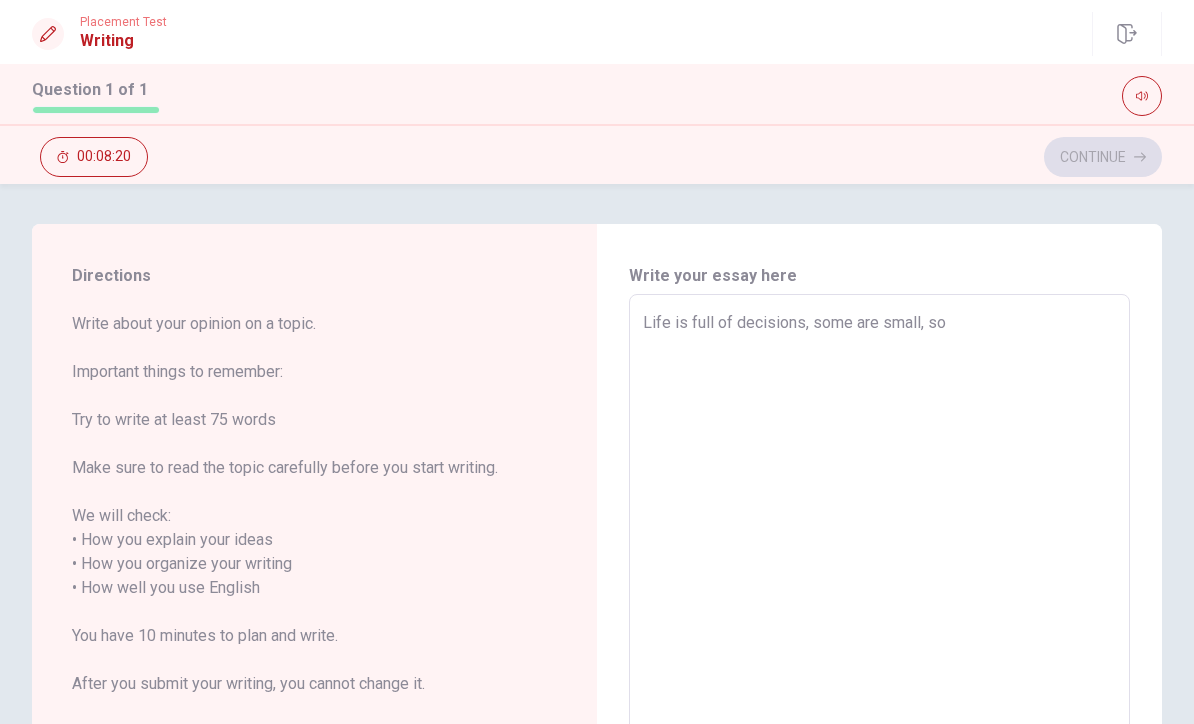 type on "x" 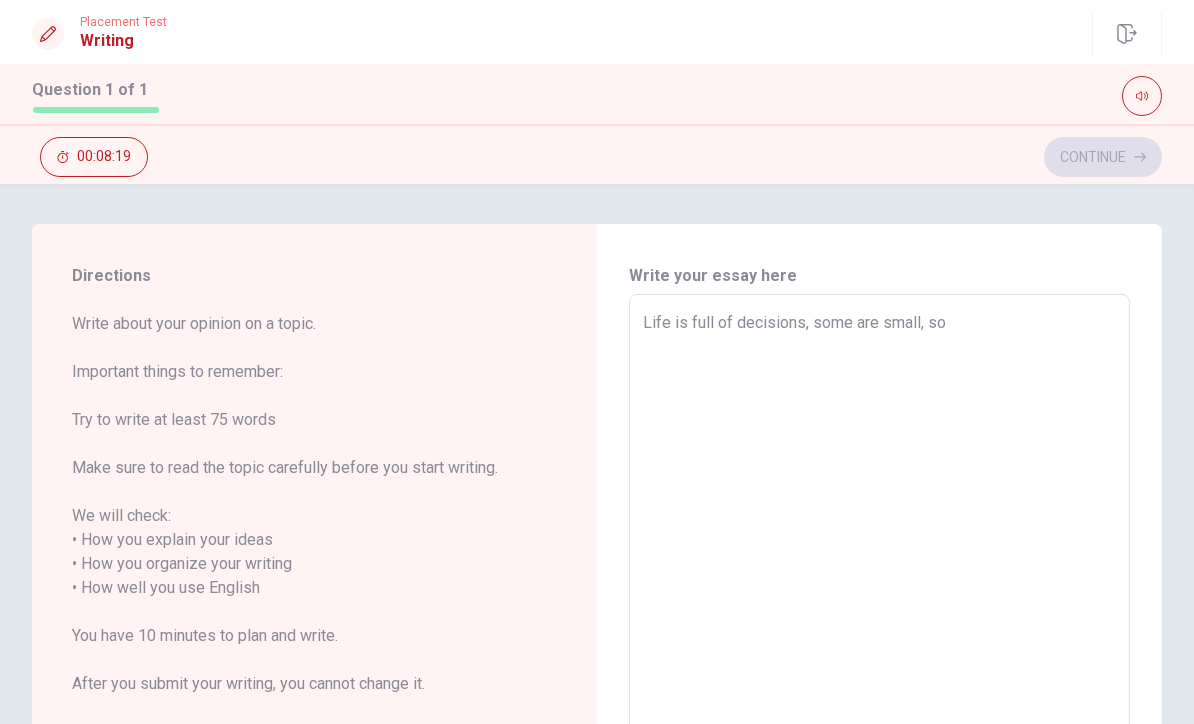 type on "Life is full of decisions, some are small, som" 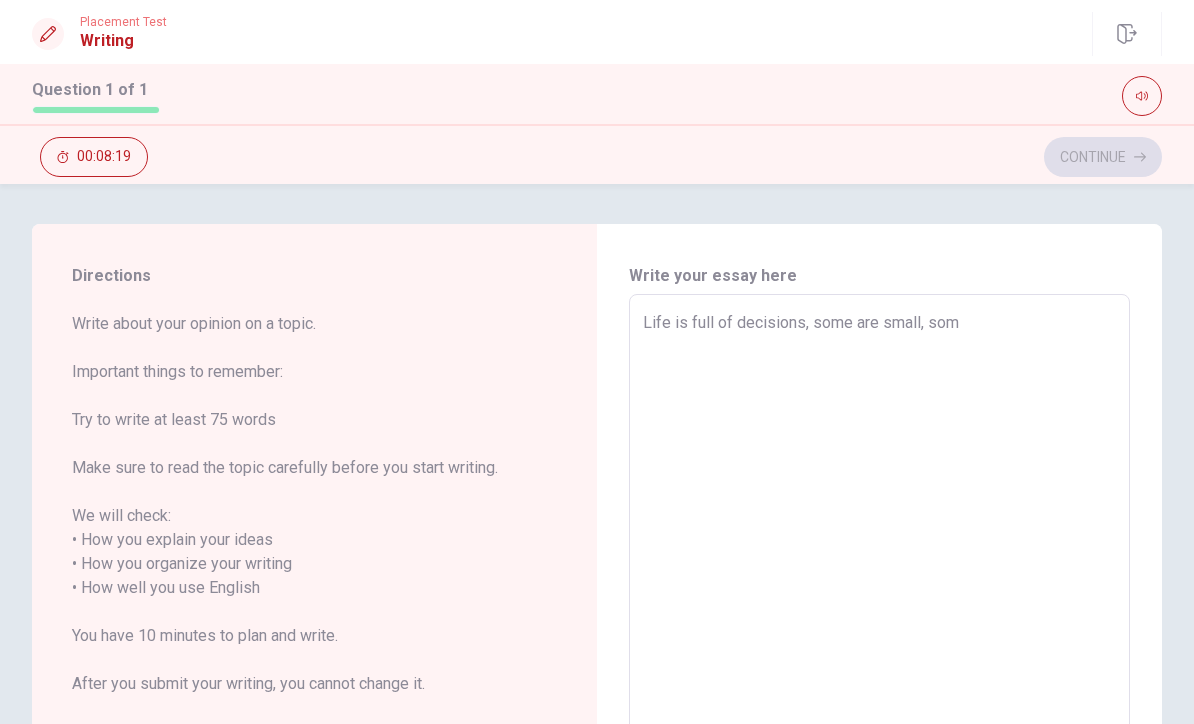 type on "x" 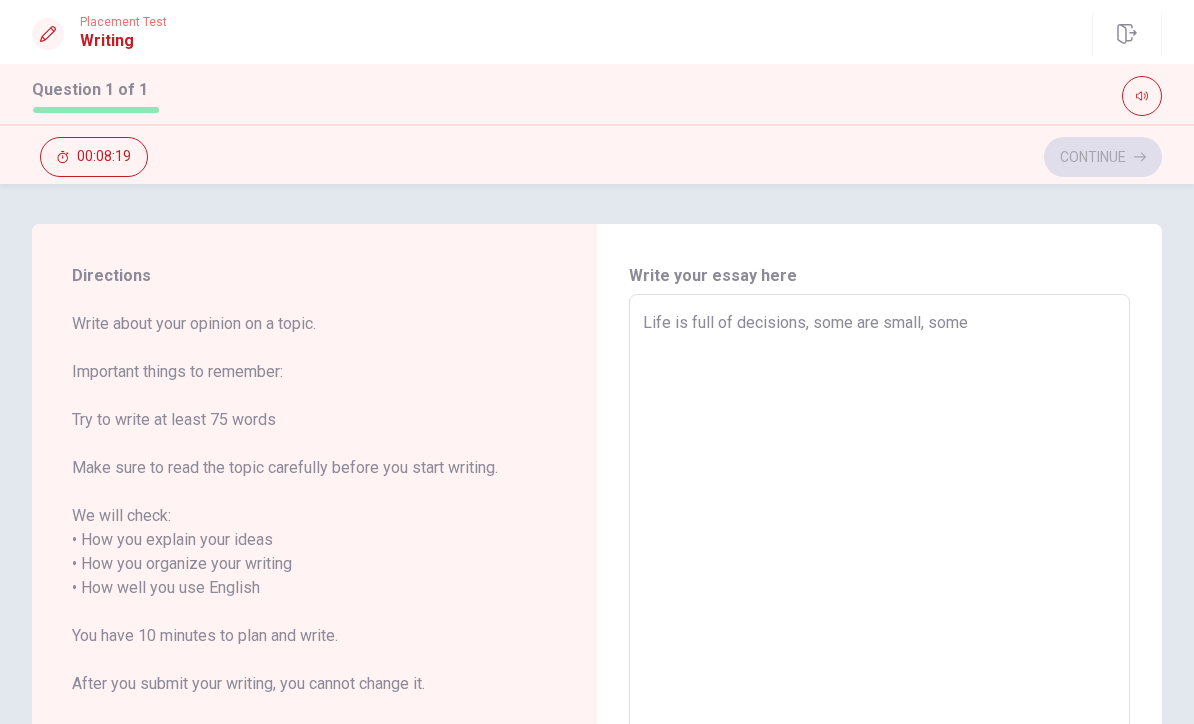 type on "x" 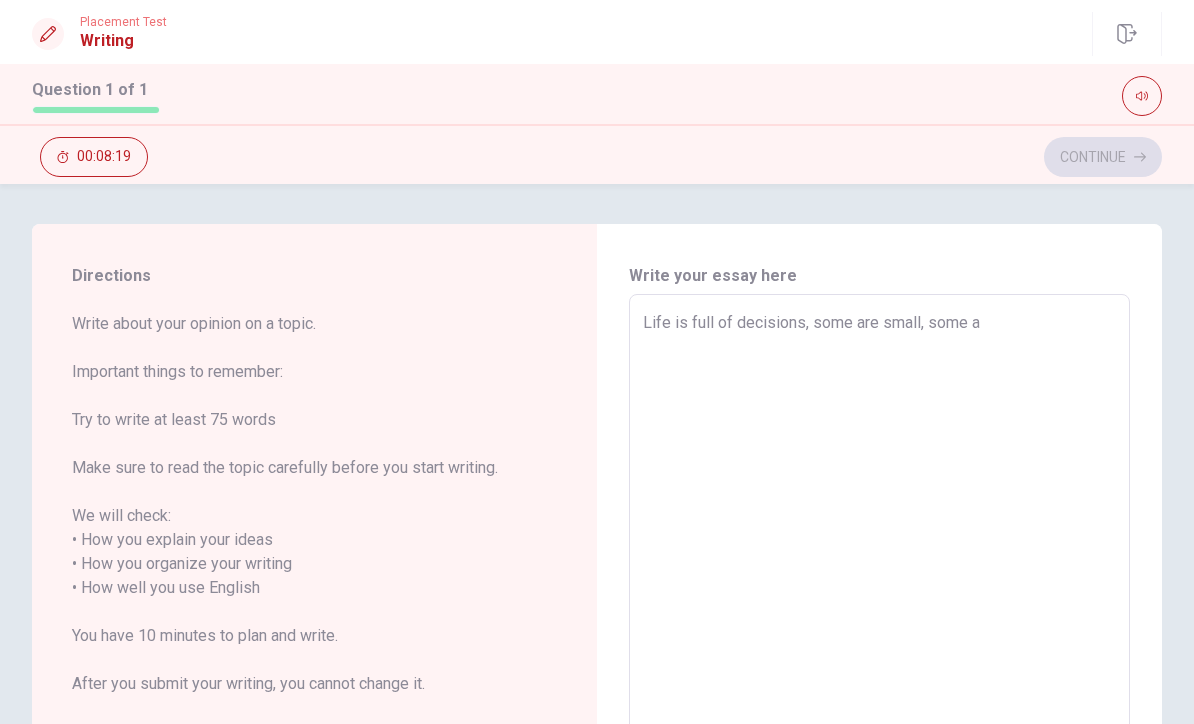 type on "x" 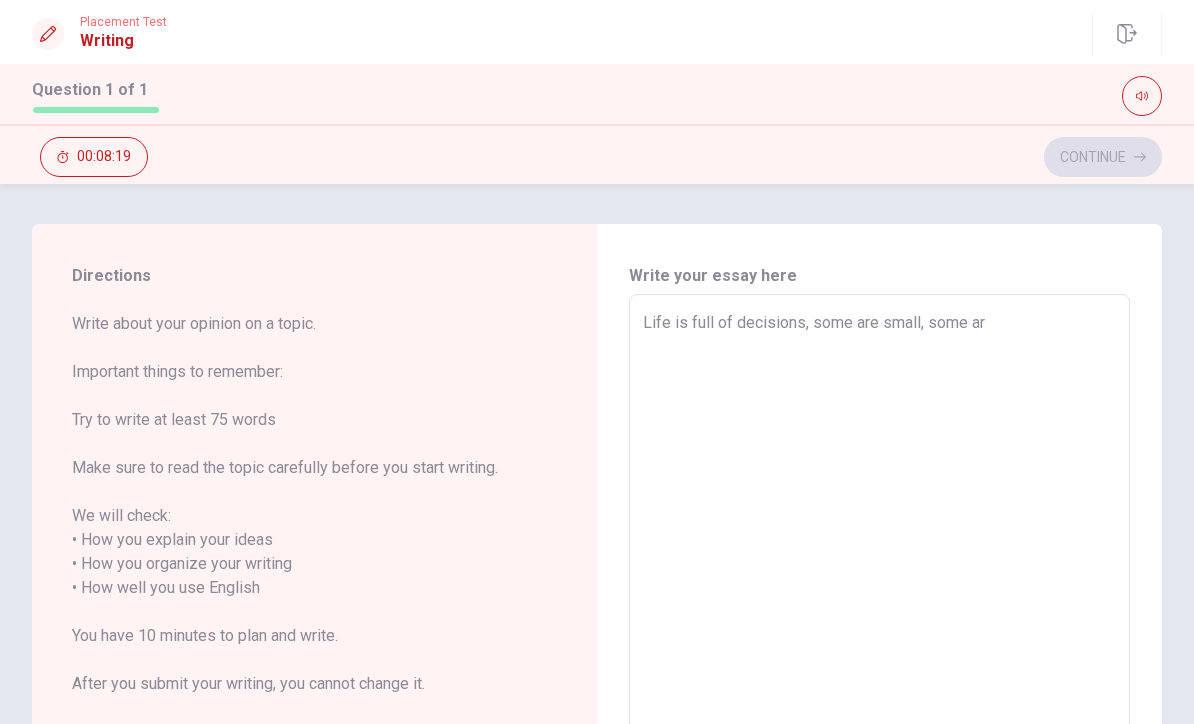 type on "x" 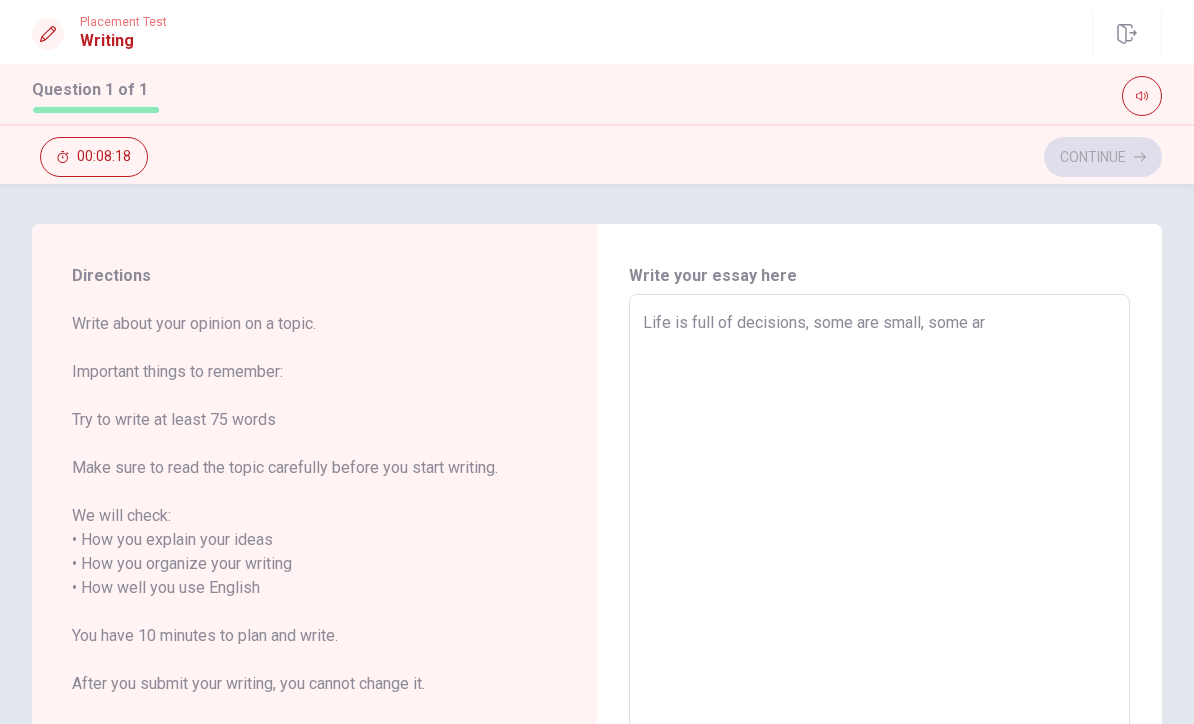 type on "Life is full of decisions, some are small, some are" 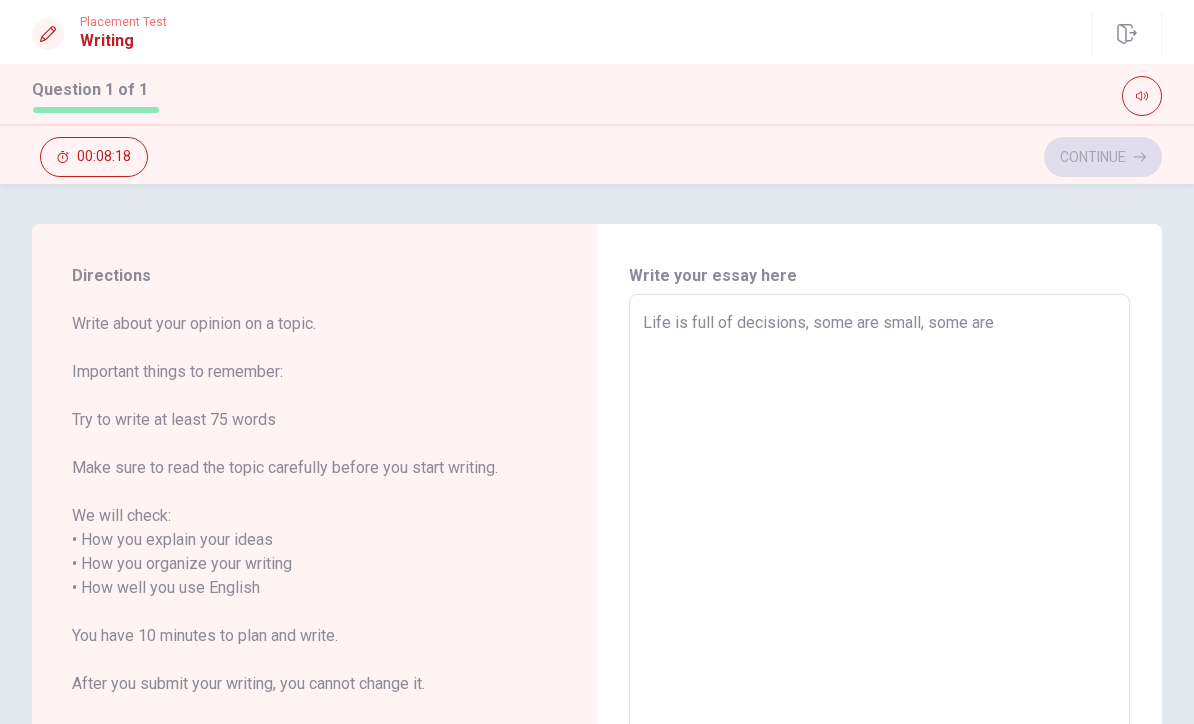 type on "x" 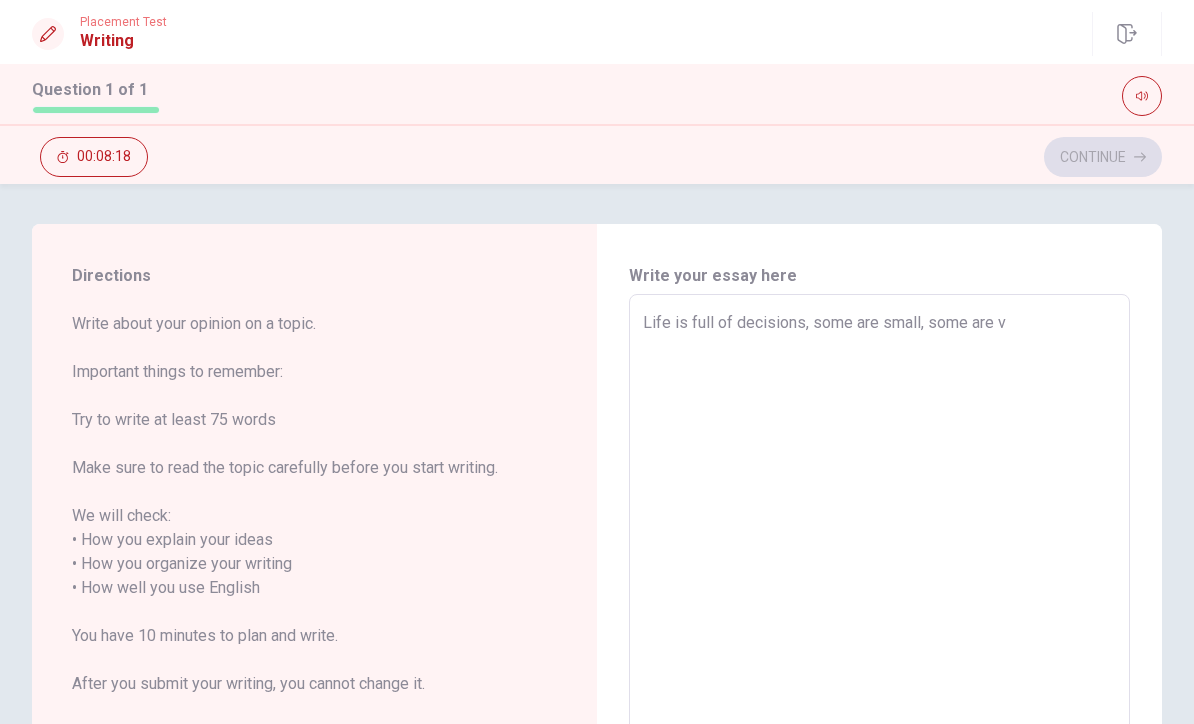 type on "x" 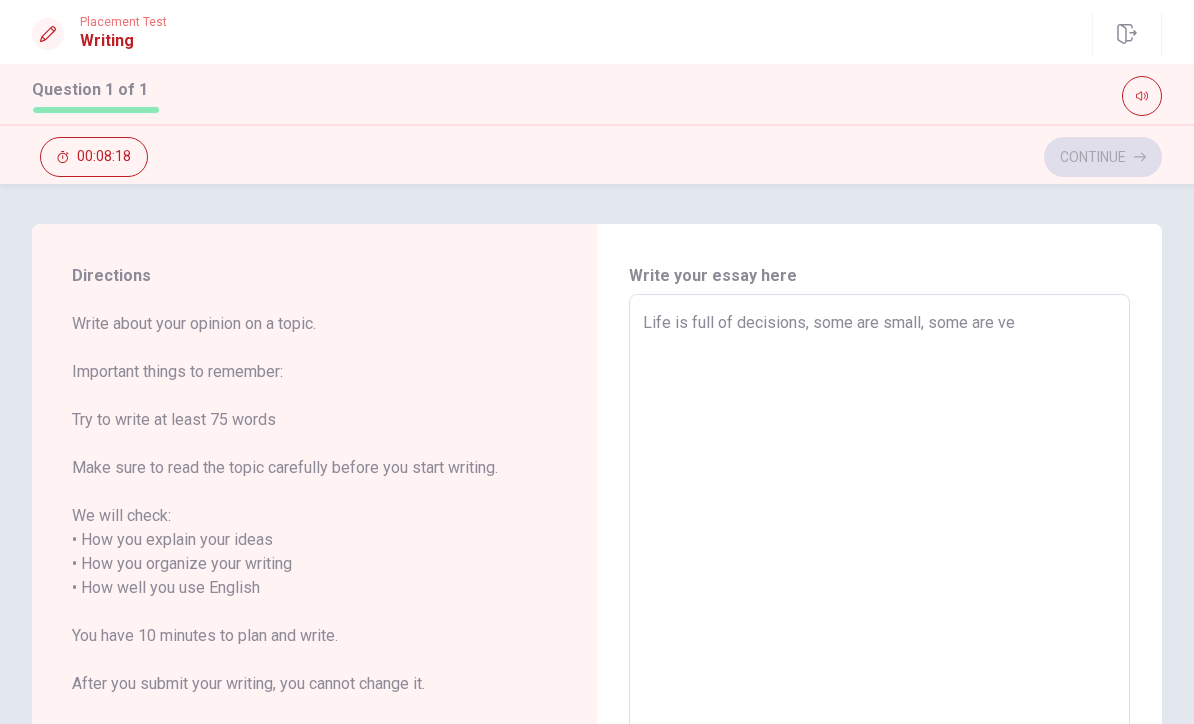 type on "x" 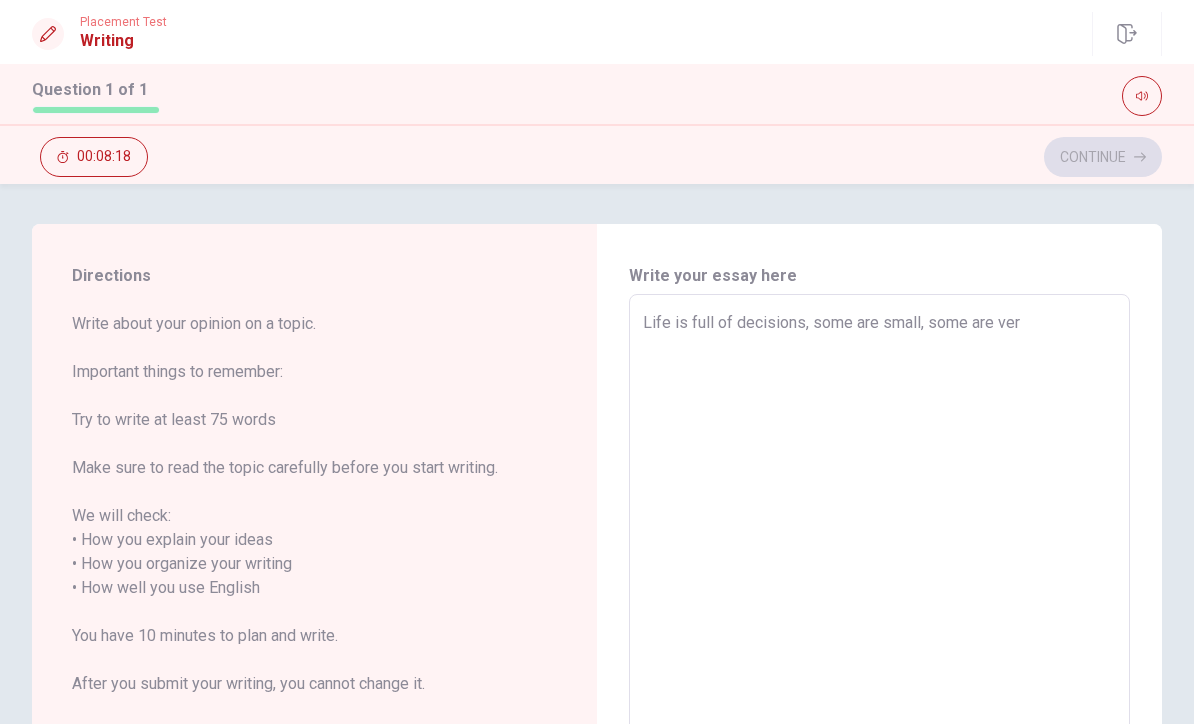 type on "x" 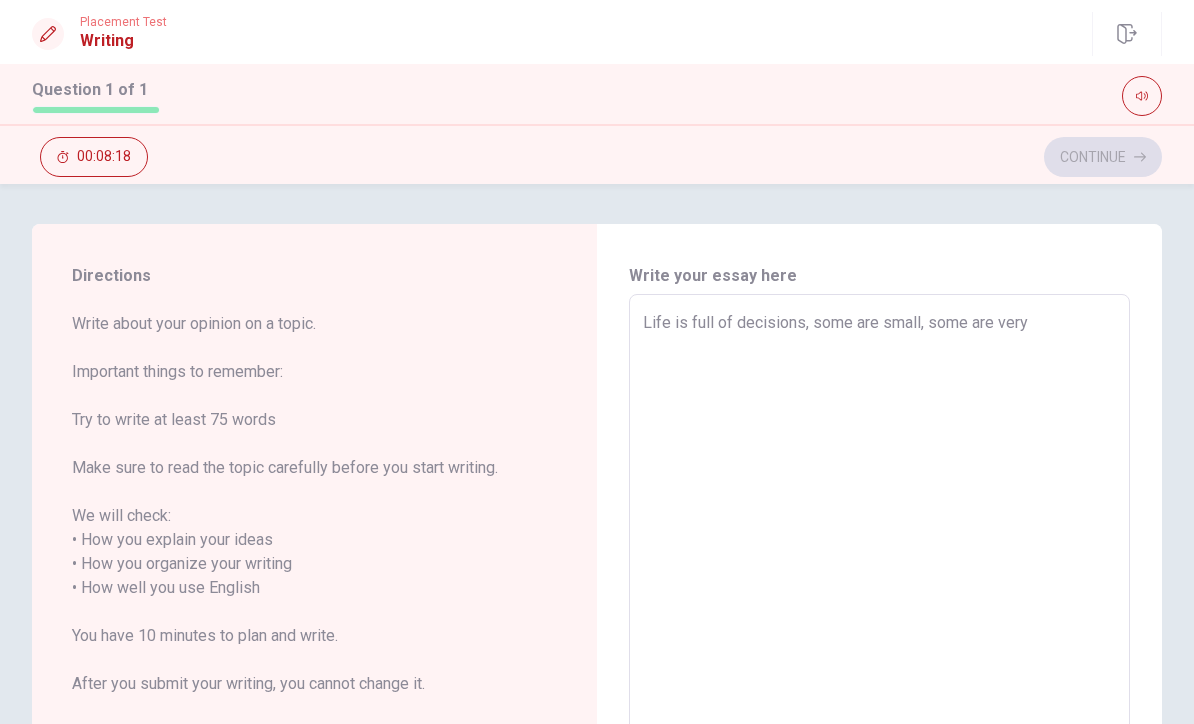 type on "x" 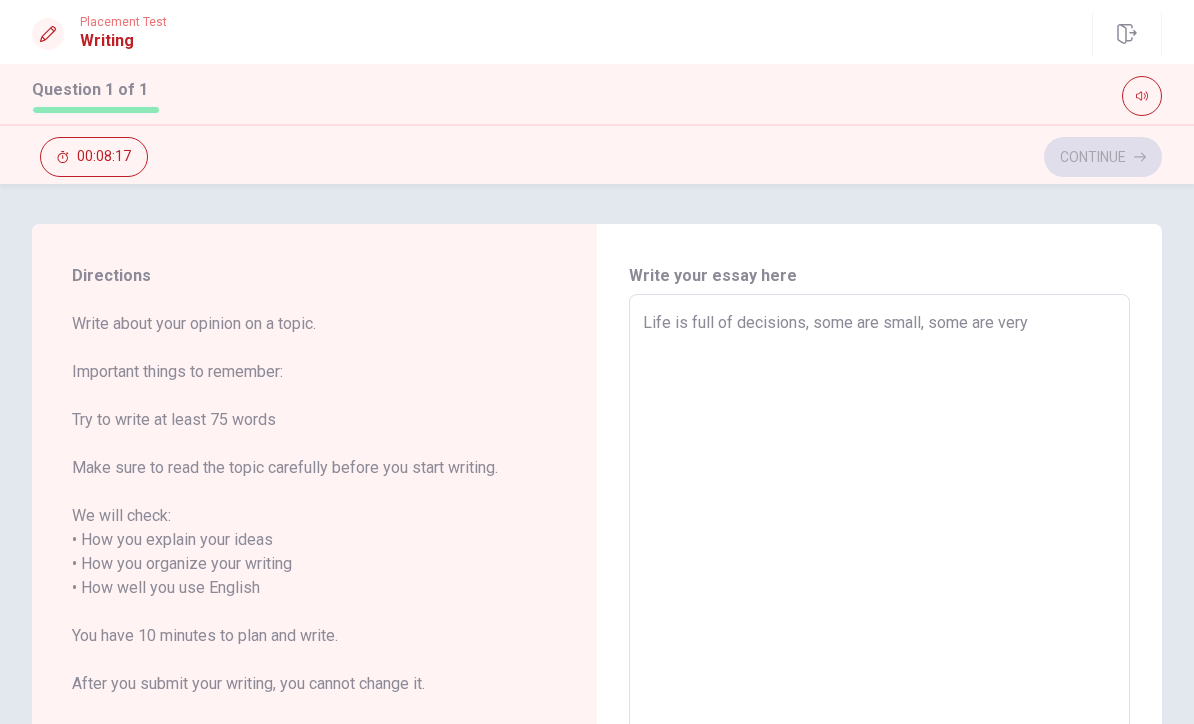 type on "Life is full of decisions, some are small, some are very" 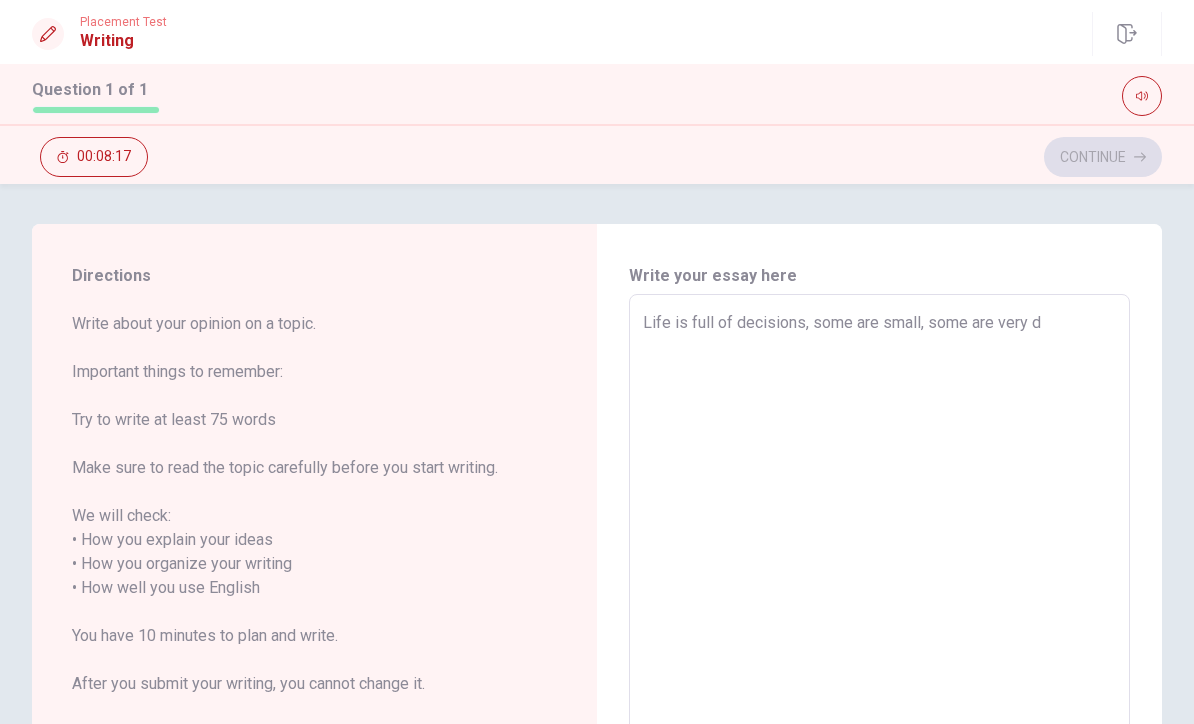 type on "x" 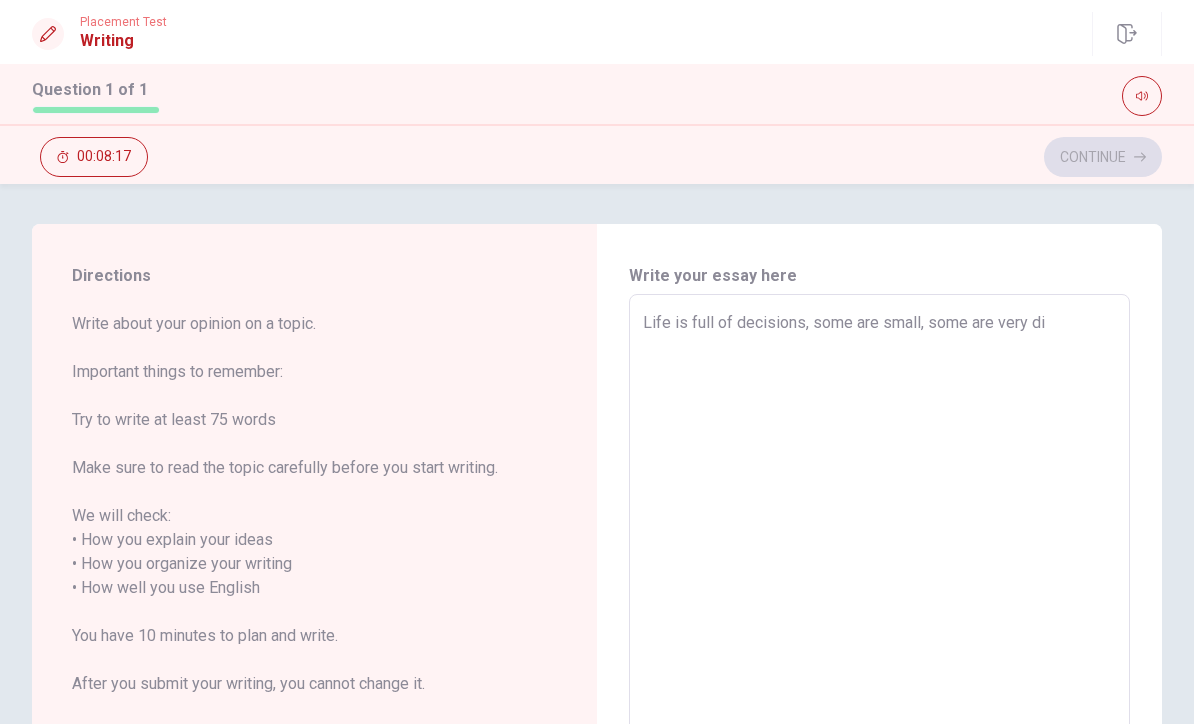 type on "x" 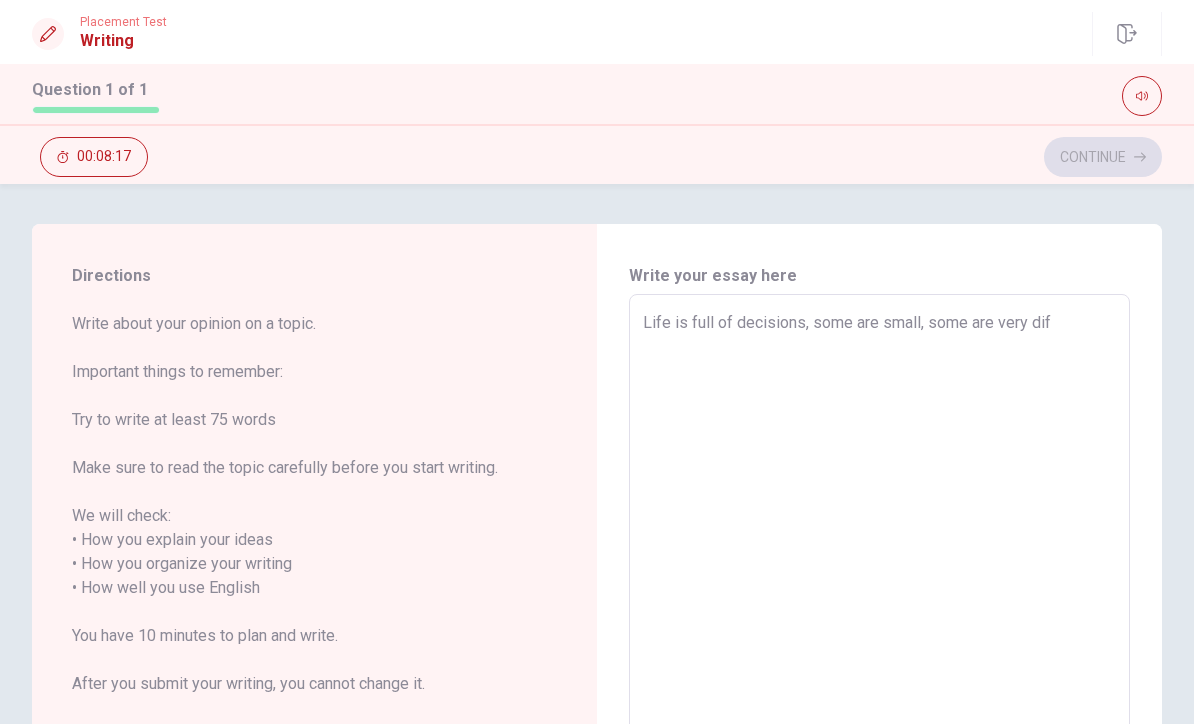 type on "x" 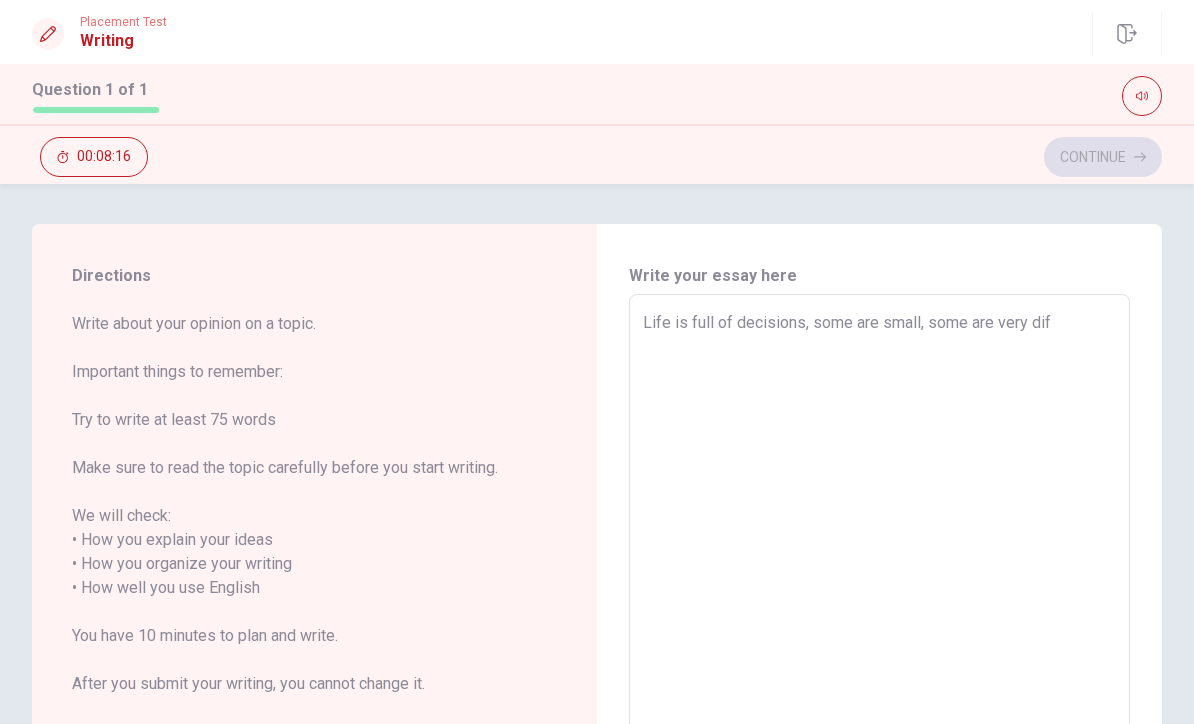 type on "Life is full of decisions, some are small, some are very diff" 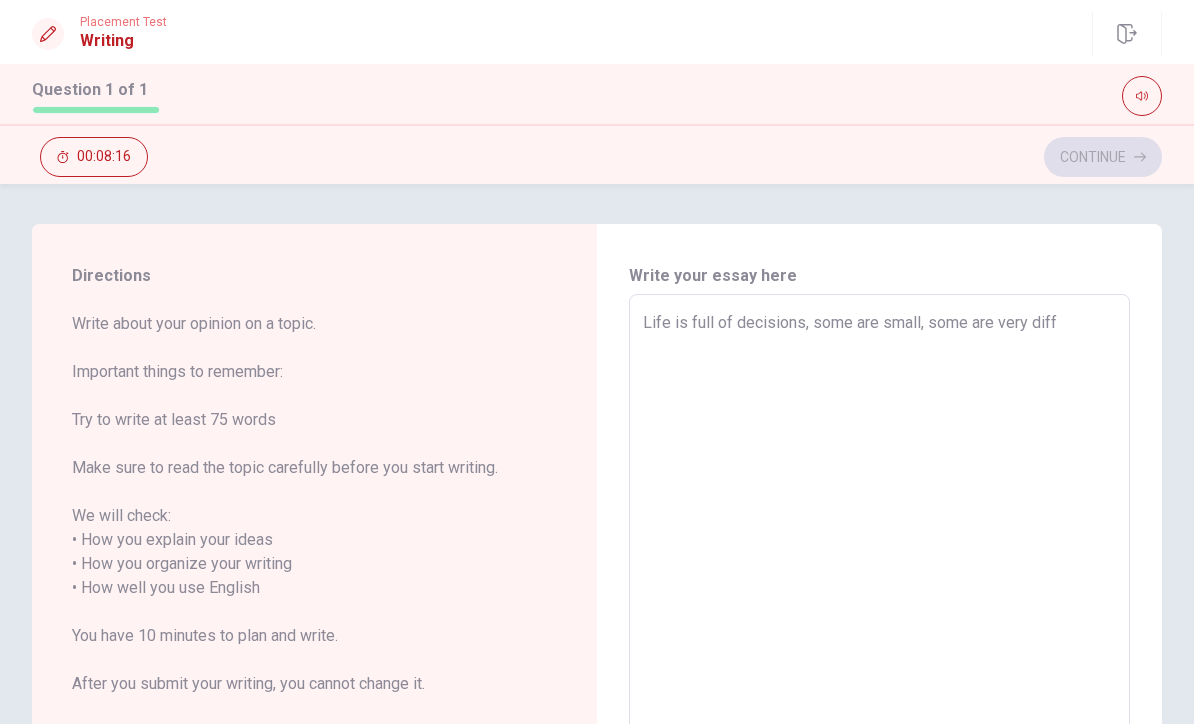 type on "x" 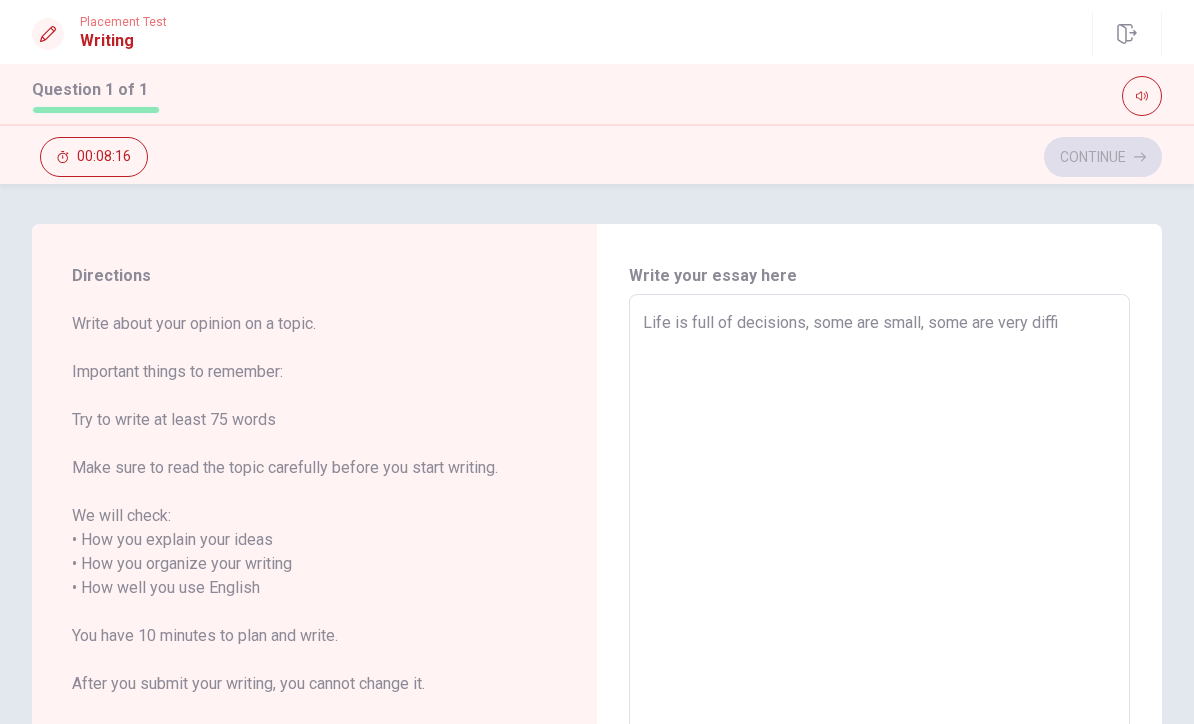 type on "x" 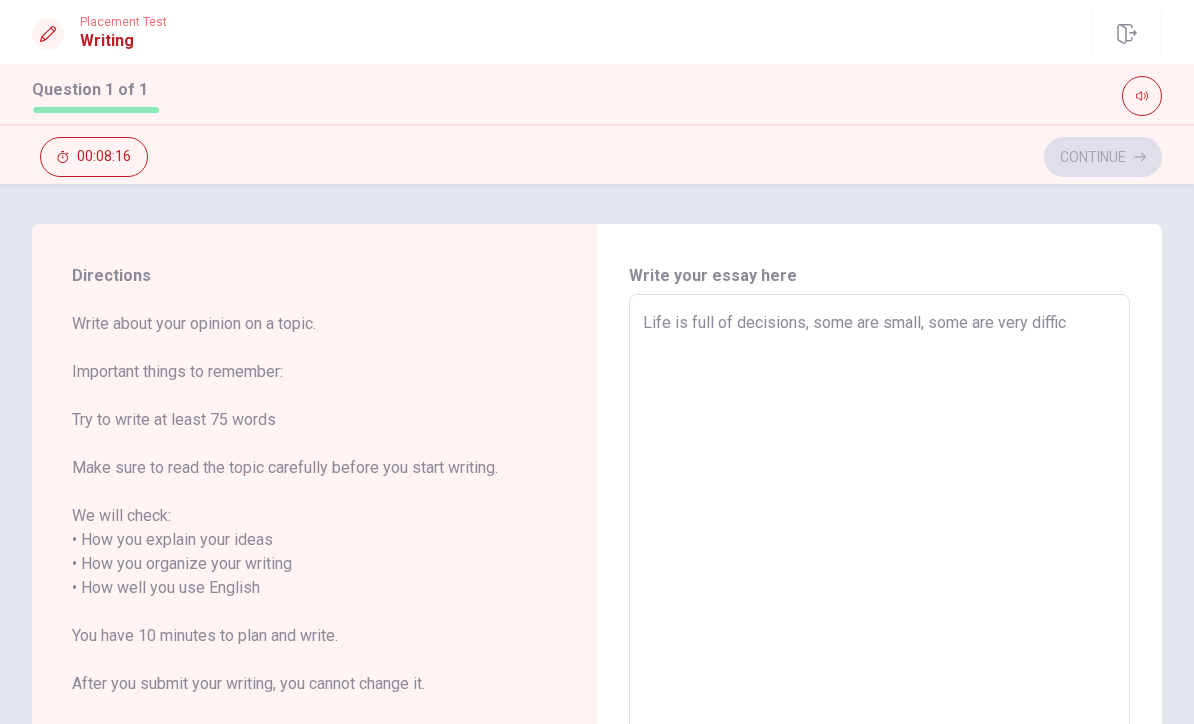 type on "x" 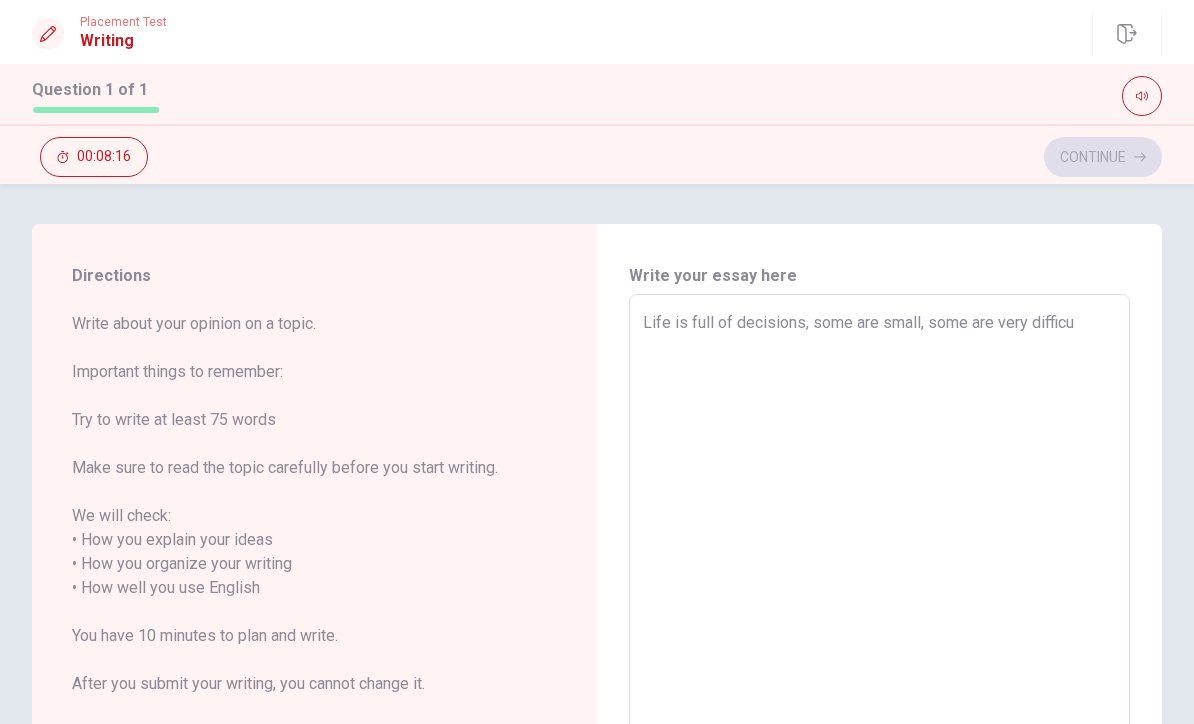 type on "x" 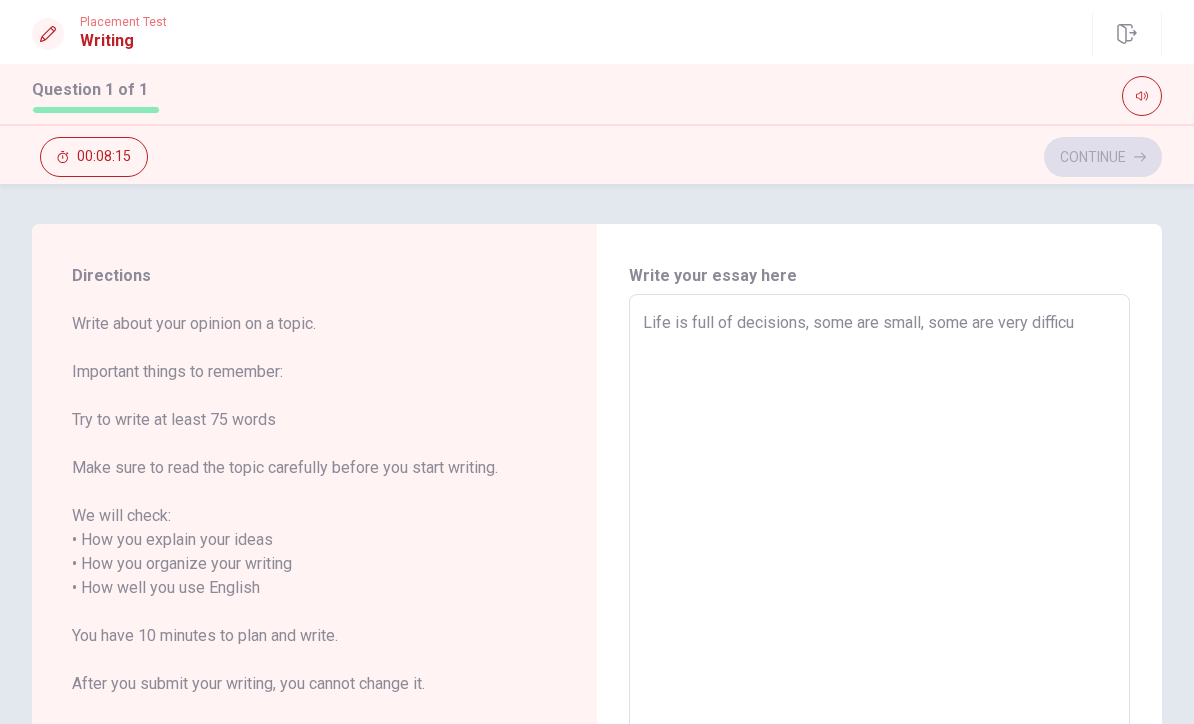 type on "Life is full of decisions, some are small, some are very difficul" 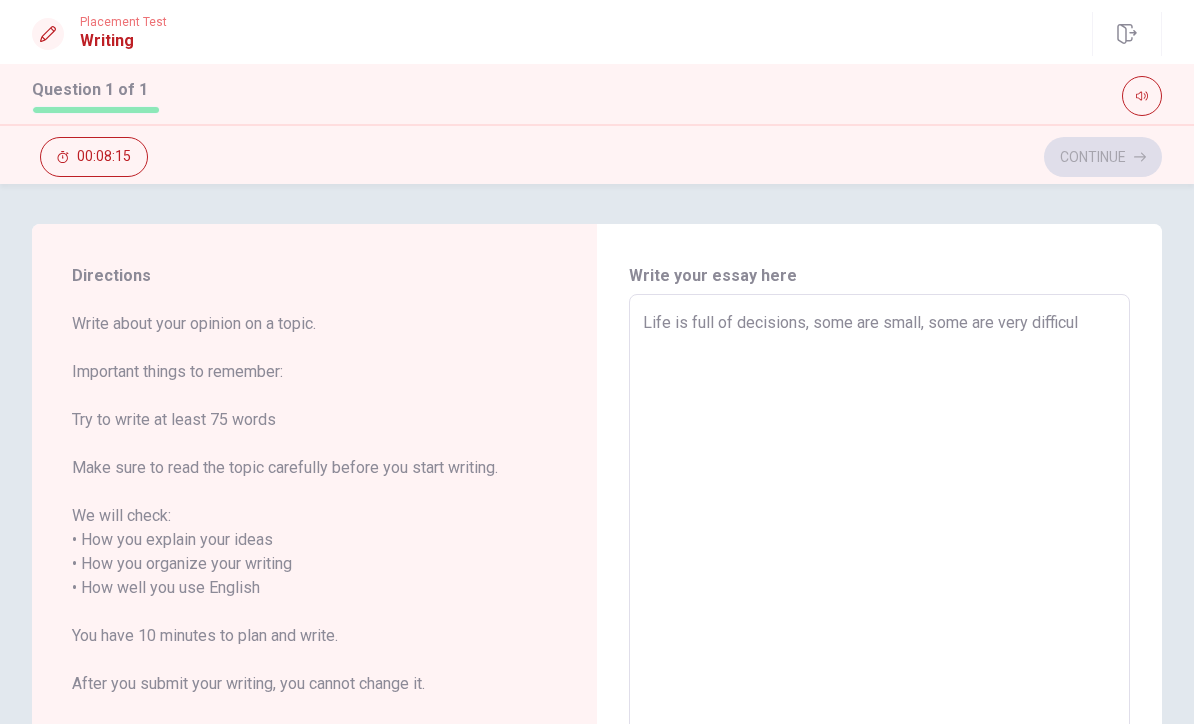 type on "x" 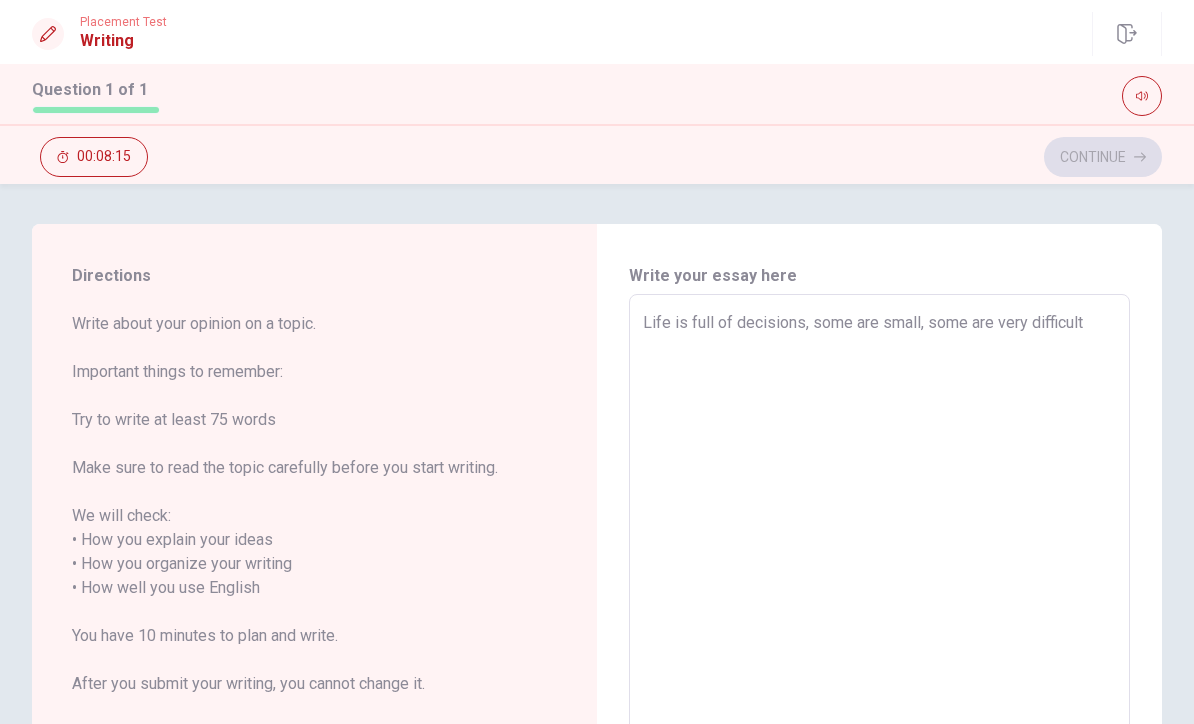 type on "x" 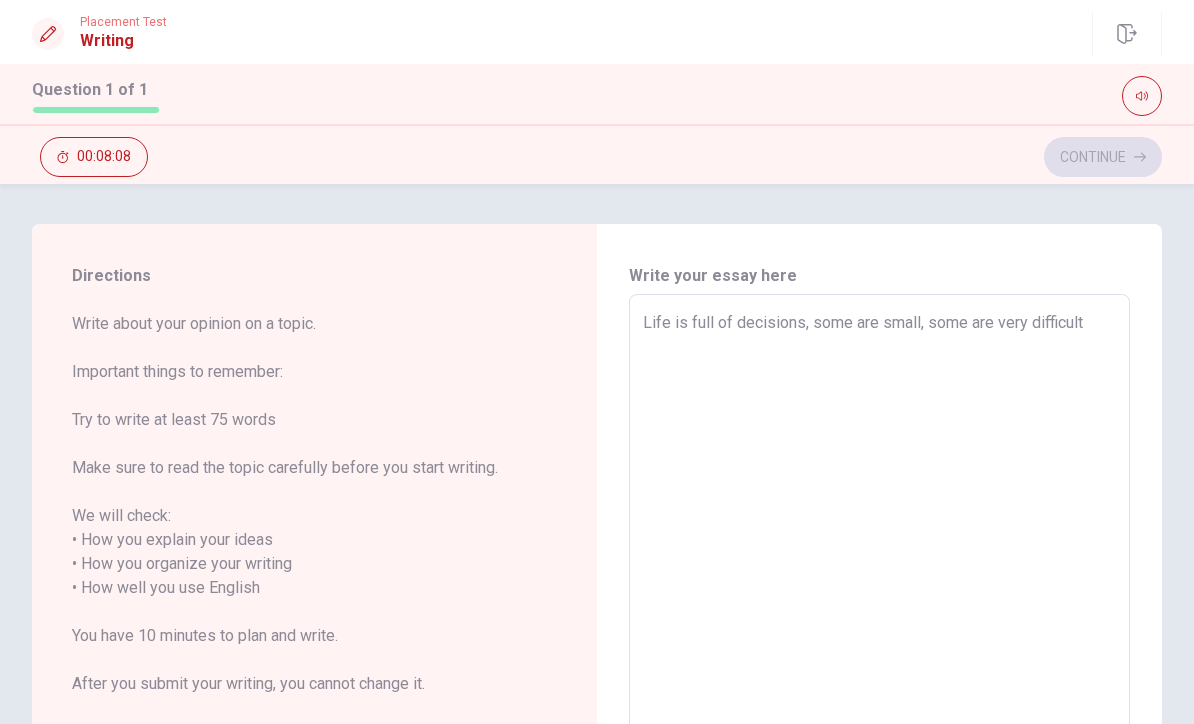 type on "x" 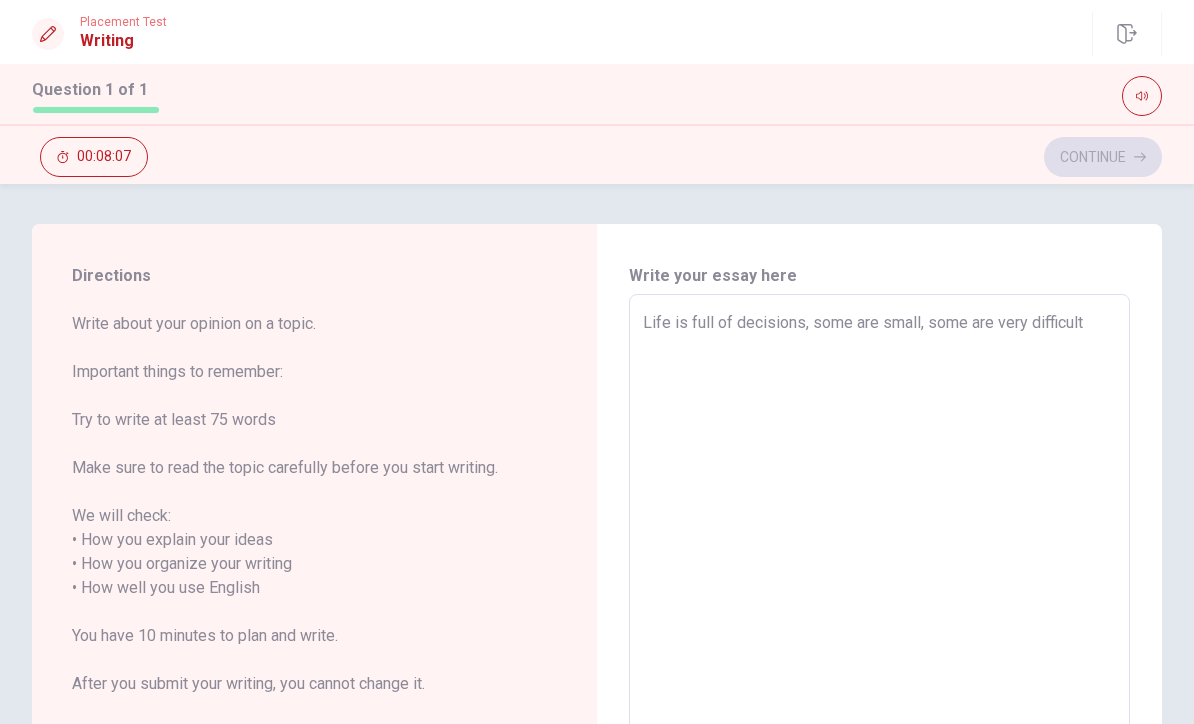 click on "Life is full of decisions, some are small, some are very difficult" at bounding box center (879, 588) 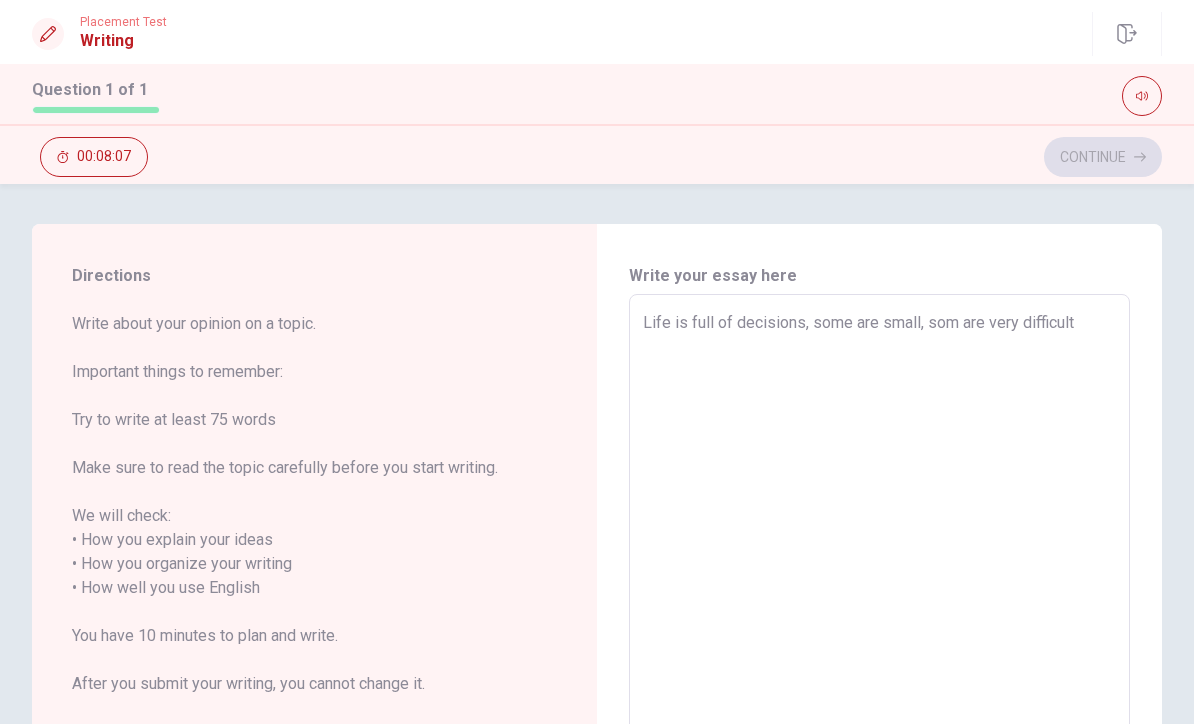 type on "x" 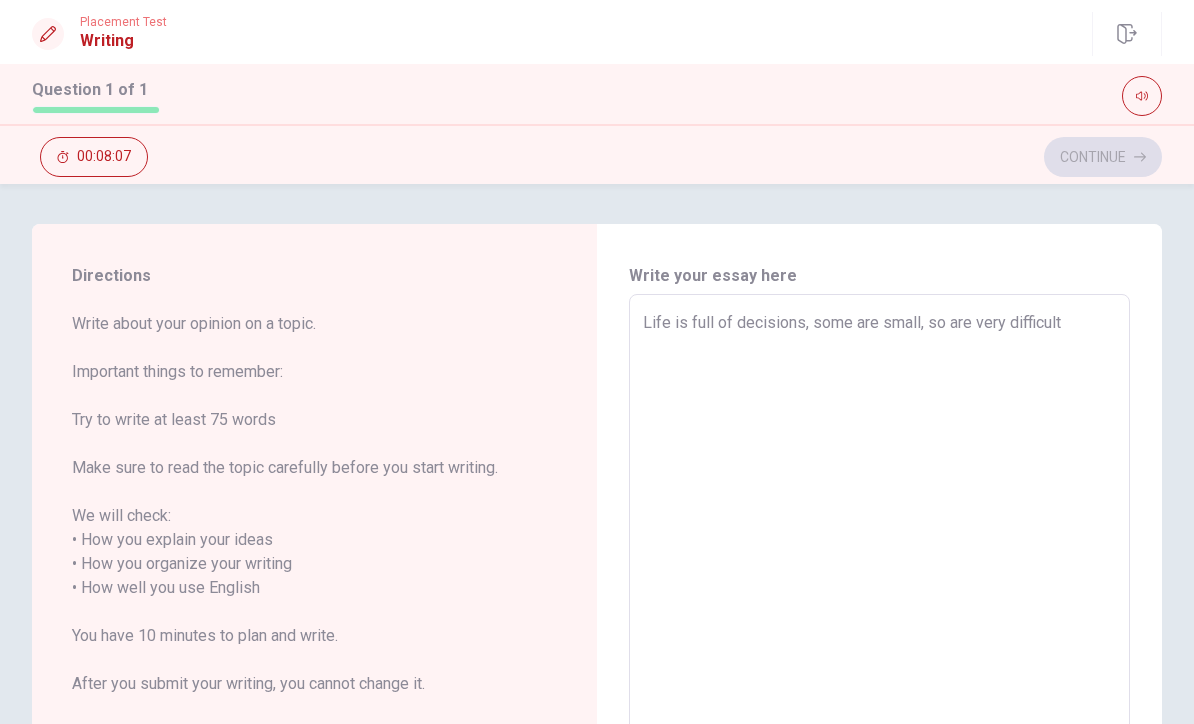 type on "x" 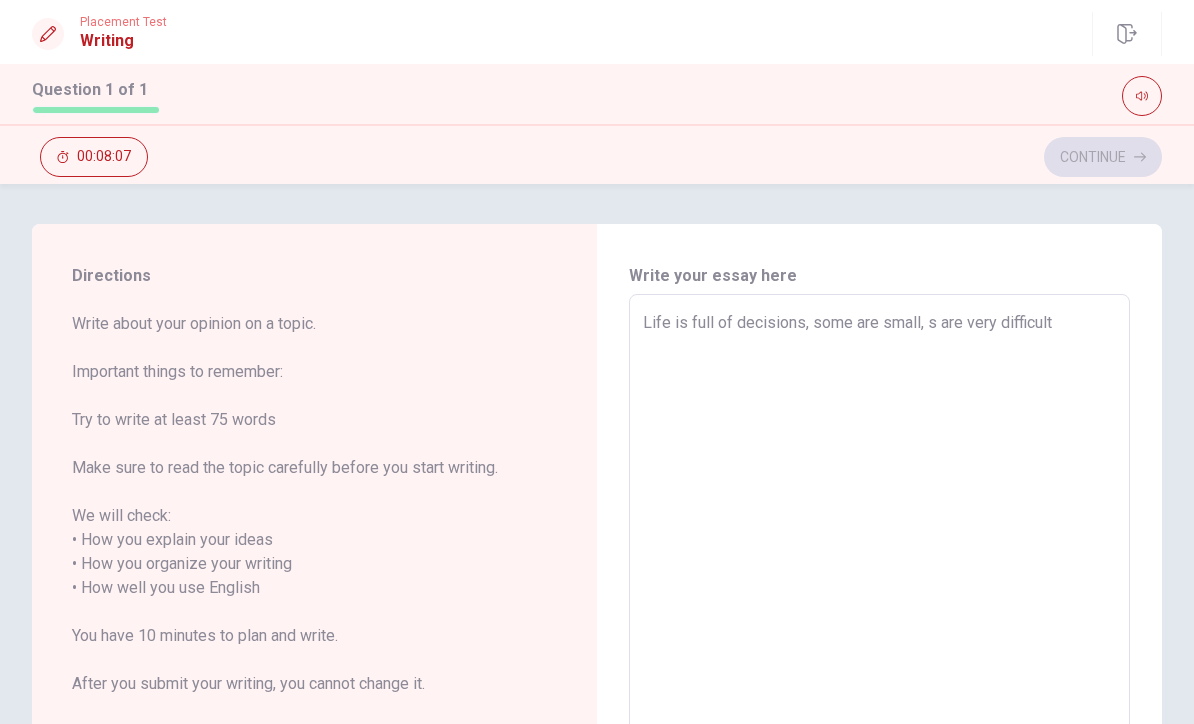 type on "x" 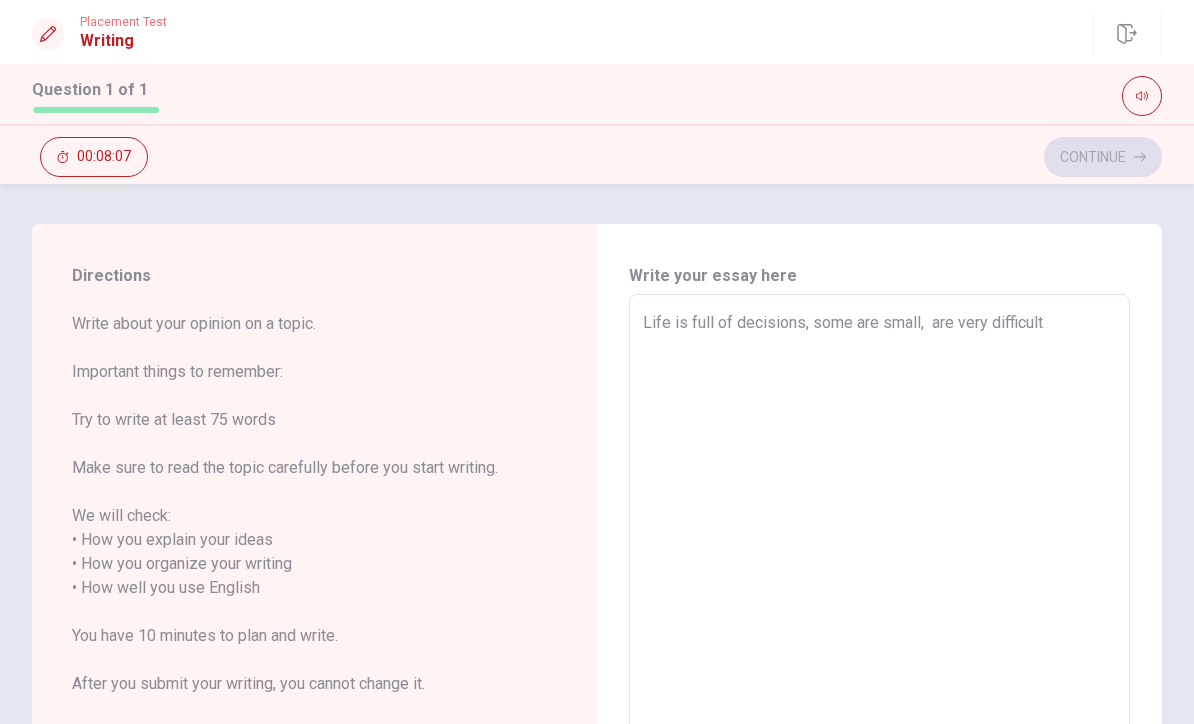 type on "x" 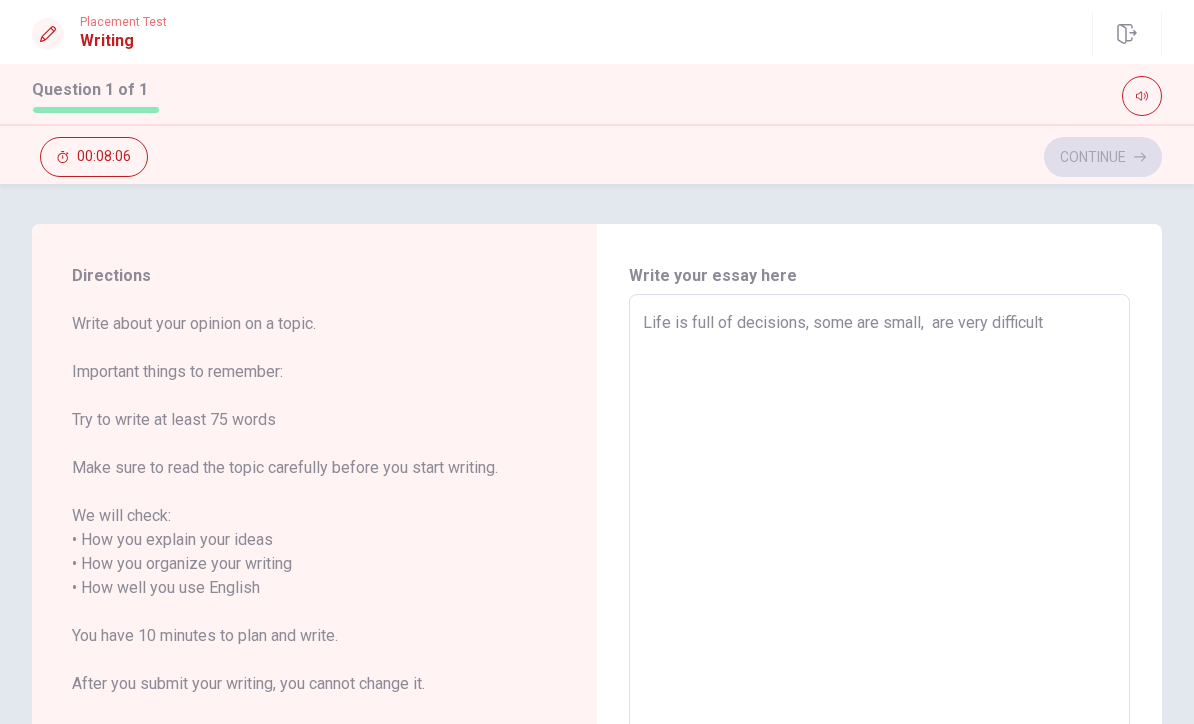 type on "Life is full of decisions, some are small, o are very difficult" 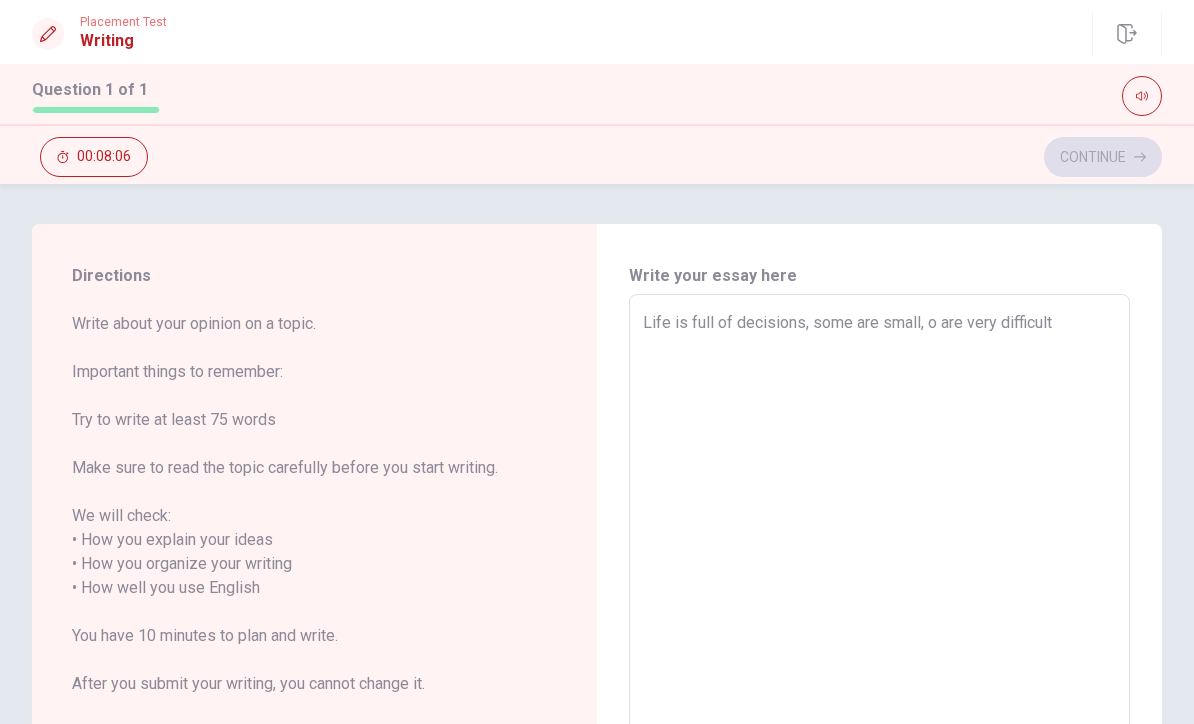 type on "x" 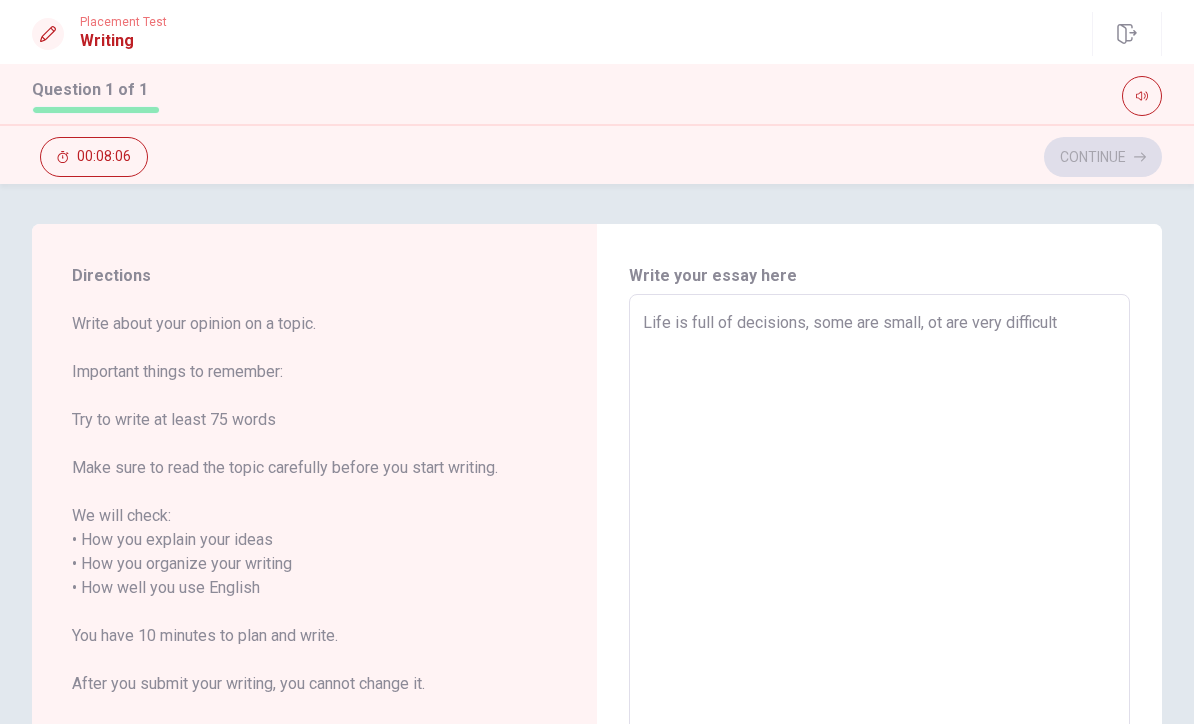 type on "x" 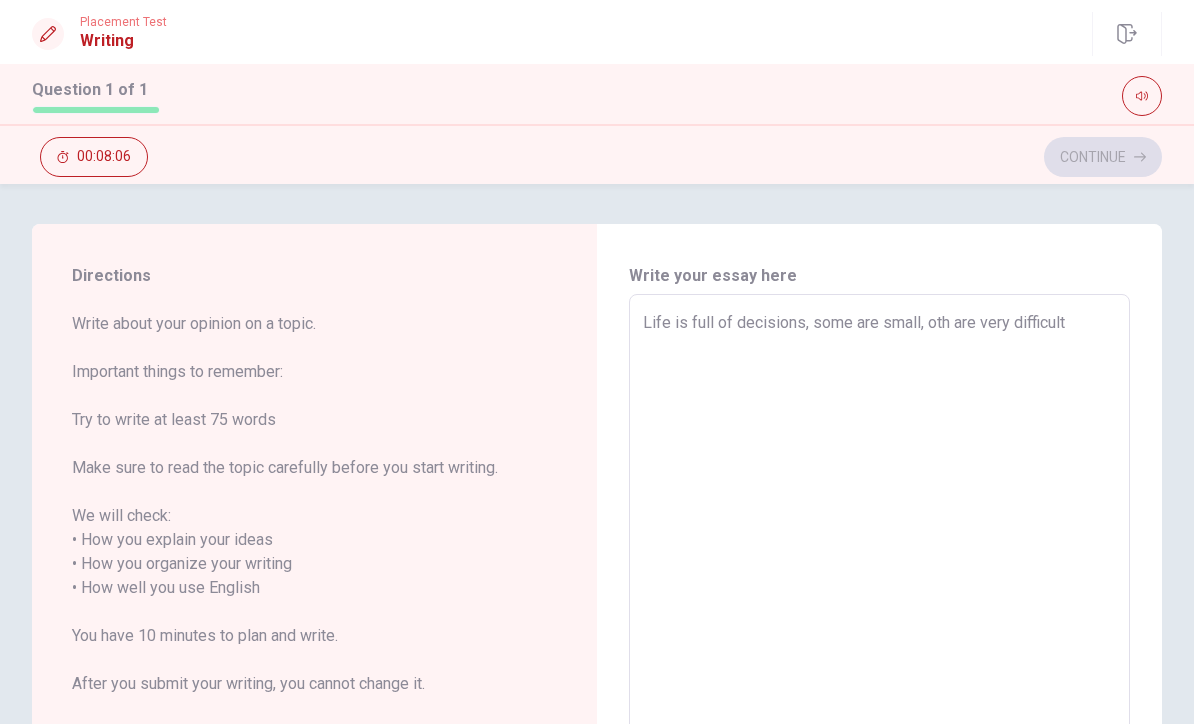 type on "x" 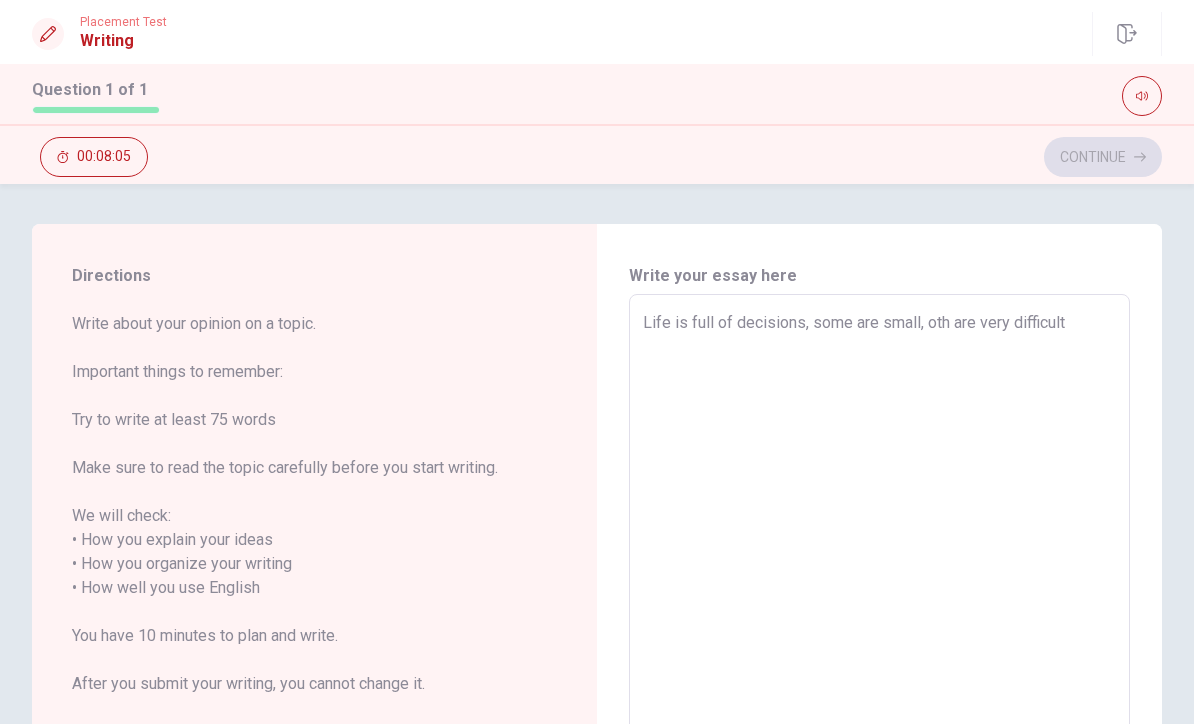 type on "Life is full of decisions, some are small, othe are very difficult" 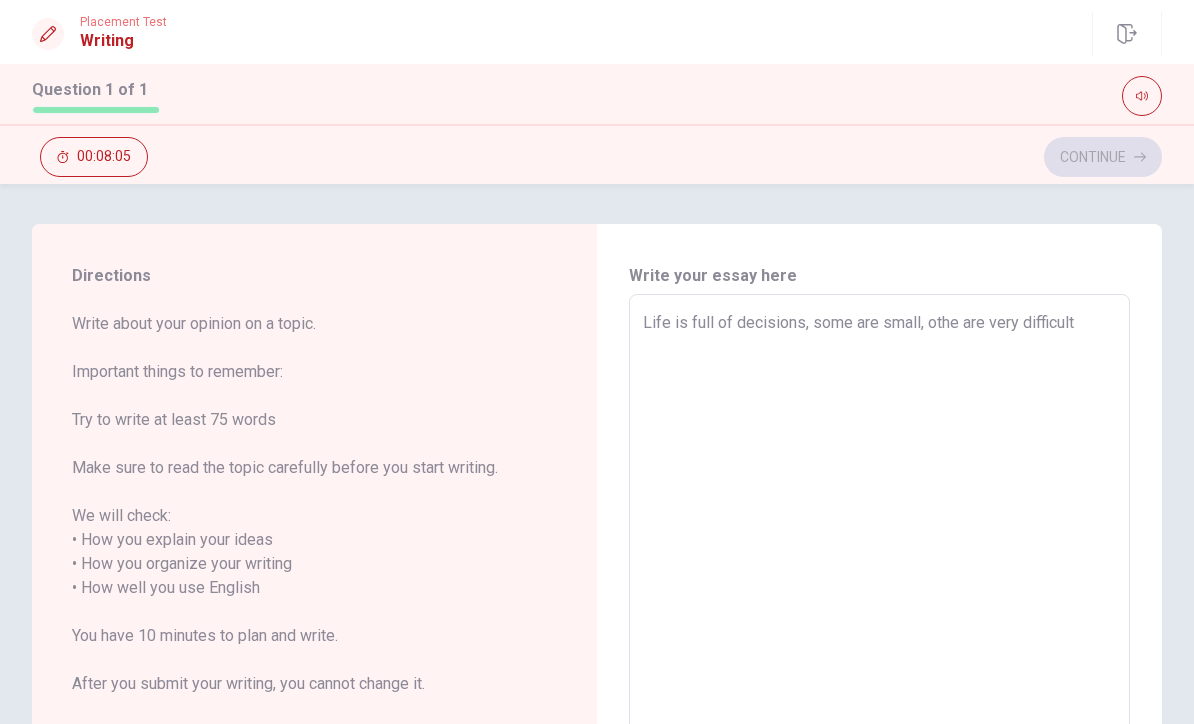 type on "x" 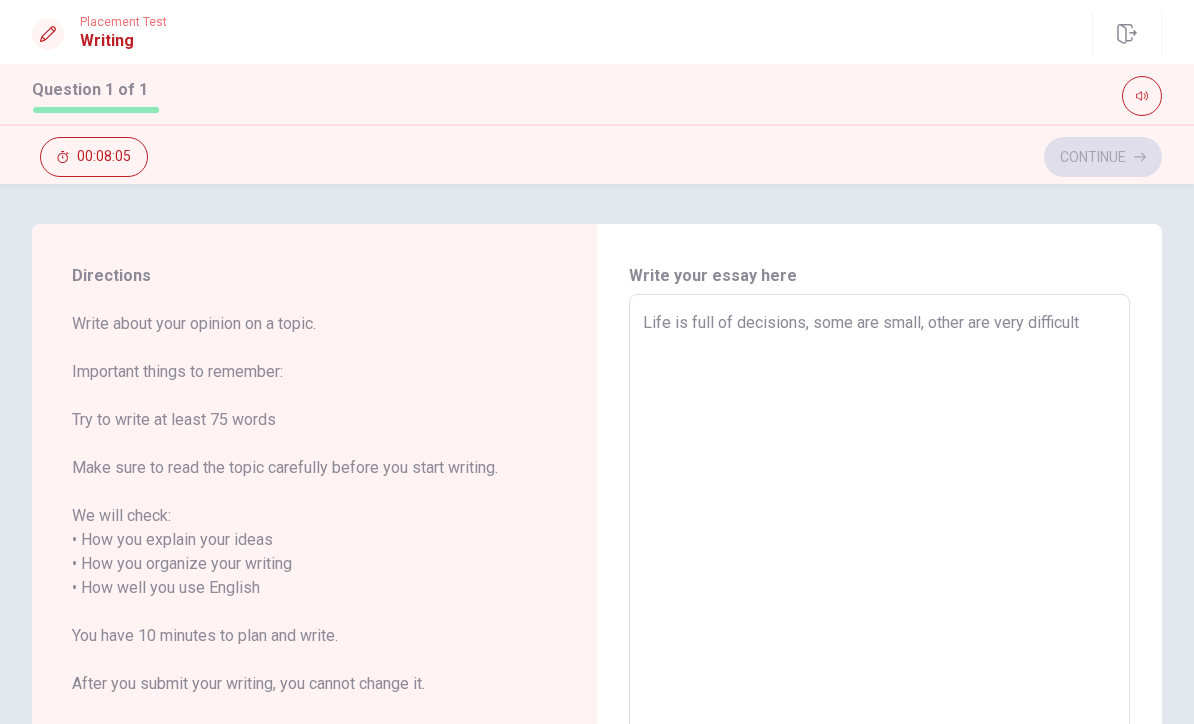 type on "x" 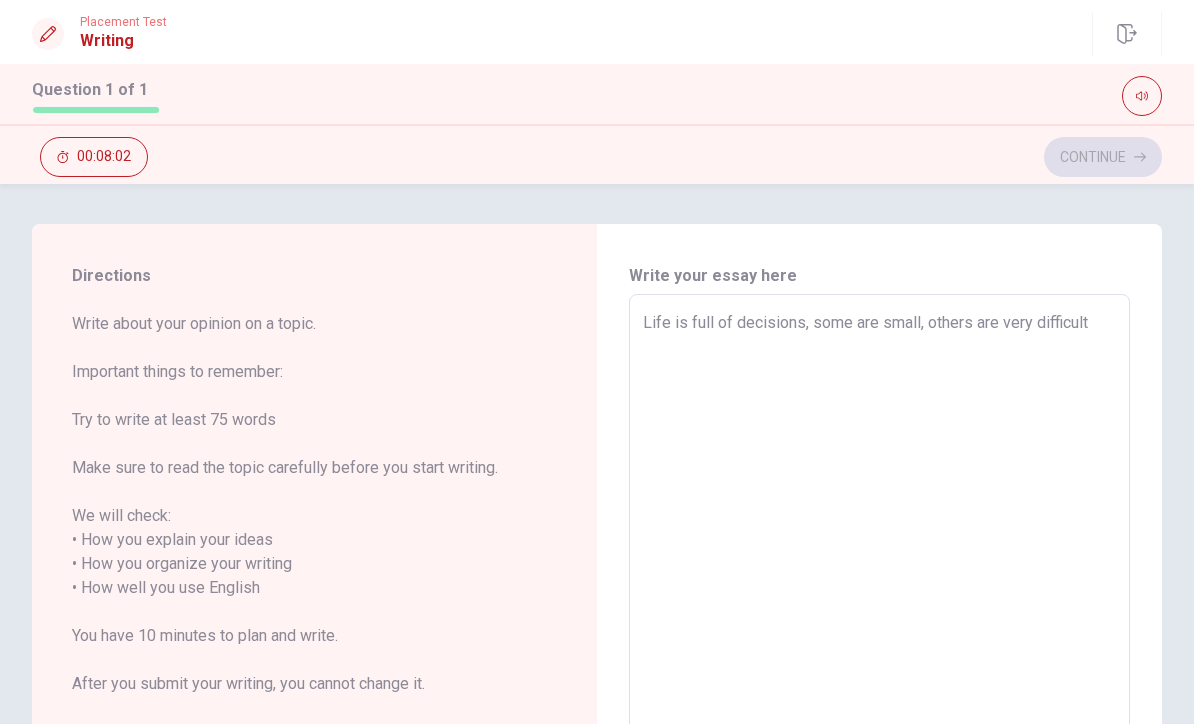 click on "Life is full of decisions, some are small, others are very difficult" at bounding box center (879, 588) 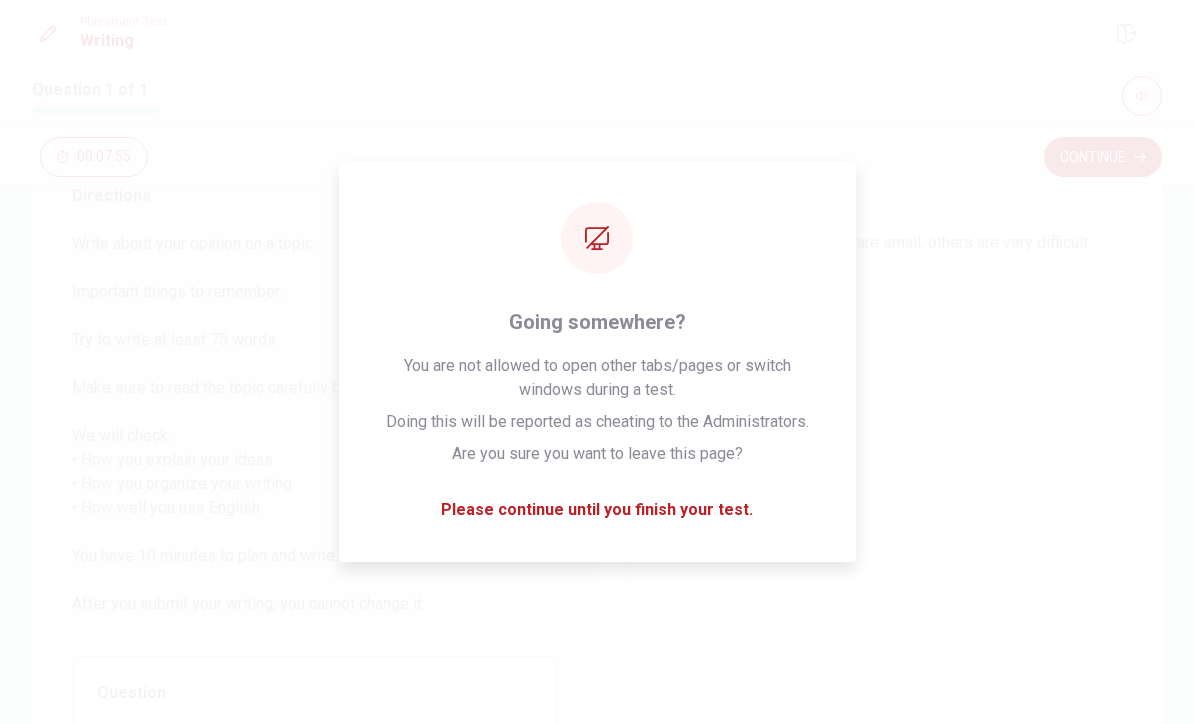 scroll, scrollTop: 133, scrollLeft: 0, axis: vertical 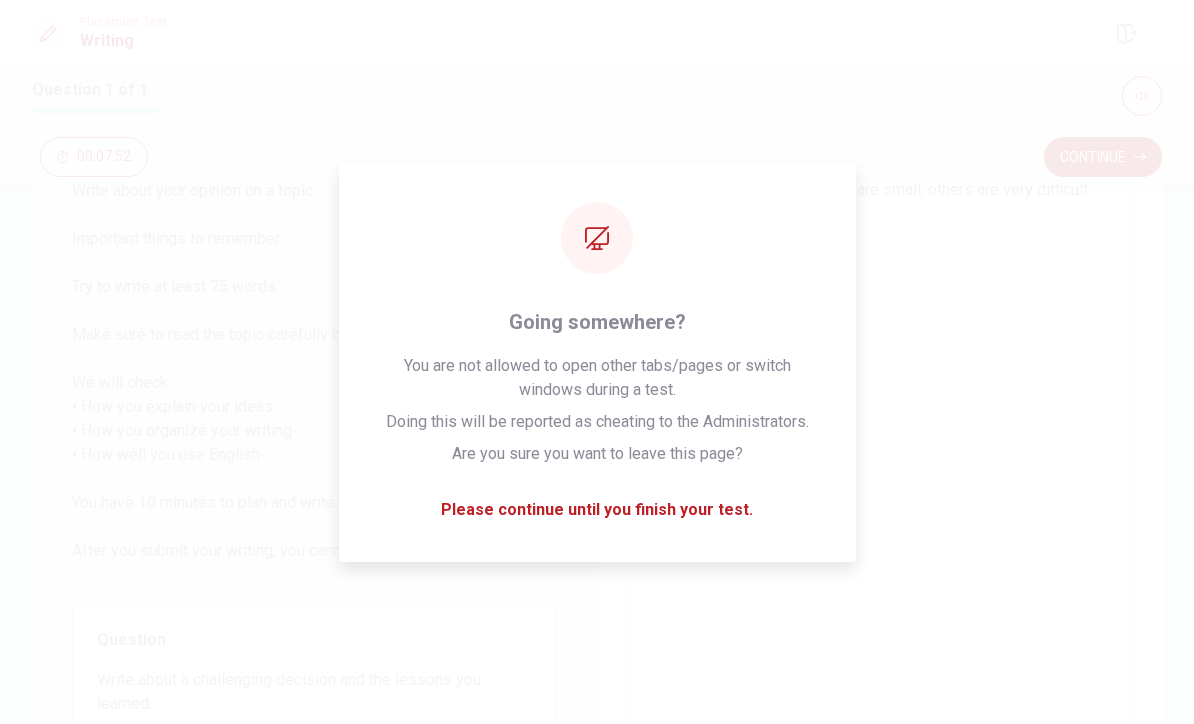 click on "Life is full of decisions, some are small, others are very difficult" at bounding box center (879, 455) 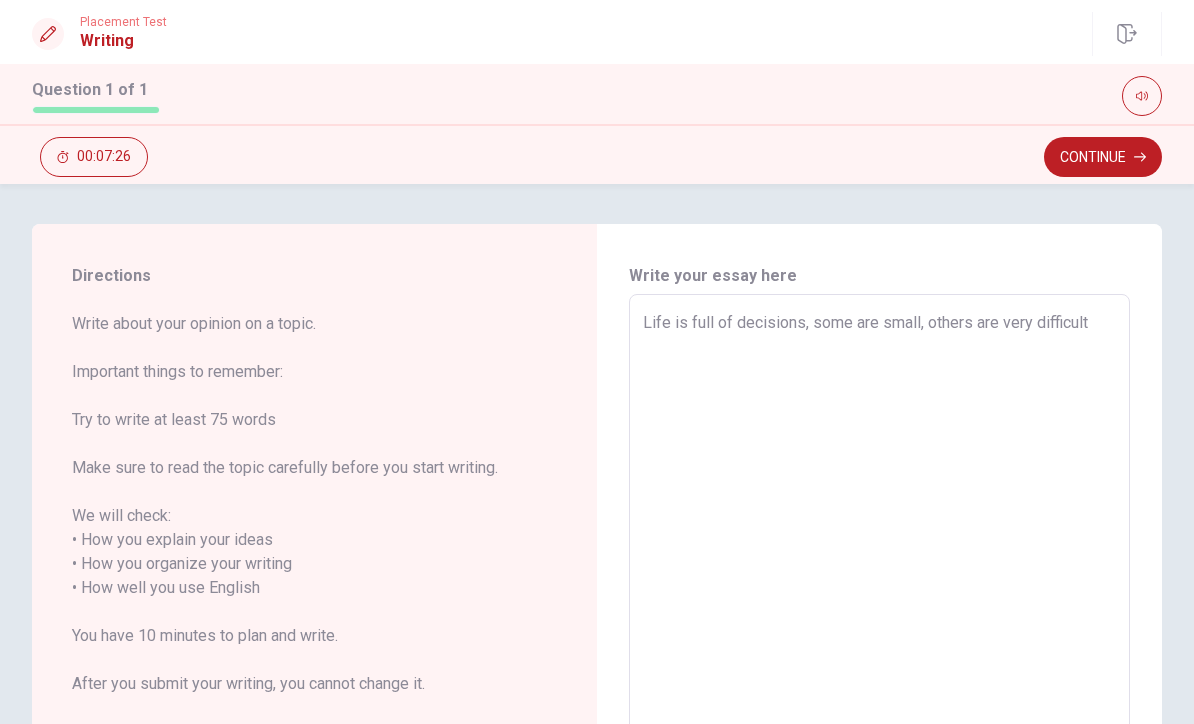 scroll, scrollTop: 0, scrollLeft: 0, axis: both 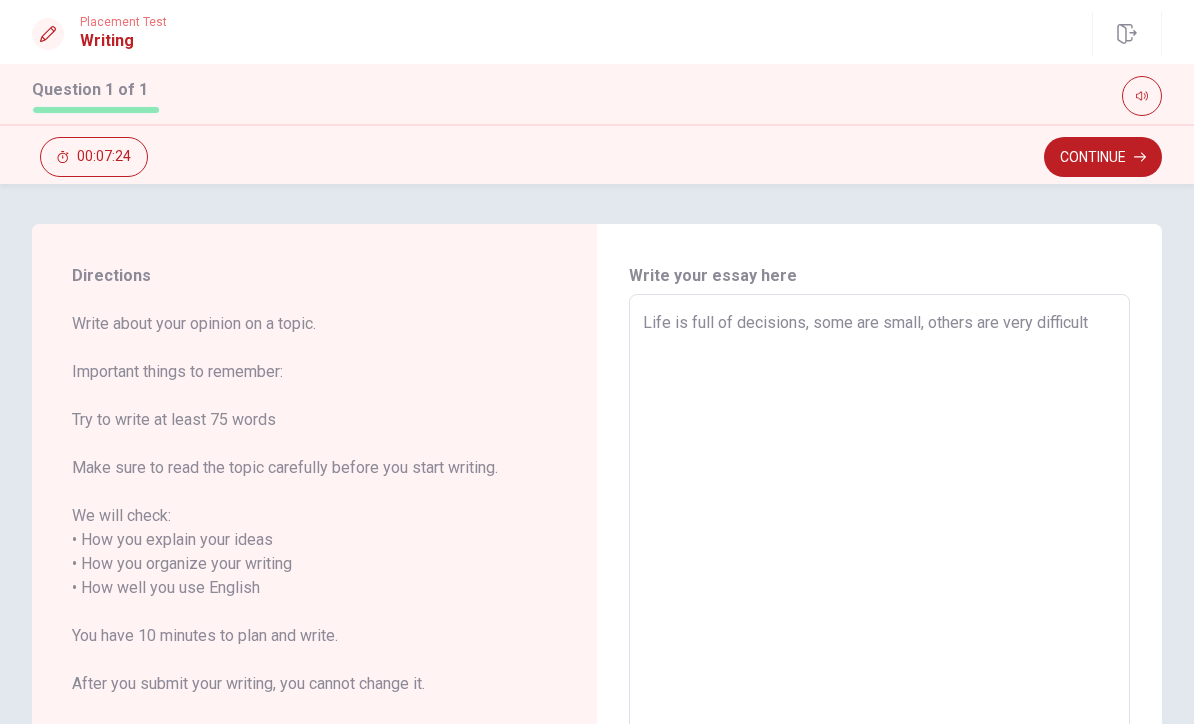 type on "x" 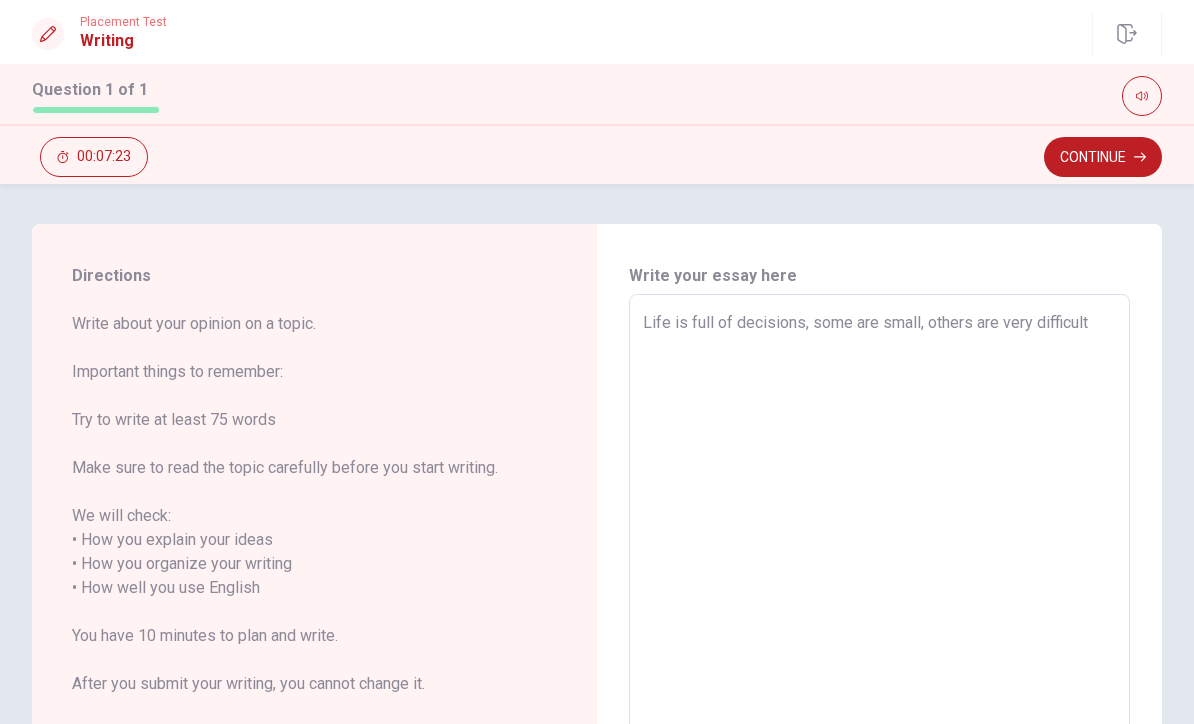 type on "x" 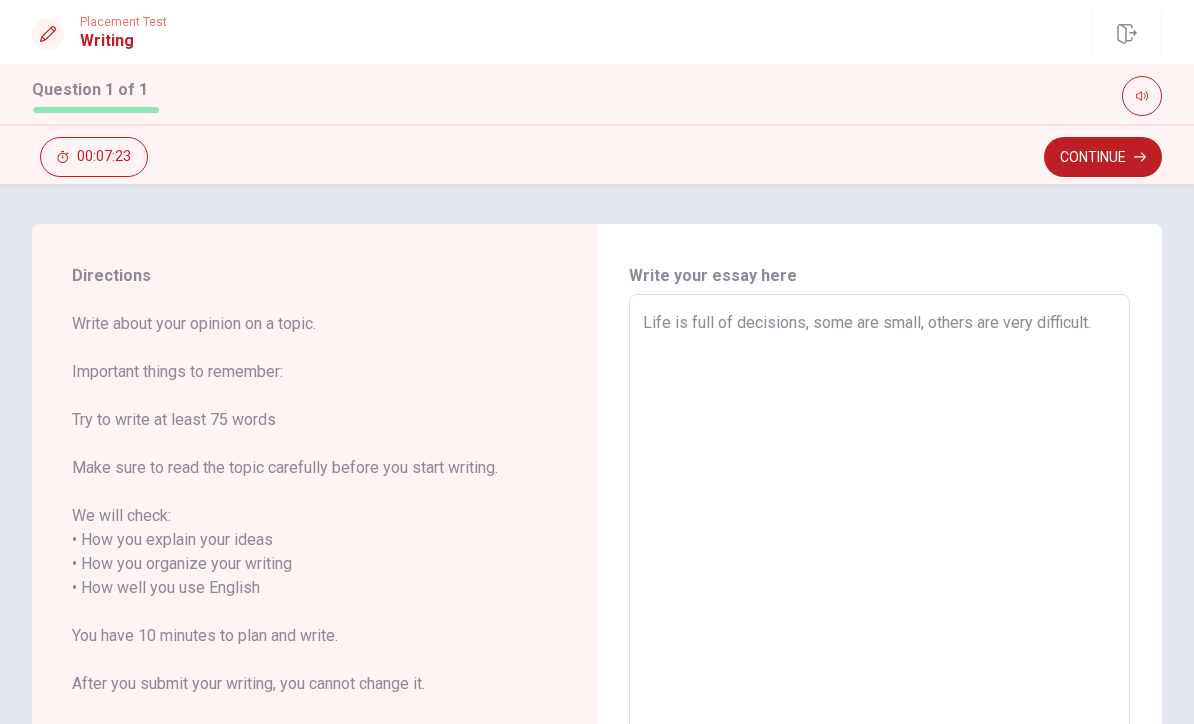 type on "x" 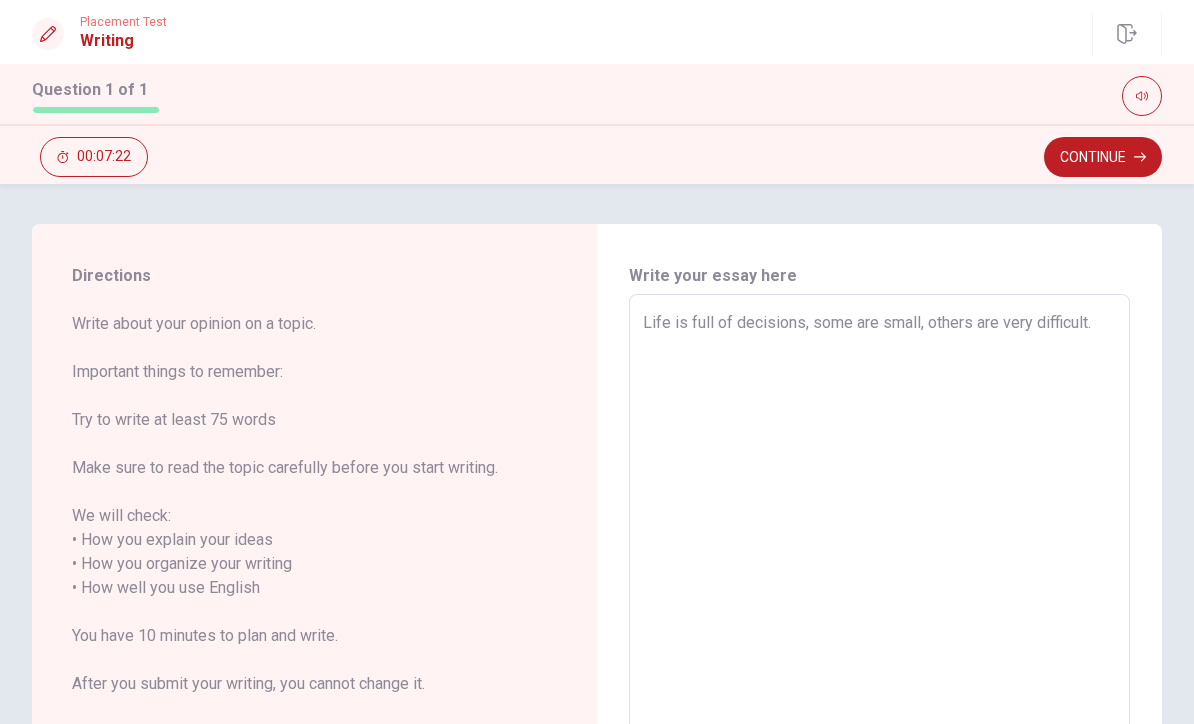 type on "Life is full of decisions, some are small, others are very difficult." 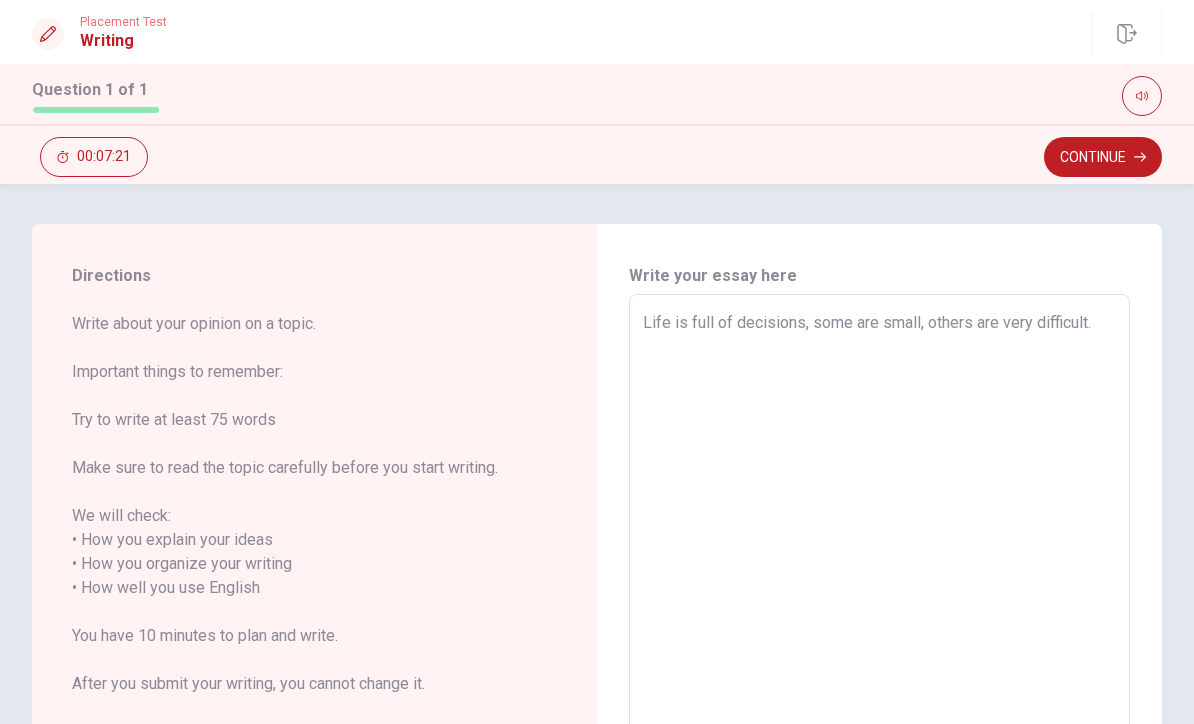 type on "Life is full of decisions, some are small, others are very difficult. I" 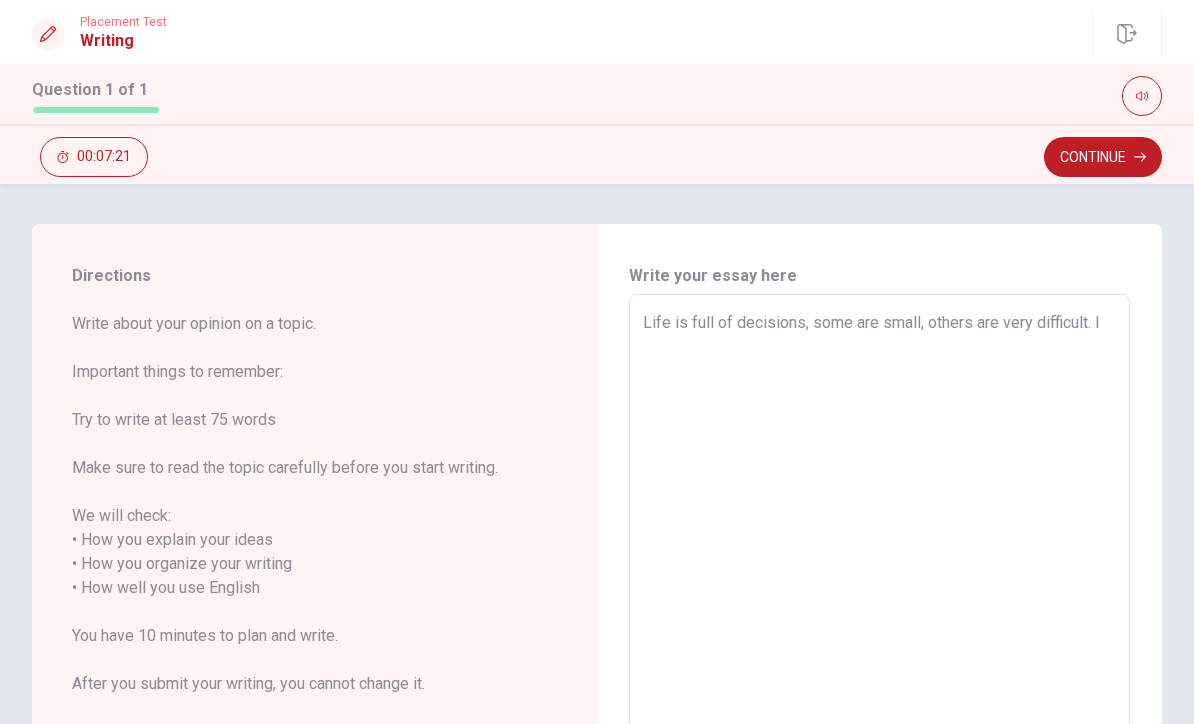 type on "x" 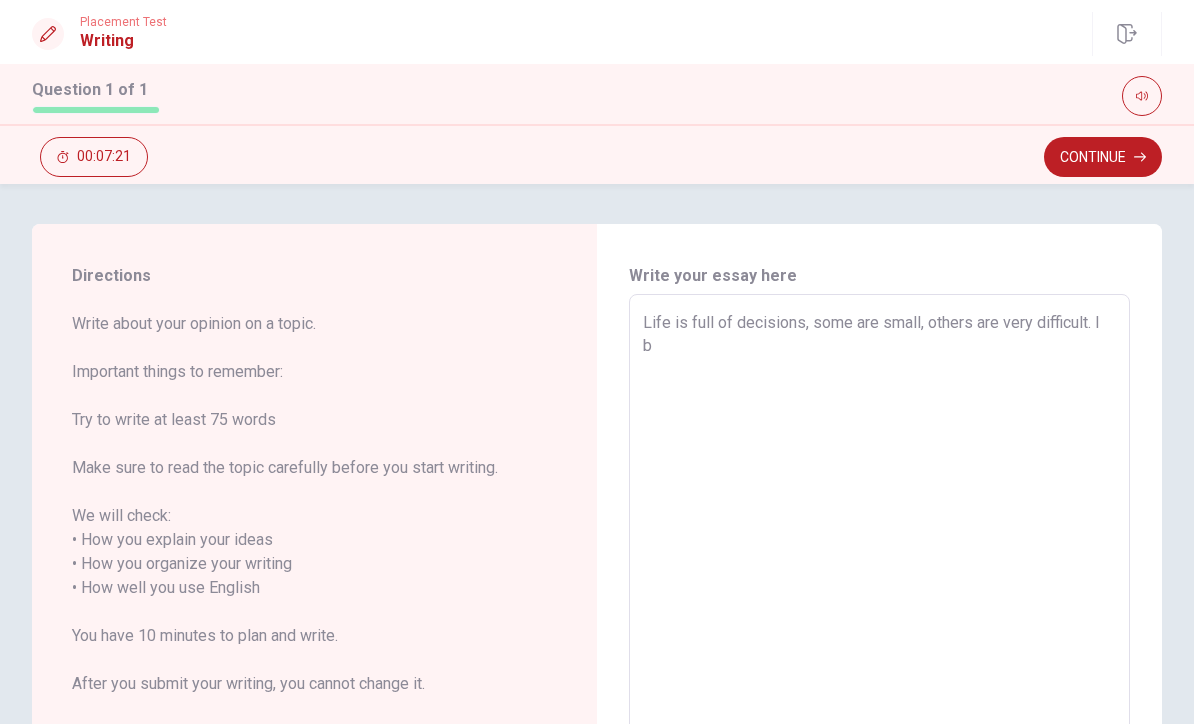 type on "x" 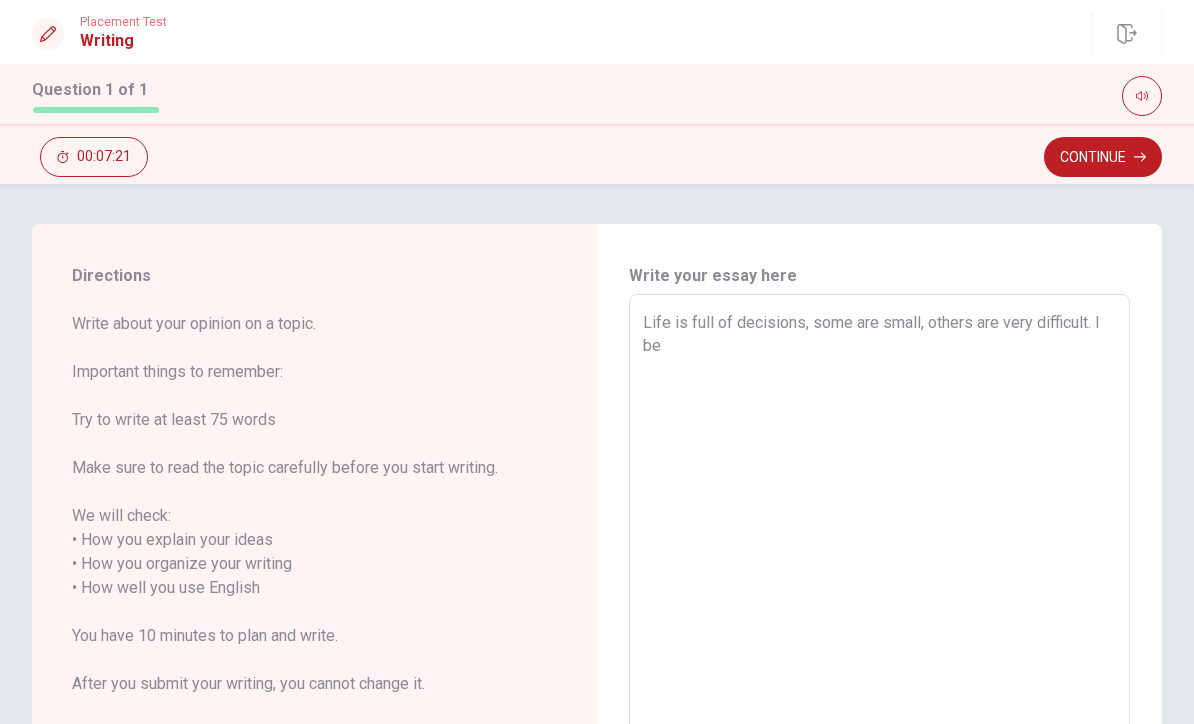 type on "x" 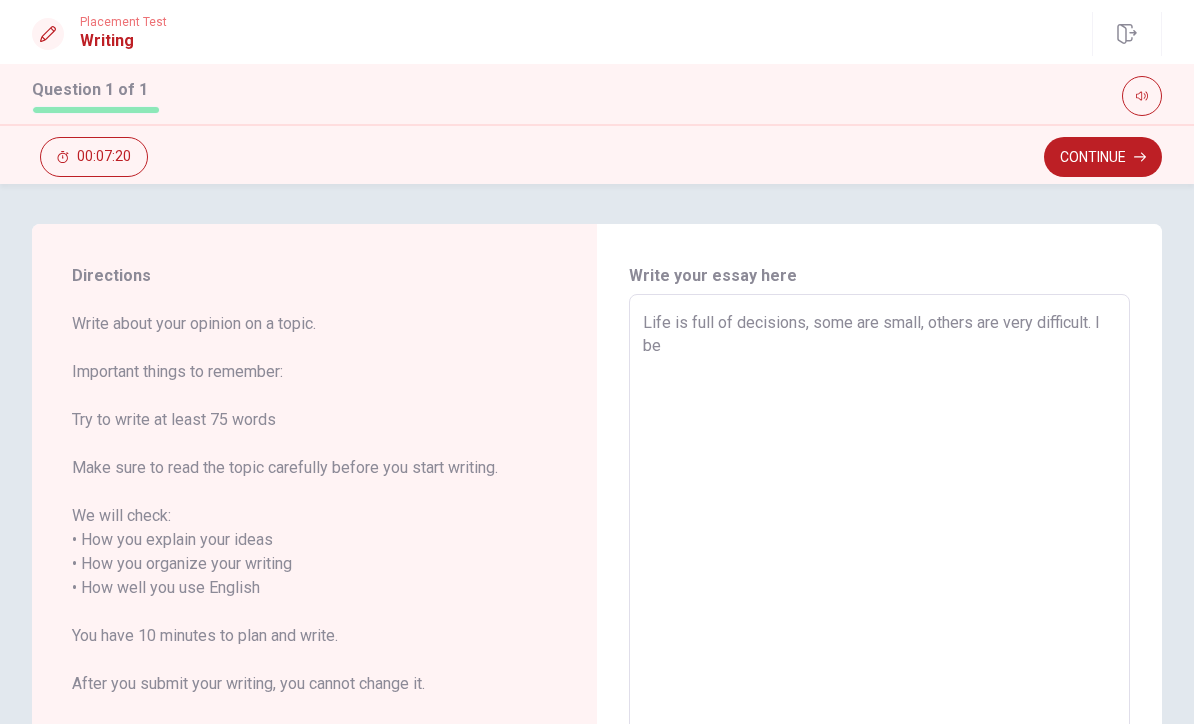 type on "Life is full of decisions, some are small, others are very difficult. I bel" 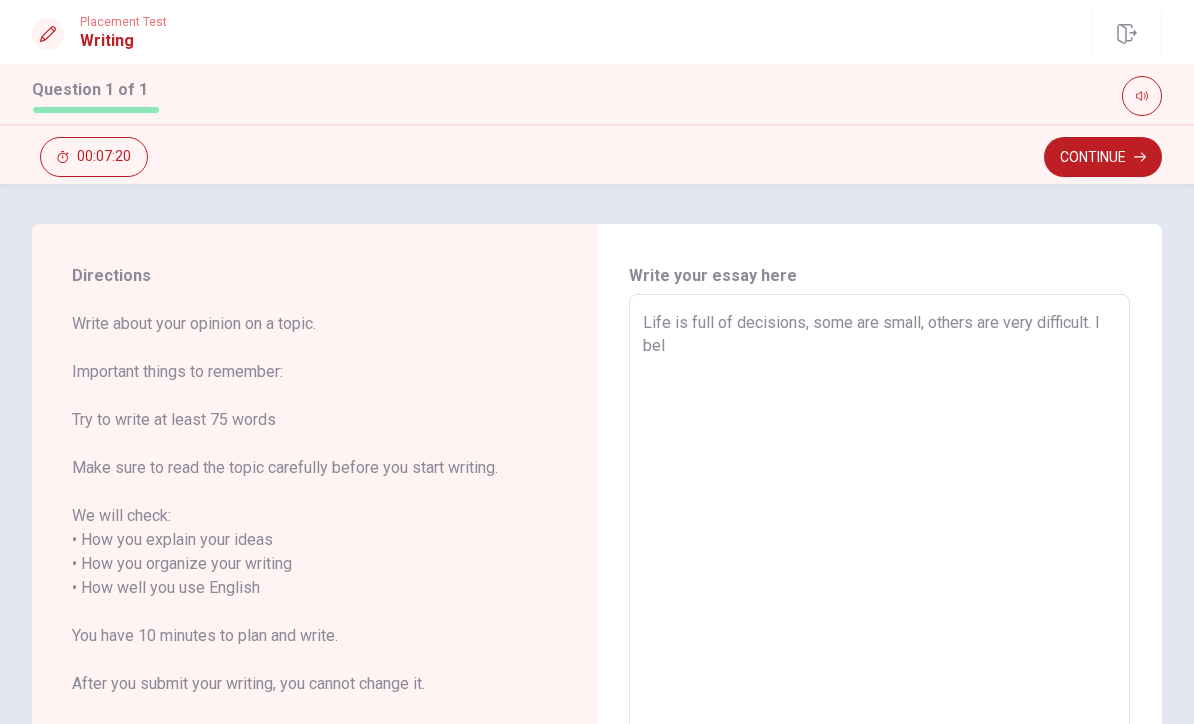 type on "x" 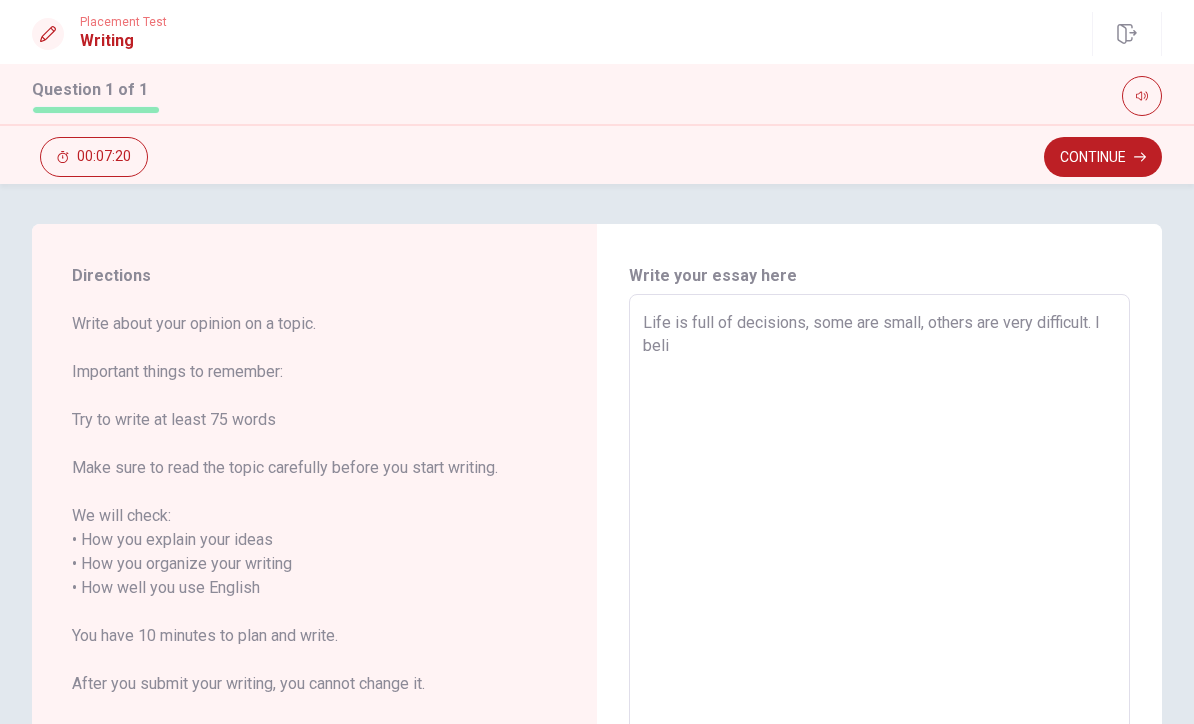 type on "x" 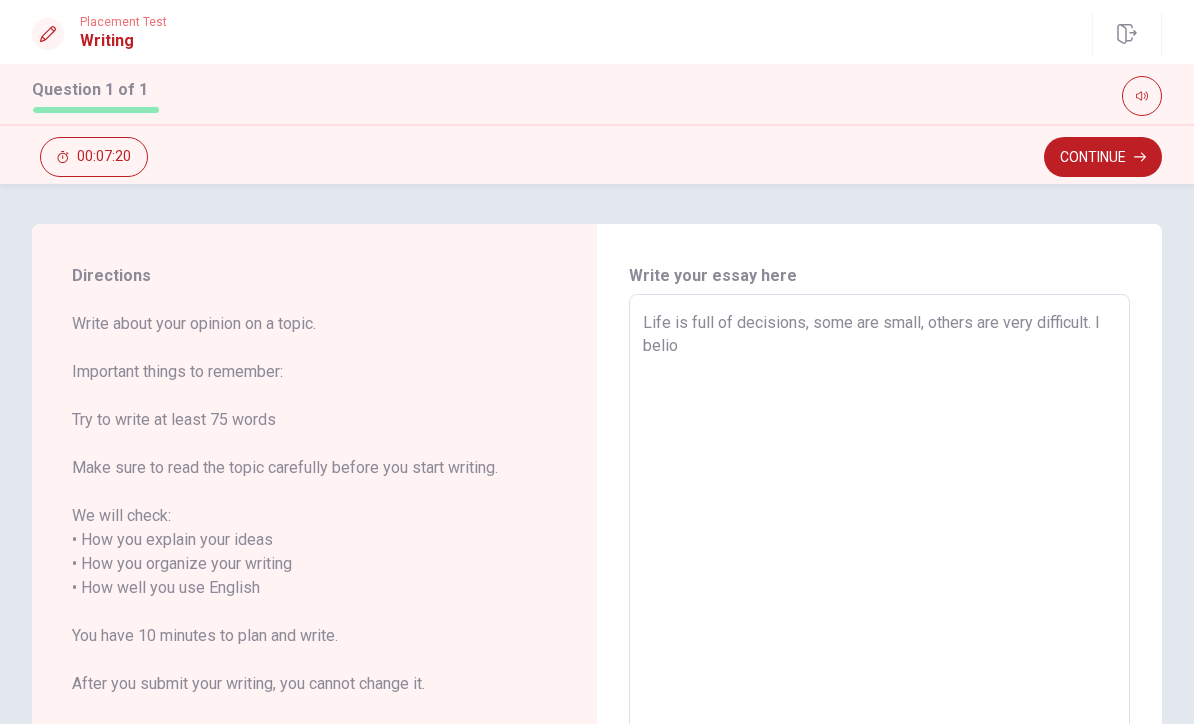 type on "x" 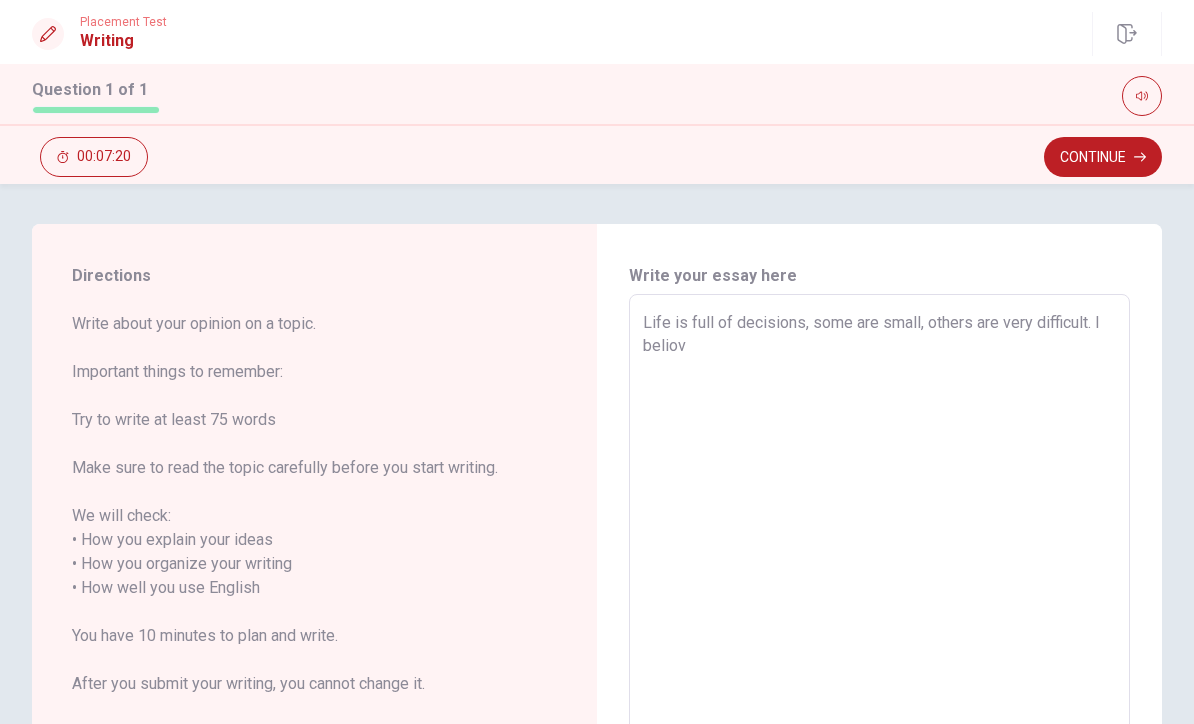 type on "x" 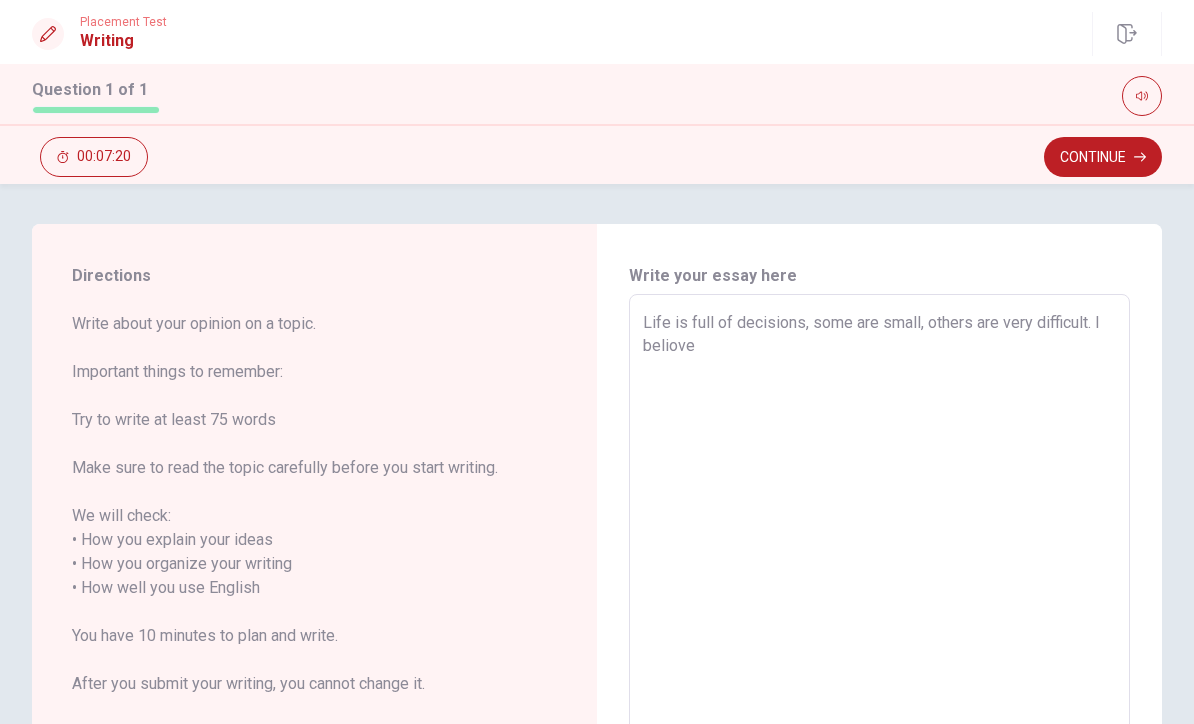 type on "x" 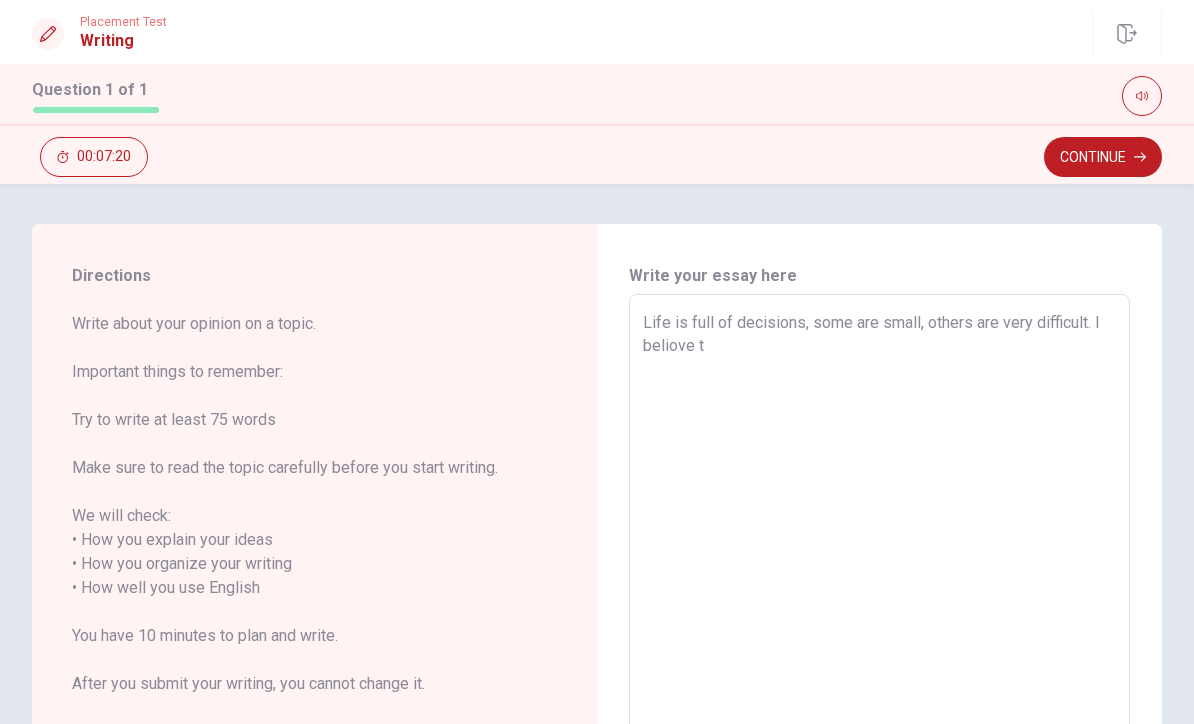 type on "x" 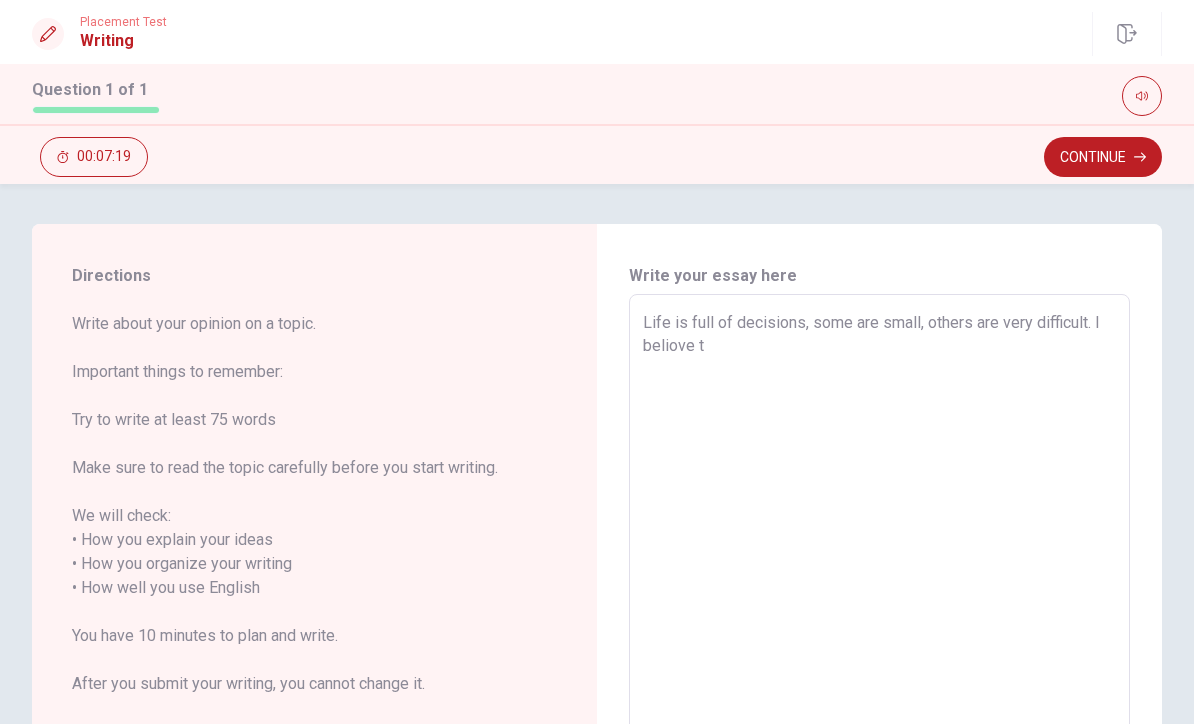 type on "Life is full of decisions, some are small, others are very difficult. I beliove th" 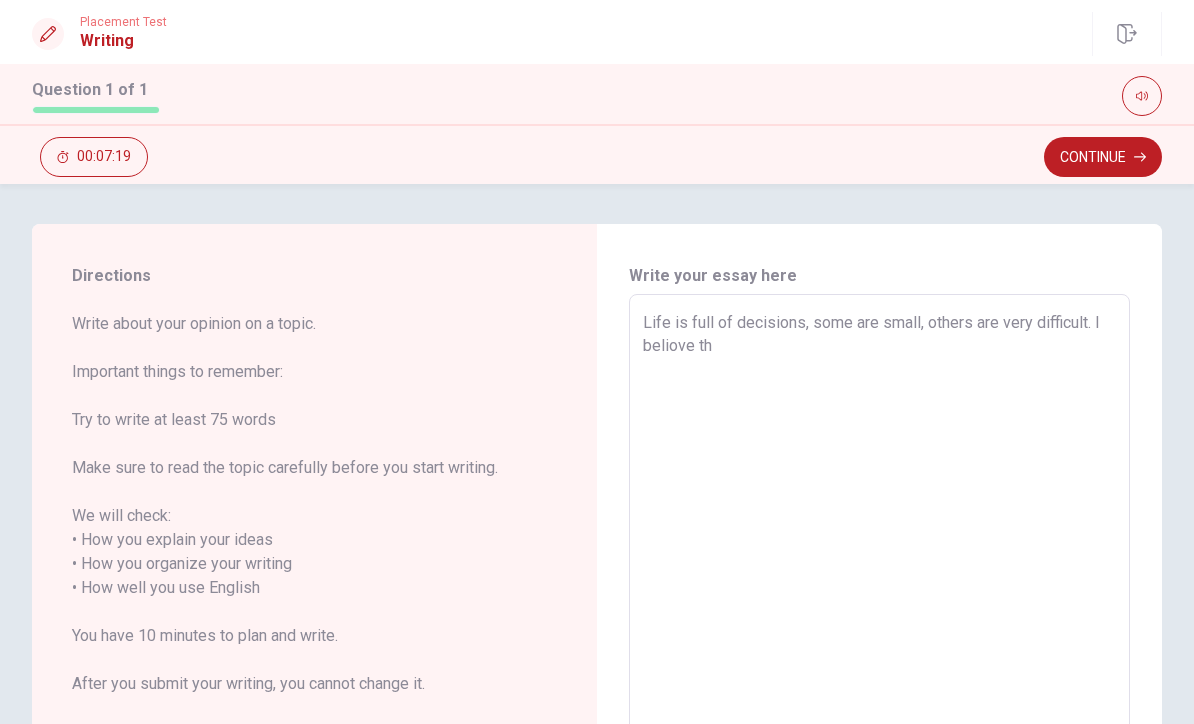 type on "x" 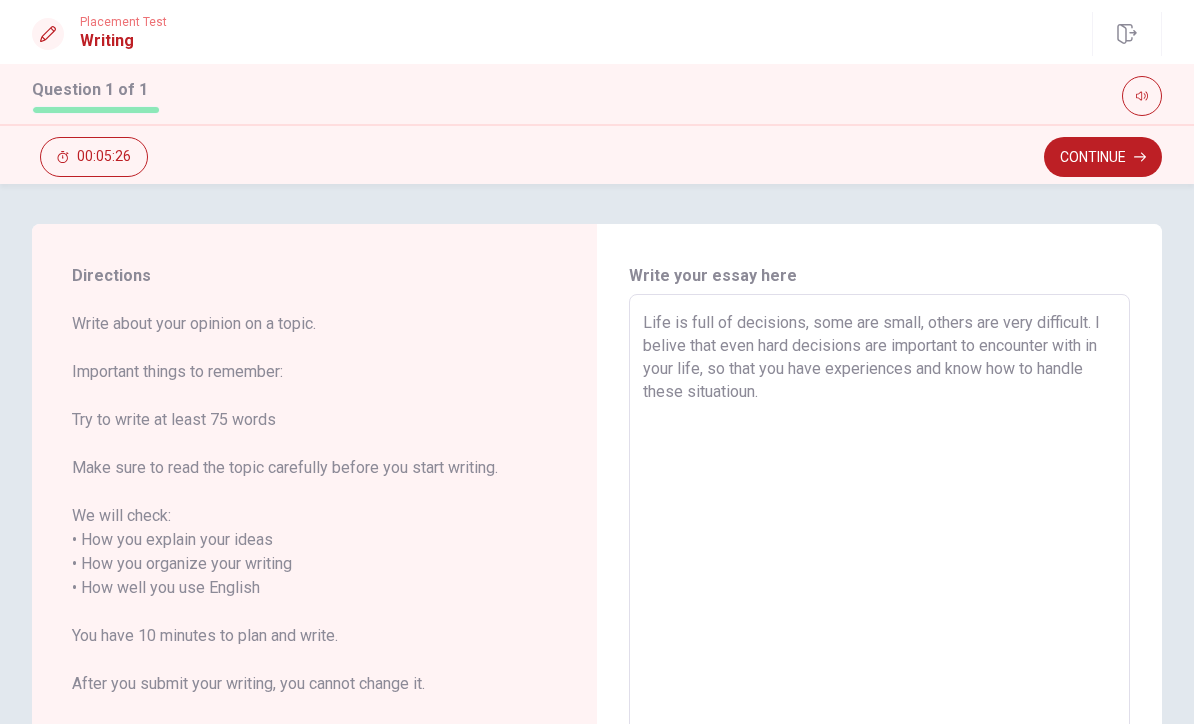 scroll, scrollTop: 0, scrollLeft: 0, axis: both 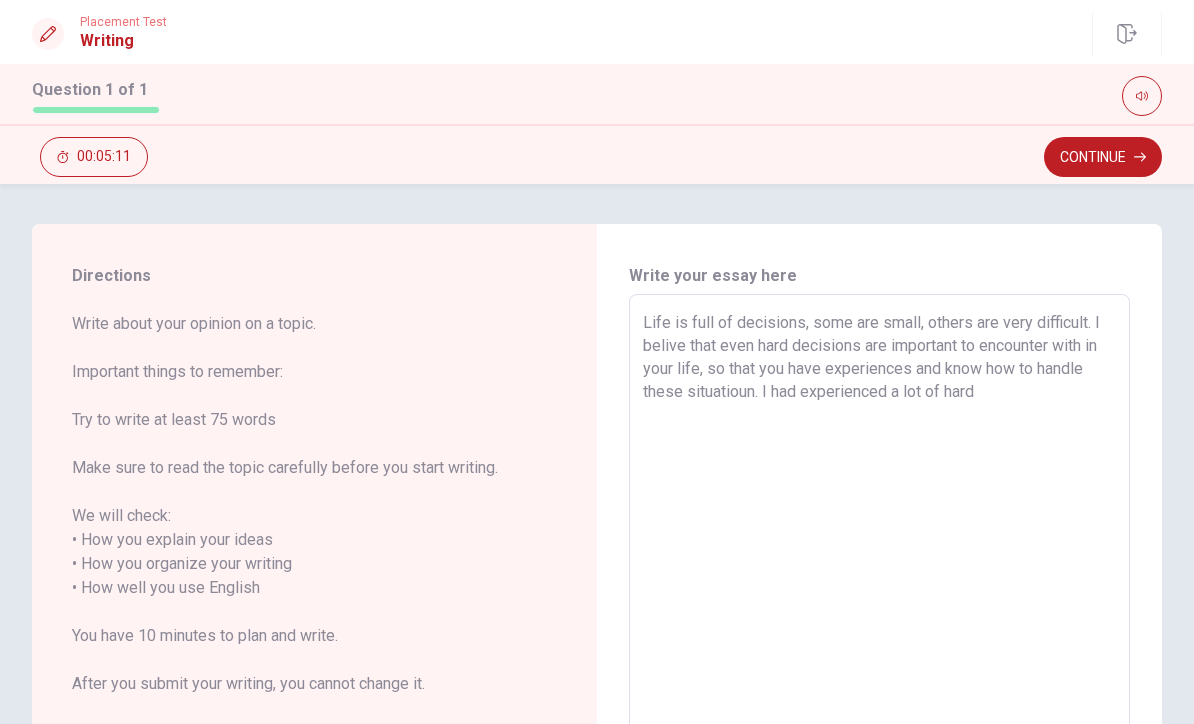 click on "Life is full of decisions, some are small, others are very difficult. I belive that even hard decisions are important to encounter with in your life, so that you have experiences and know how to handle these situatioun. I had experienced a lot of hard" at bounding box center (879, 588) 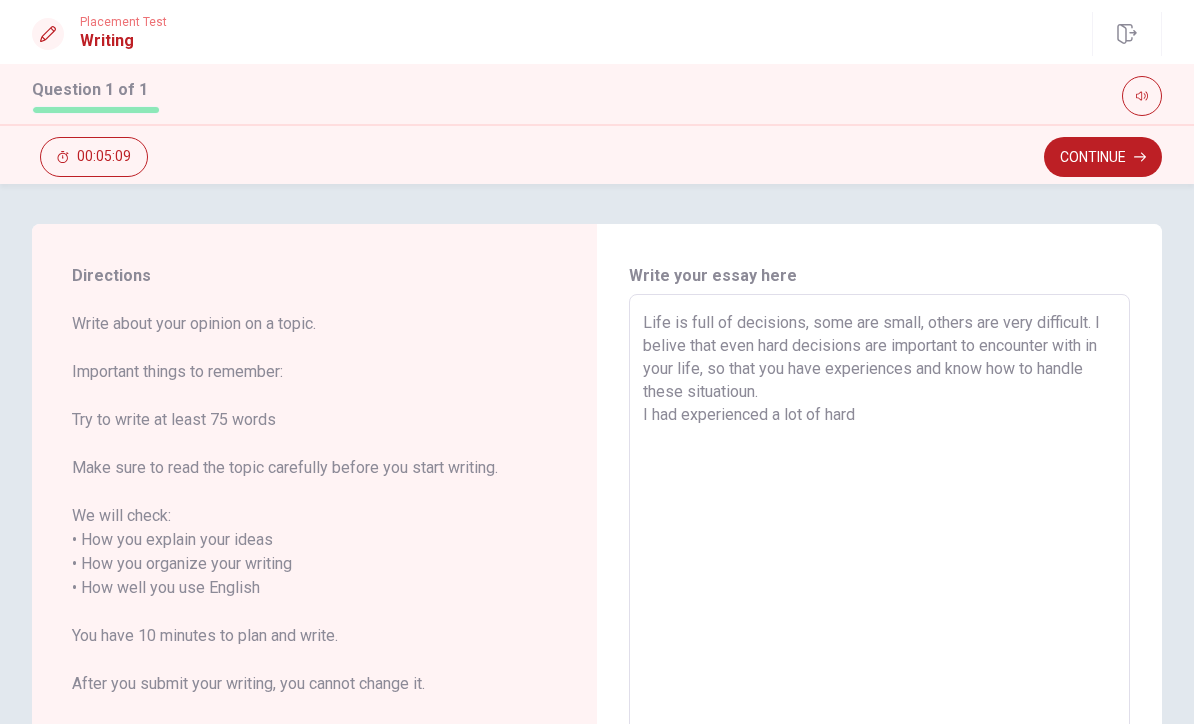 click on "Life is full of decisions, some are small, others are very difficult. I belive that even hard decisions are important to encounter with in your life, so that you have experiences and know how to handle these situatioun.
I had experienced a lot of hard" at bounding box center (879, 588) 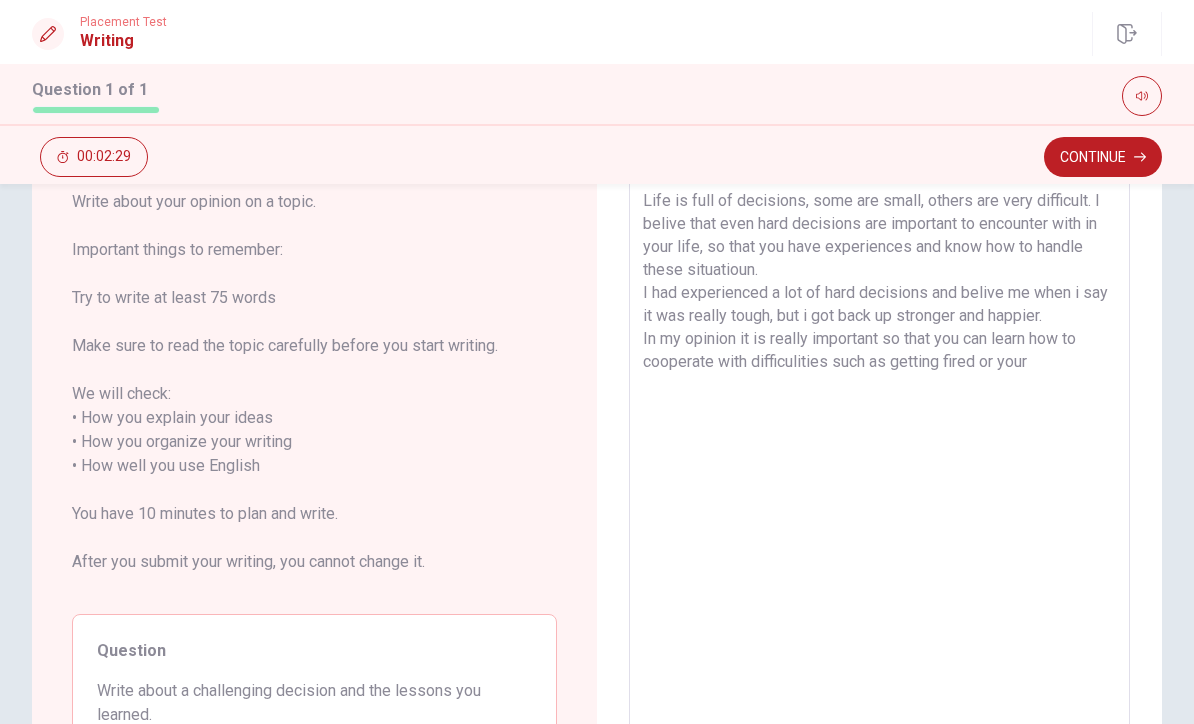 scroll, scrollTop: 74, scrollLeft: 0, axis: vertical 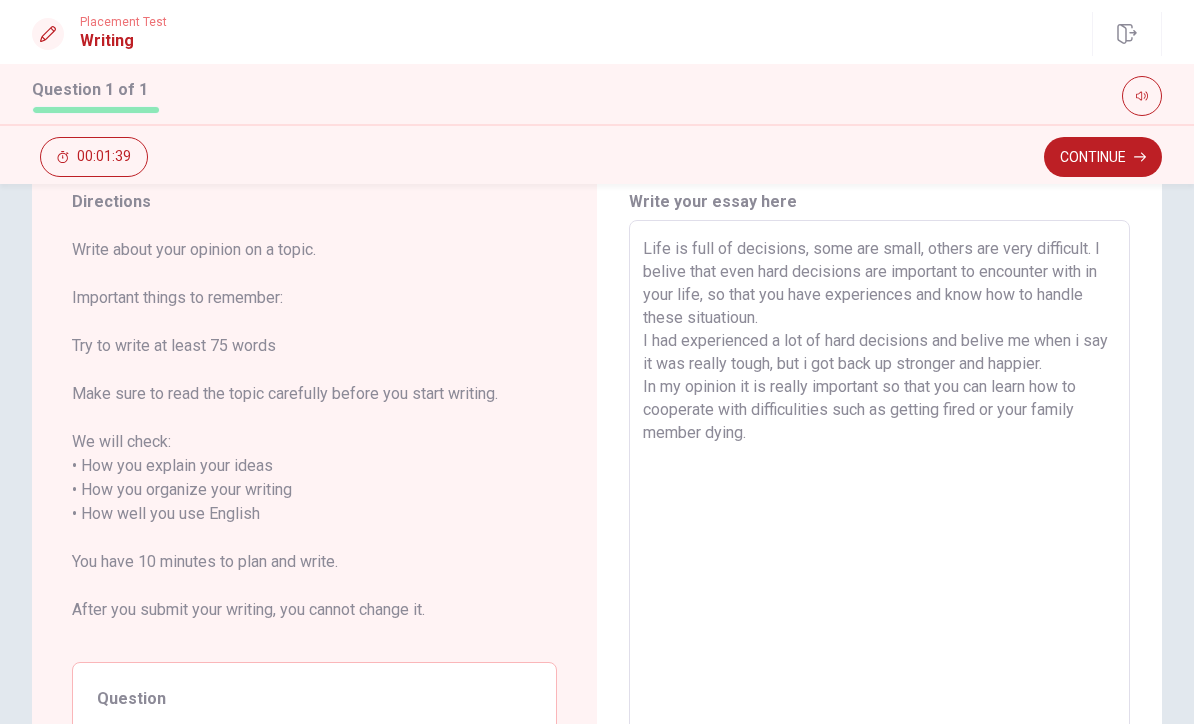 click on "Life is full of decisions, some are small, others are very difficult. I belive that even hard decisions are important to encounter with in your life, so that you have experiences and know how to handle these situatioun.
I had experienced a lot of hard decisions and belive me when i say it was really tough, but i got back up stronger and happier.
In my opinion it is really important so that you can learn how to cooperate with difficulities such as getting fired or your family member dying." at bounding box center [879, 514] 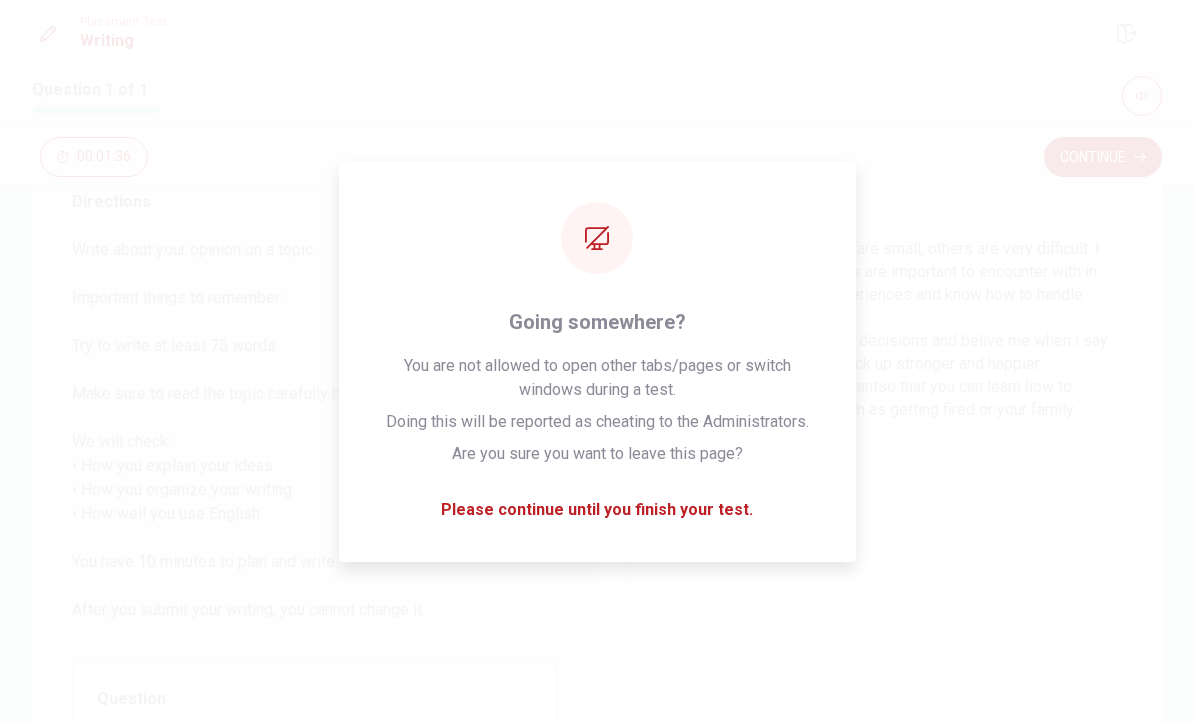 click on "Life is full of decisions, some are small, others are very difficult. I belive that even hard decisions are important to encounter with in your life, so that you have experiences and know how to handle these situatioun.
I had experienced a lot of hard decisions and belive me when i say it was really tough, but i got back up stronger and happier.
In my opinion it is really importantso that you can learn how to cooperate with difficulities such as getting fired or your family member dying." at bounding box center (879, 514) 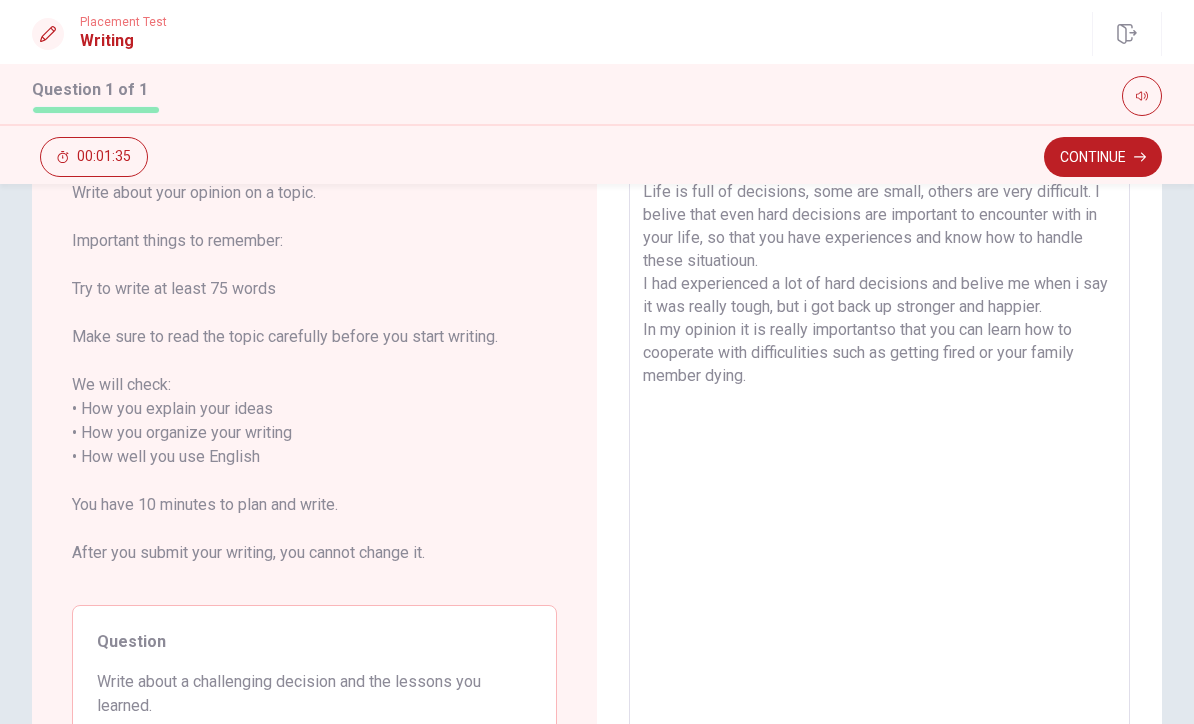scroll, scrollTop: 131, scrollLeft: 0, axis: vertical 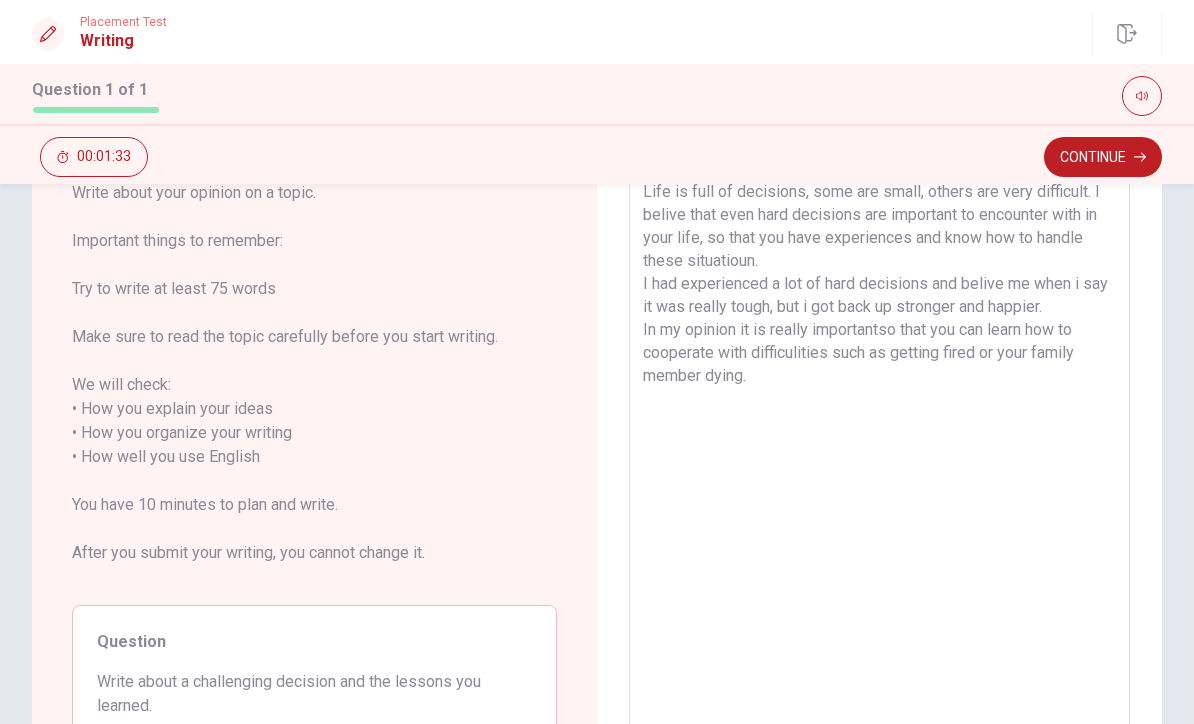 click on "Life is full of decisions, some are small, others are very difficult. I belive that even hard decisions are important to encounter with in your life, so that you have experiences and know how to handle these situatioun.
I had experienced a lot of hard decisions and belive me when i say it was really tough, but i got back up stronger and happier.
In my opinion it is really importantso that you can learn how to cooperate with difficulities such as getting fired or your family member dying." at bounding box center [879, 457] 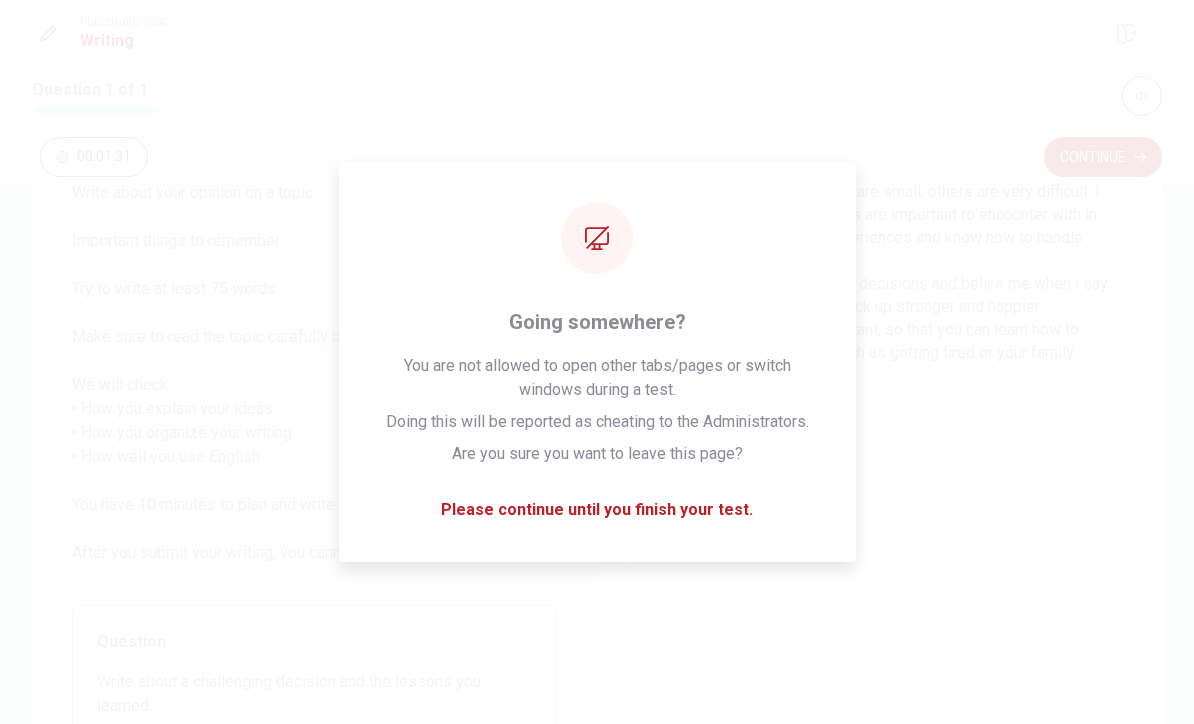 click on "Life is full of decisions, some are small, others are very difficult. I belive that even hard decisions are important to encounter with in your life, so that you have experiences and know how to handle these situatioun.
I had experienced a lot of hard decisions and belive me when i say it was really tough, but i got back up stronger and happier.
In my opinion it is really important, so that you can learn how to cooperate with difficulities such as getting fired or your family member dying." at bounding box center [879, 457] 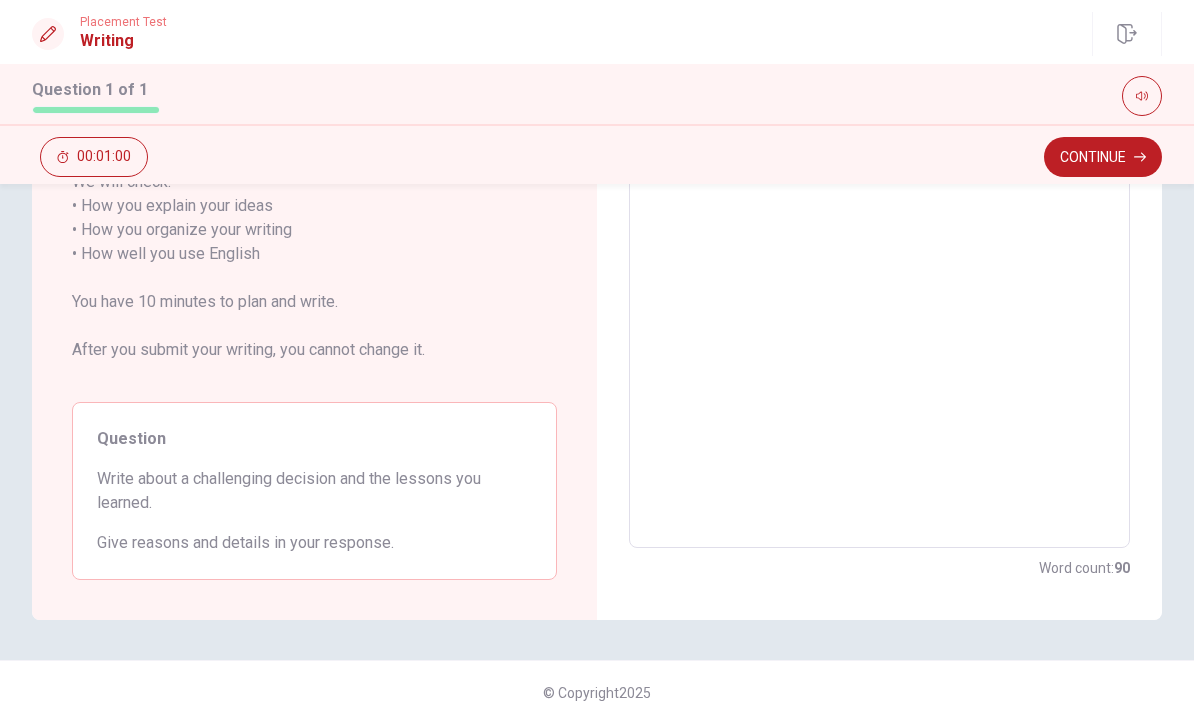 scroll, scrollTop: 334, scrollLeft: 0, axis: vertical 